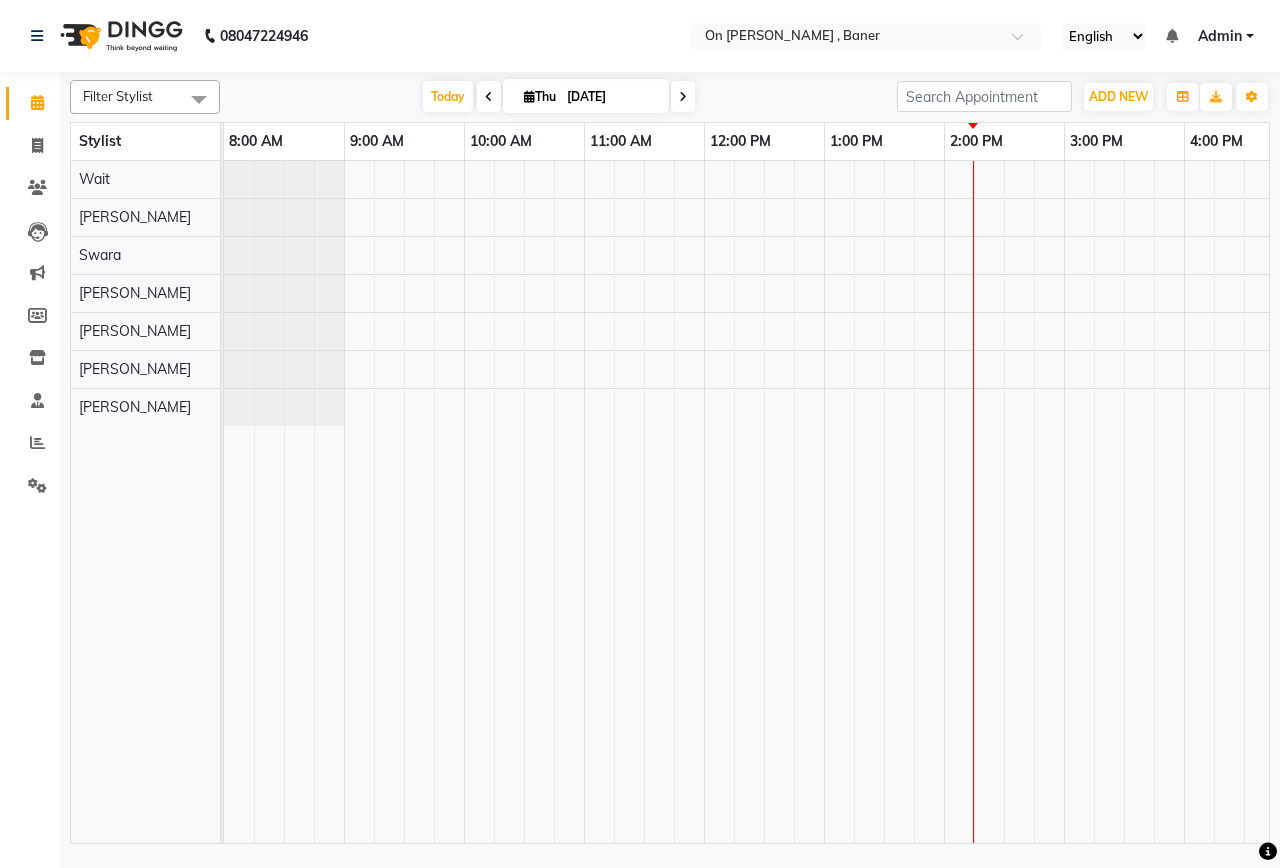 scroll, scrollTop: 0, scrollLeft: 0, axis: both 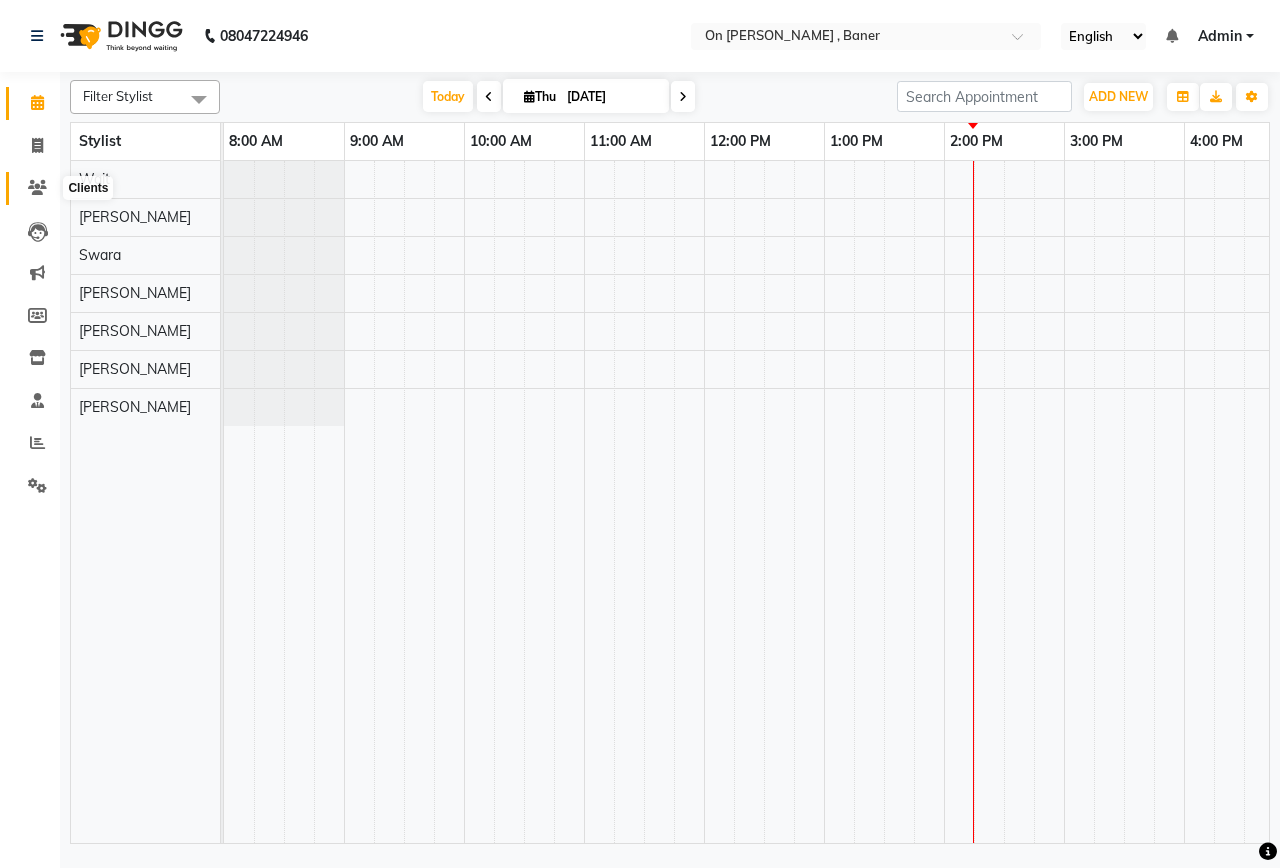 click 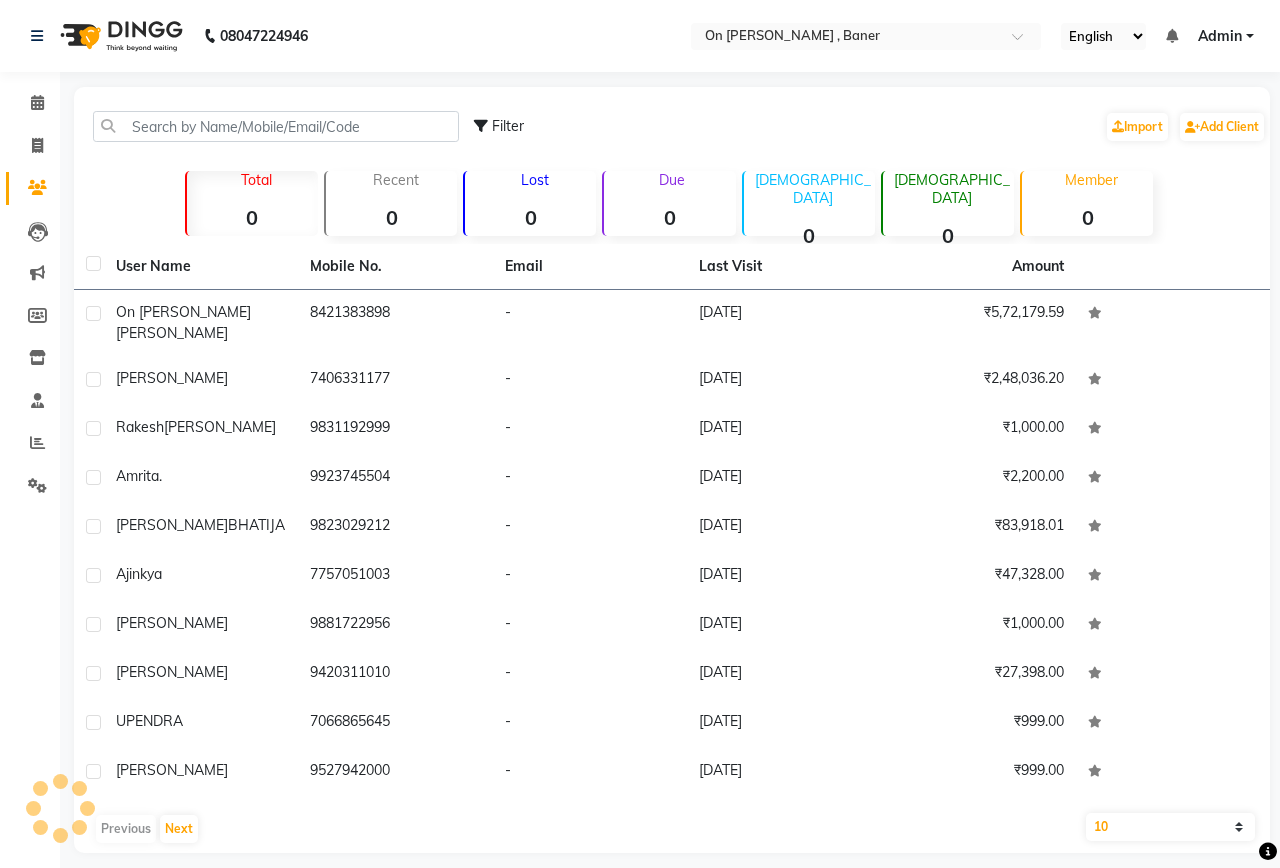 click 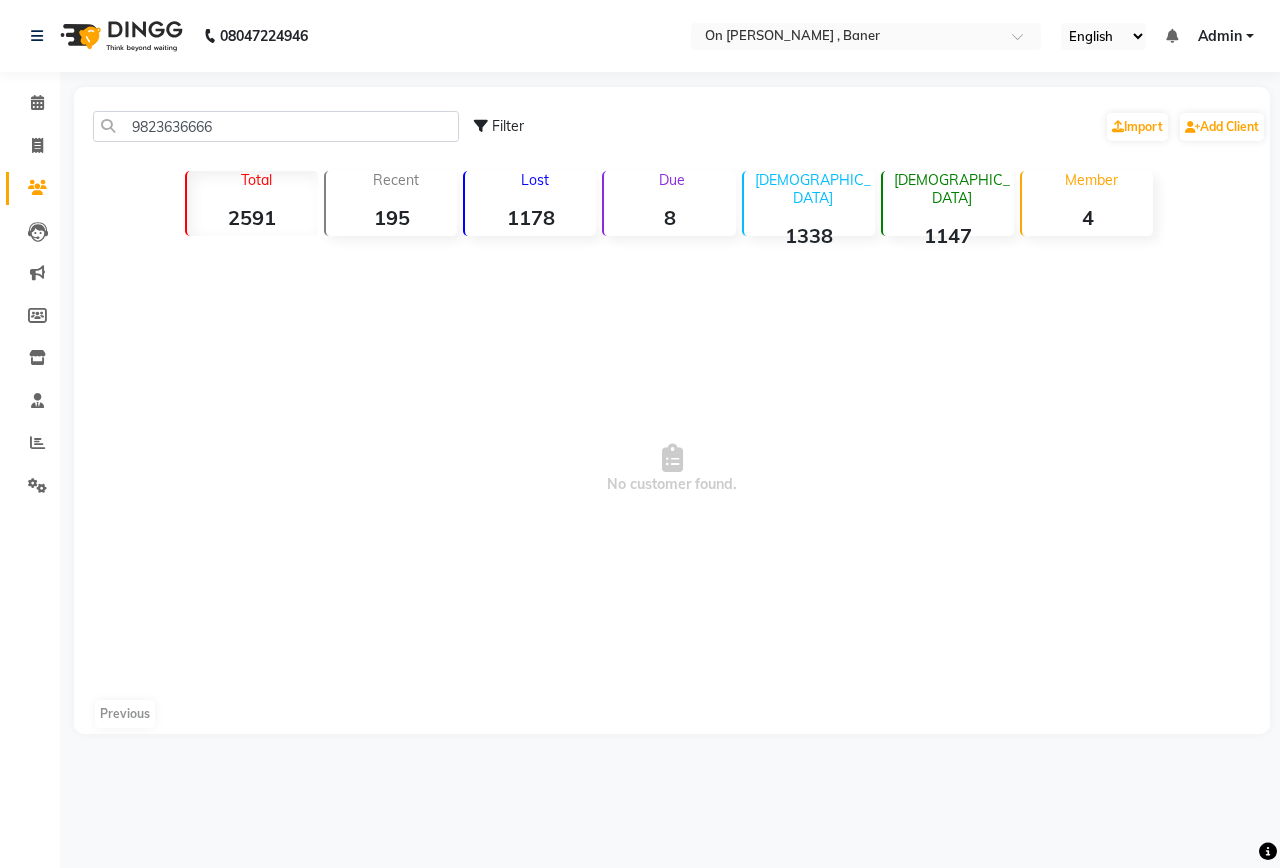 click on "9823636666" 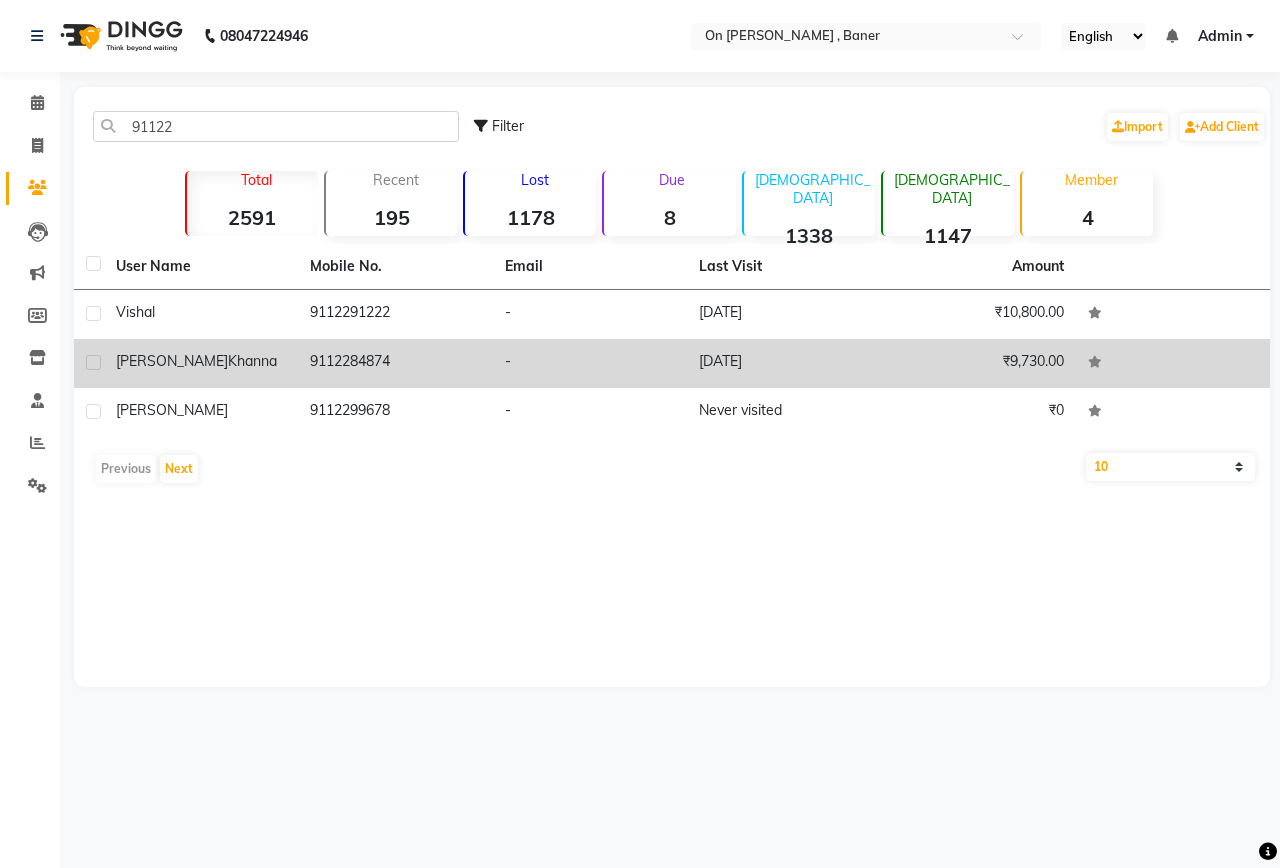 type on "91122" 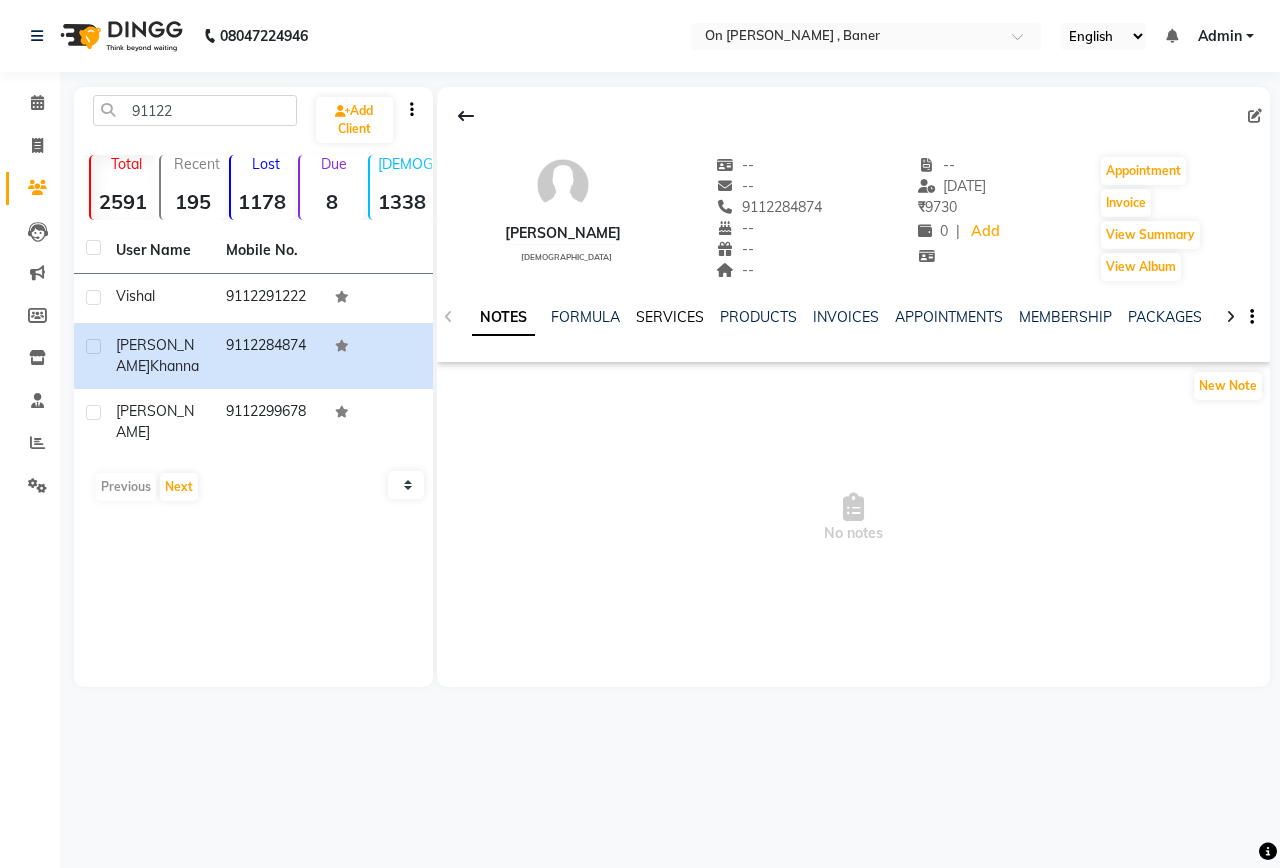 click on "SERVICES" 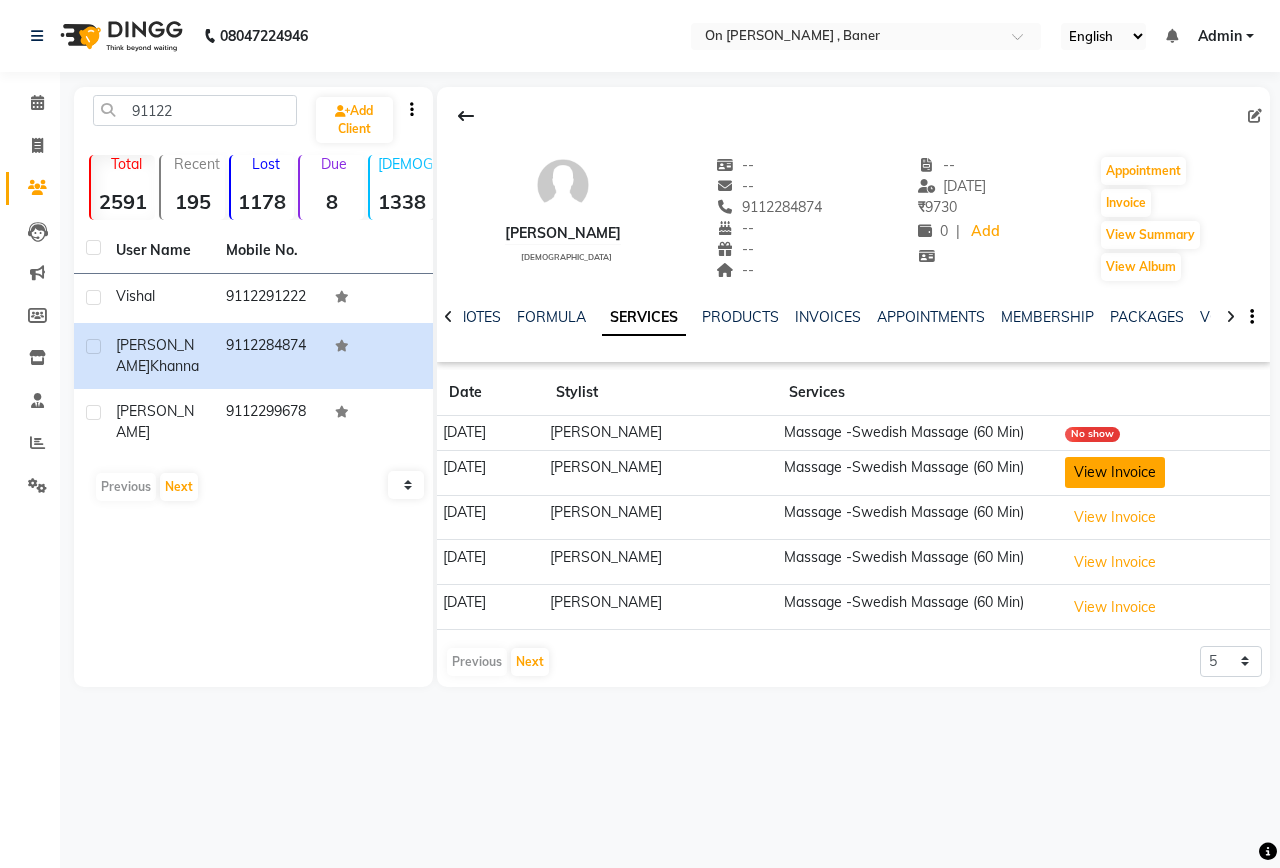 click on "View Invoice" 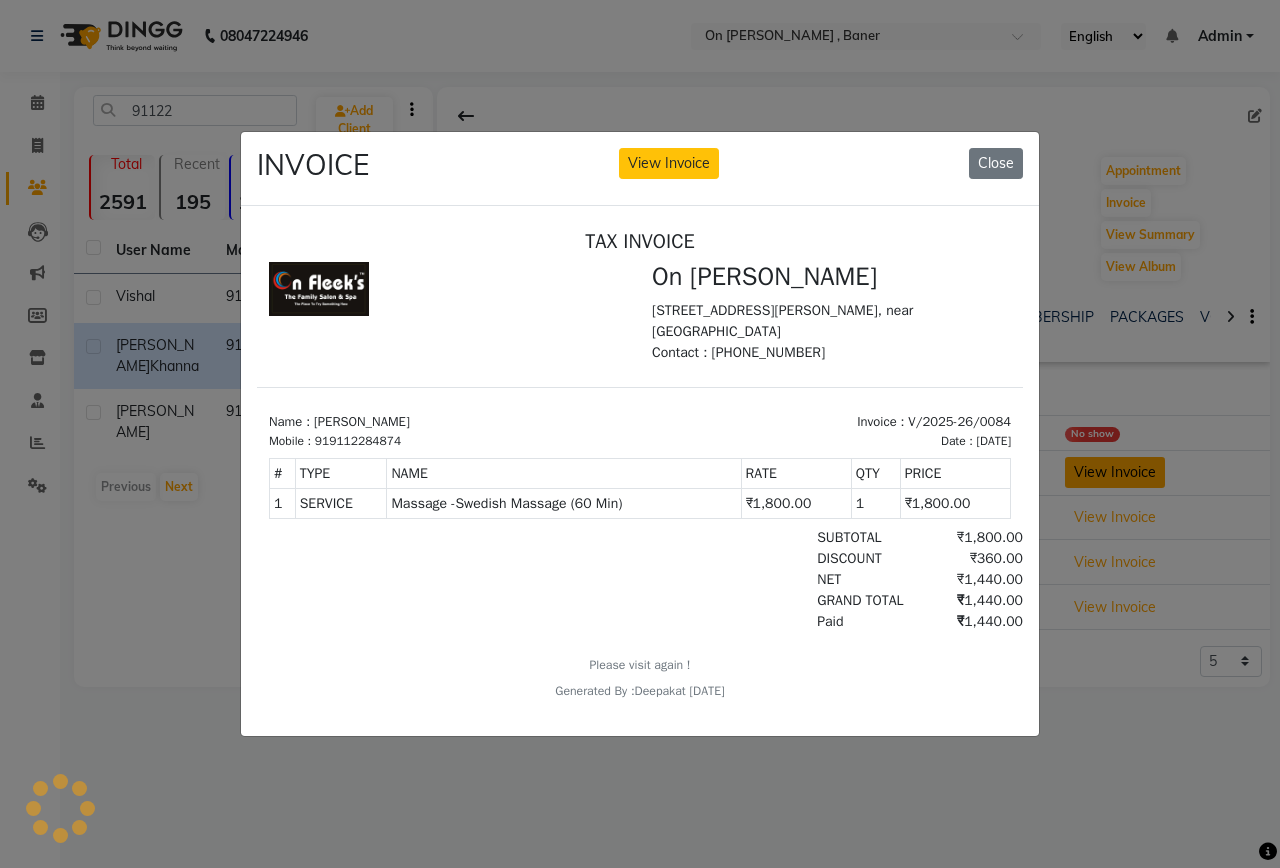 scroll, scrollTop: 0, scrollLeft: 0, axis: both 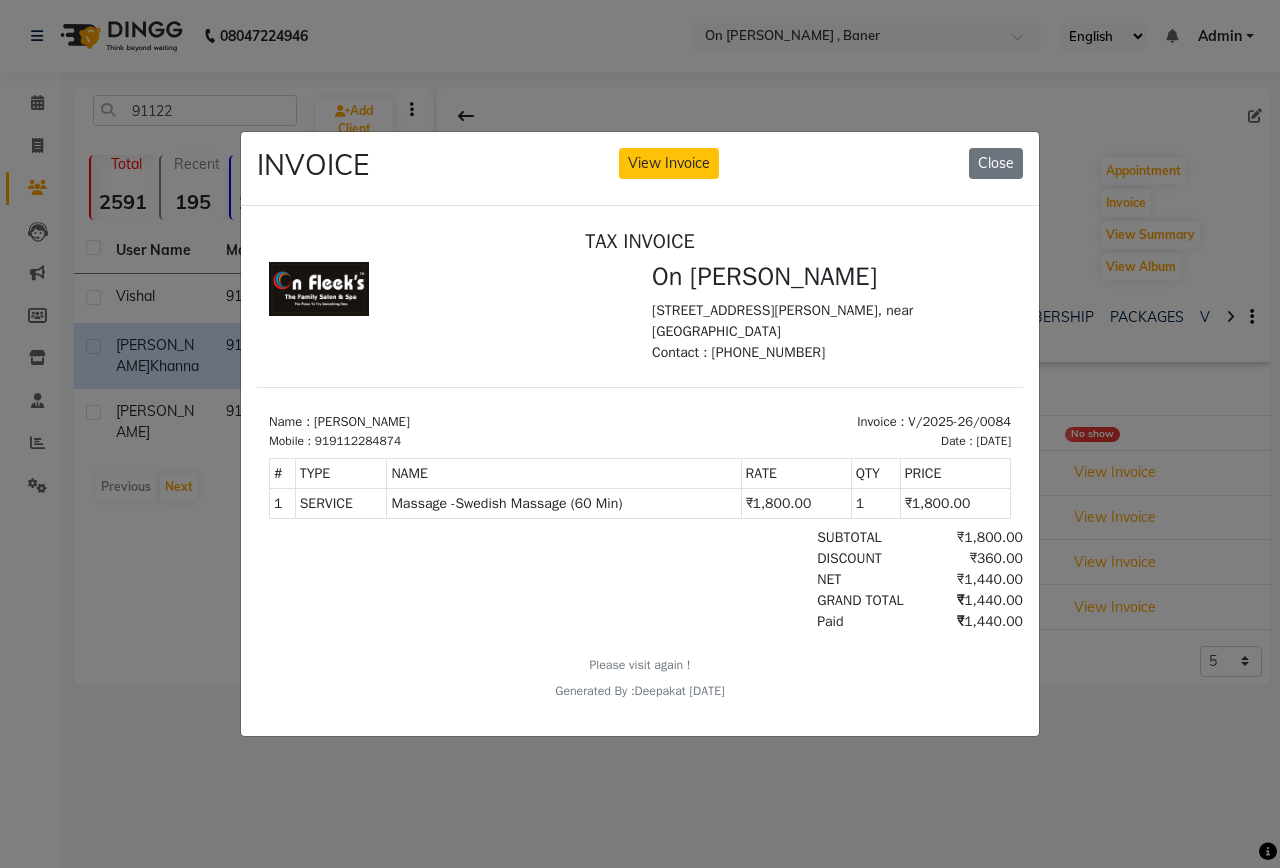 click on "919112284874" at bounding box center (358, 441) 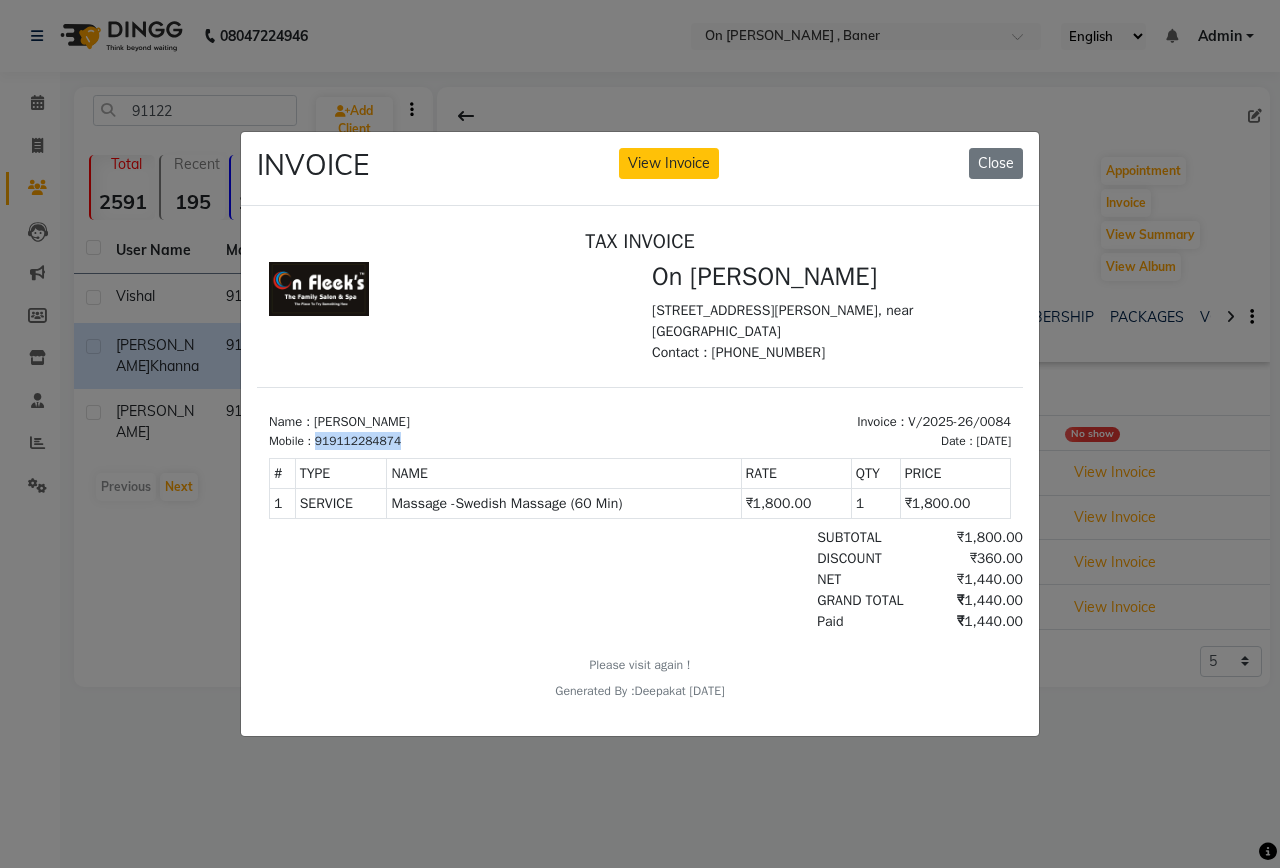 click on "919112284874" at bounding box center [358, 441] 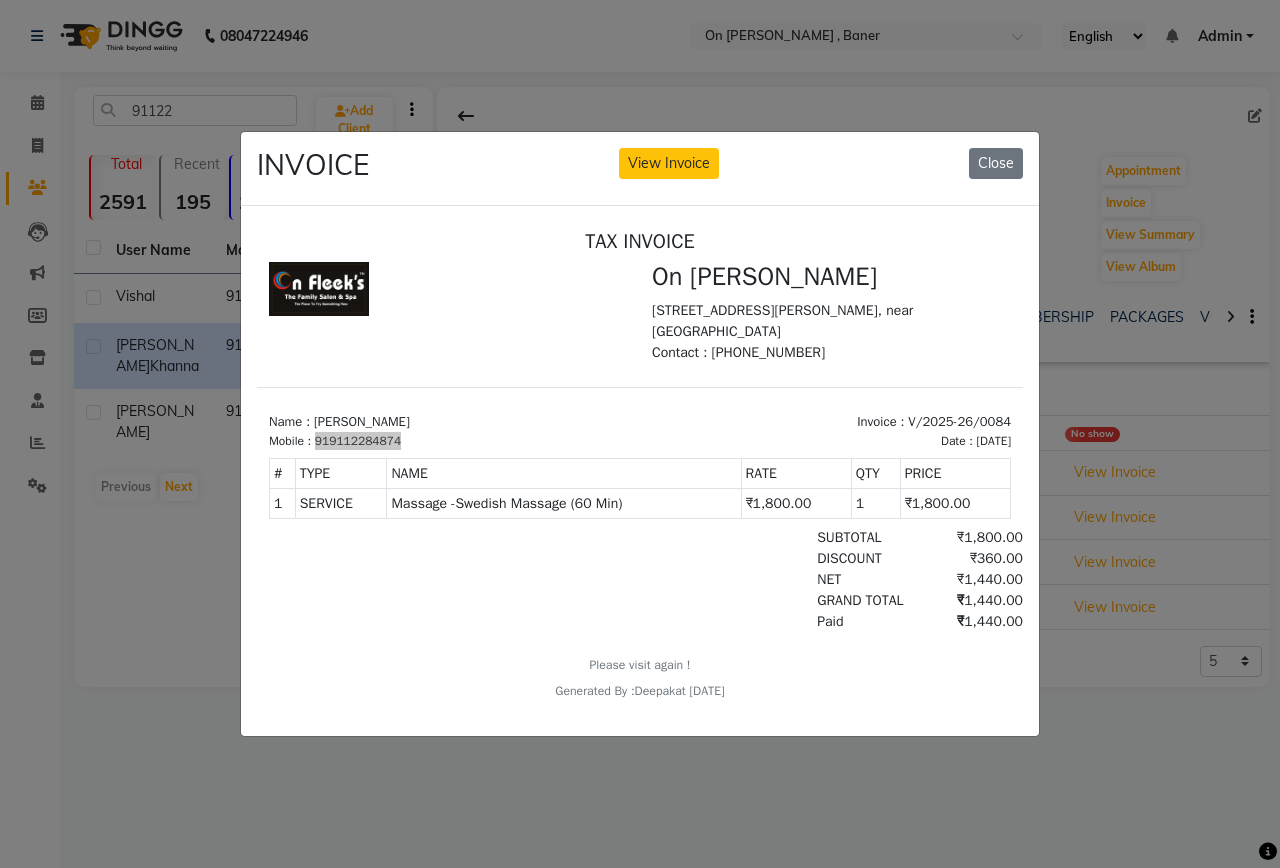 click on "INVOICE View Invoice Close" 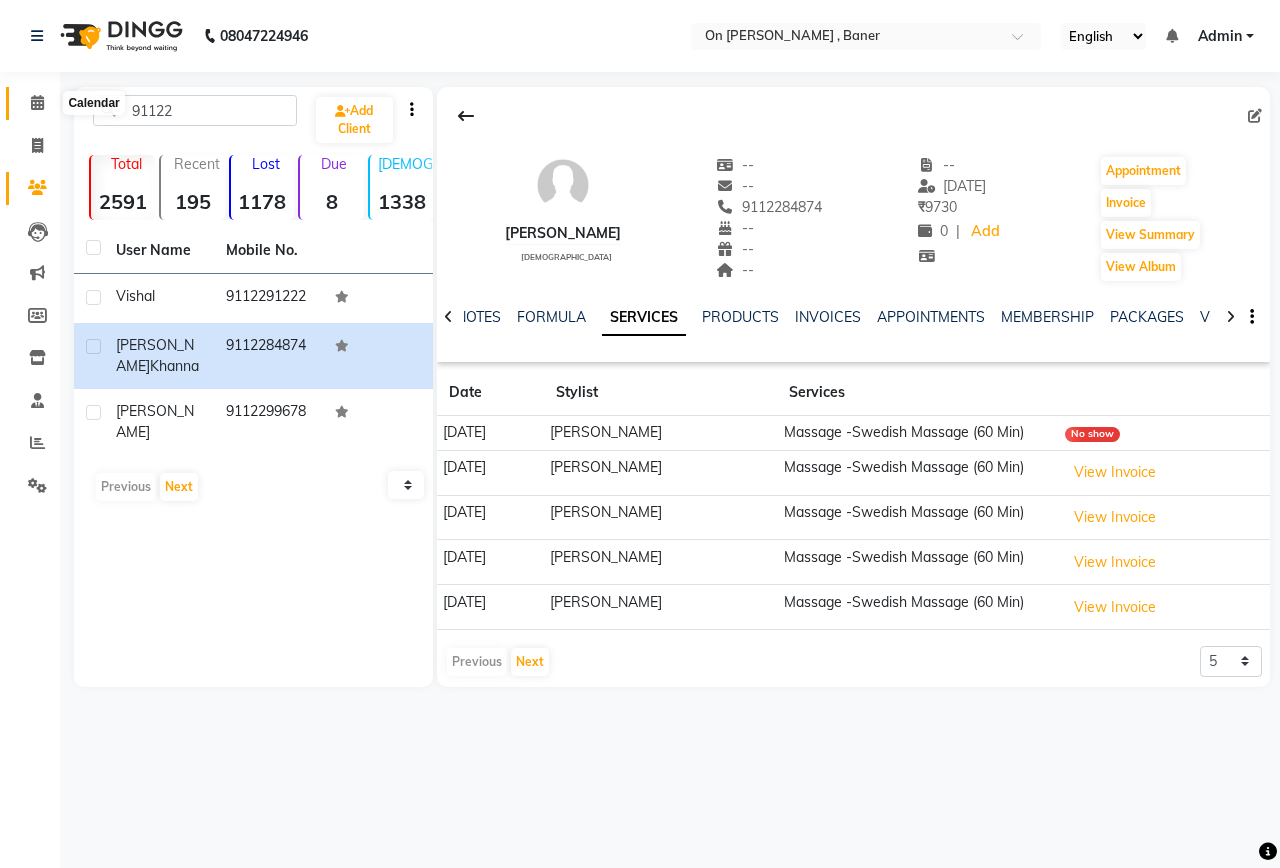 click 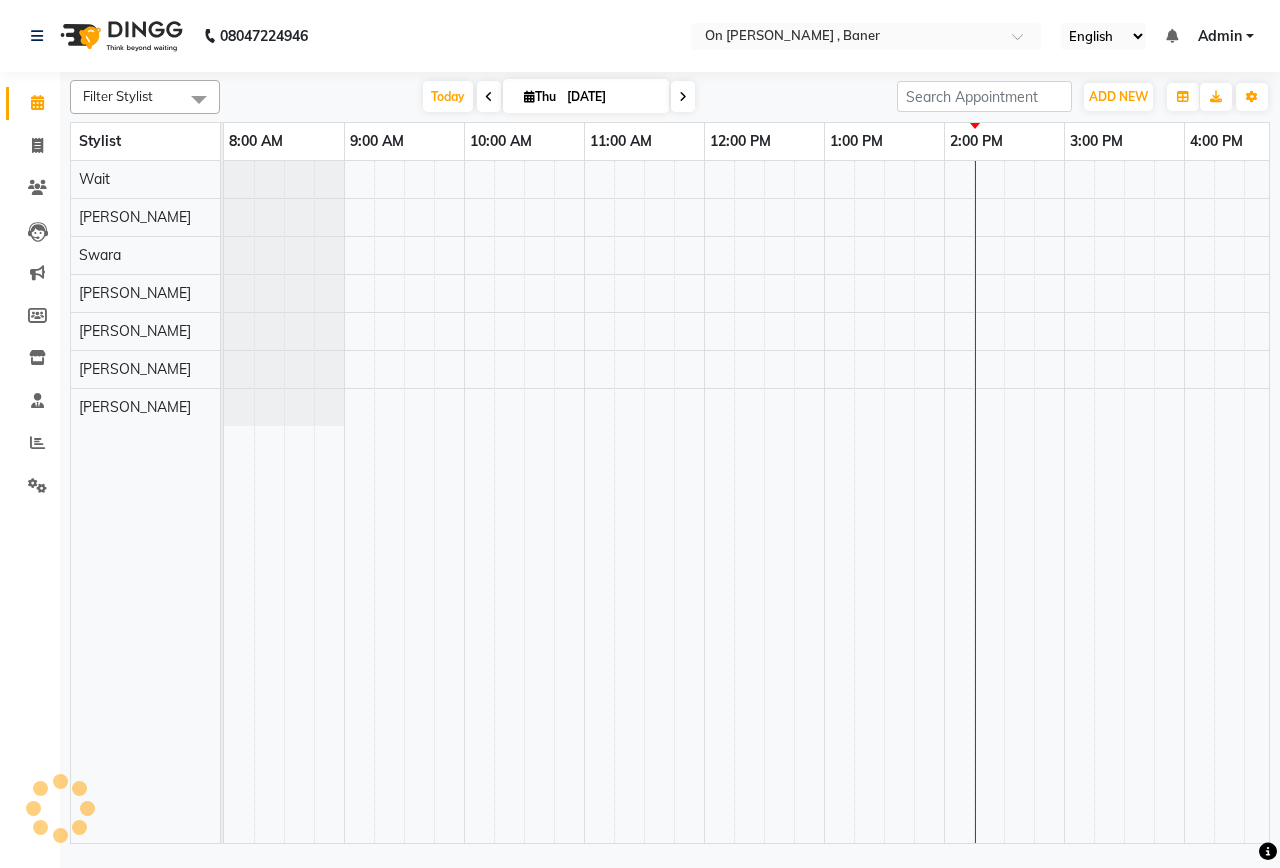 scroll, scrollTop: 0, scrollLeft: 0, axis: both 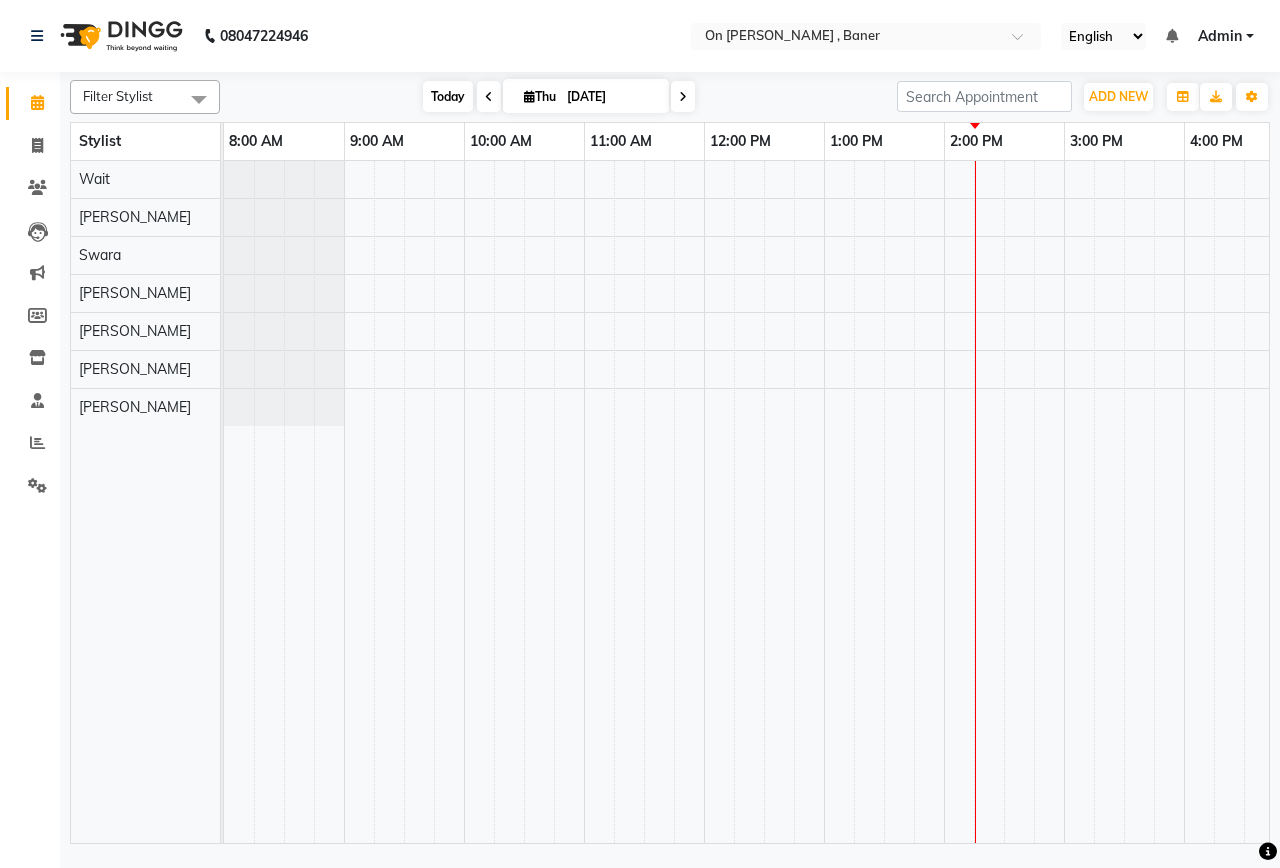 drag, startPoint x: 438, startPoint y: 102, endPoint x: 456, endPoint y: 101, distance: 18.027756 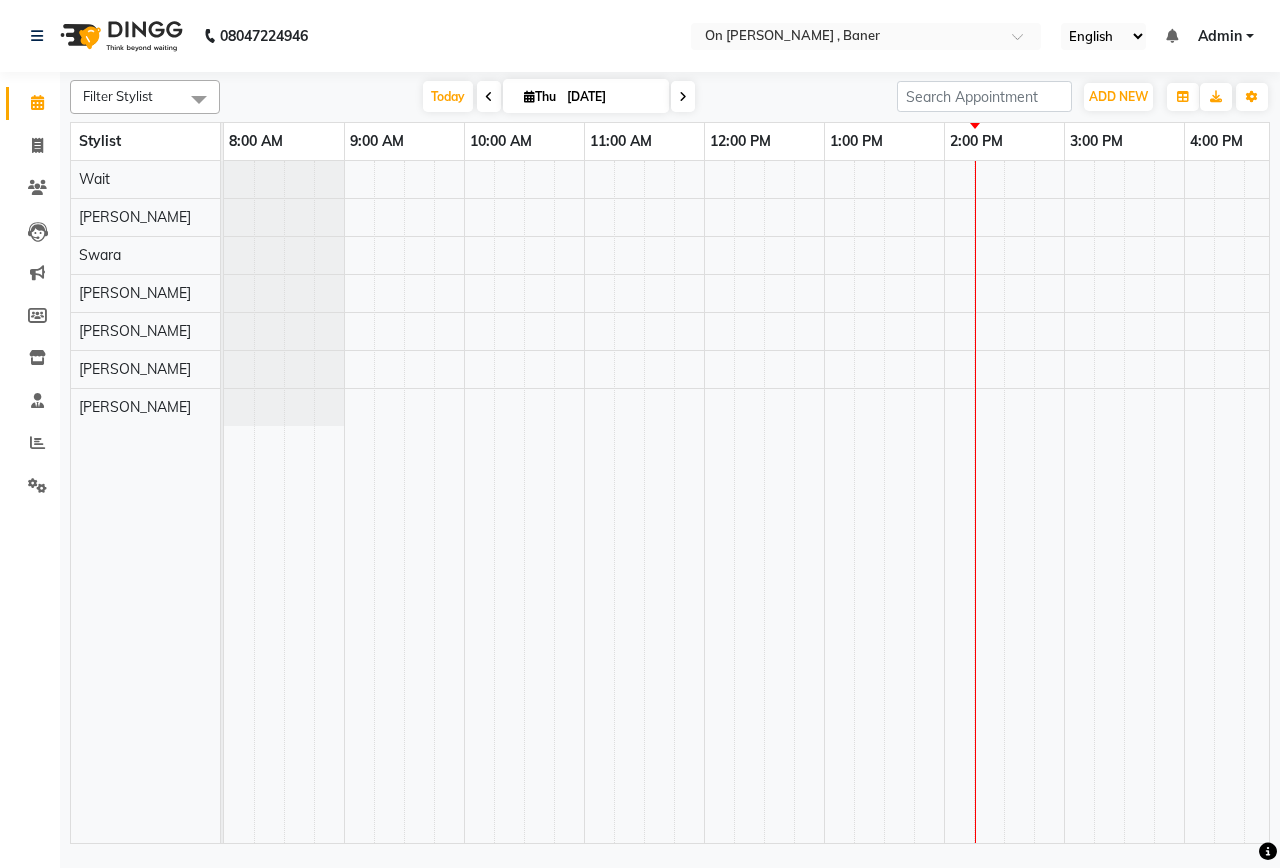scroll, scrollTop: 0, scrollLeft: 721, axis: horizontal 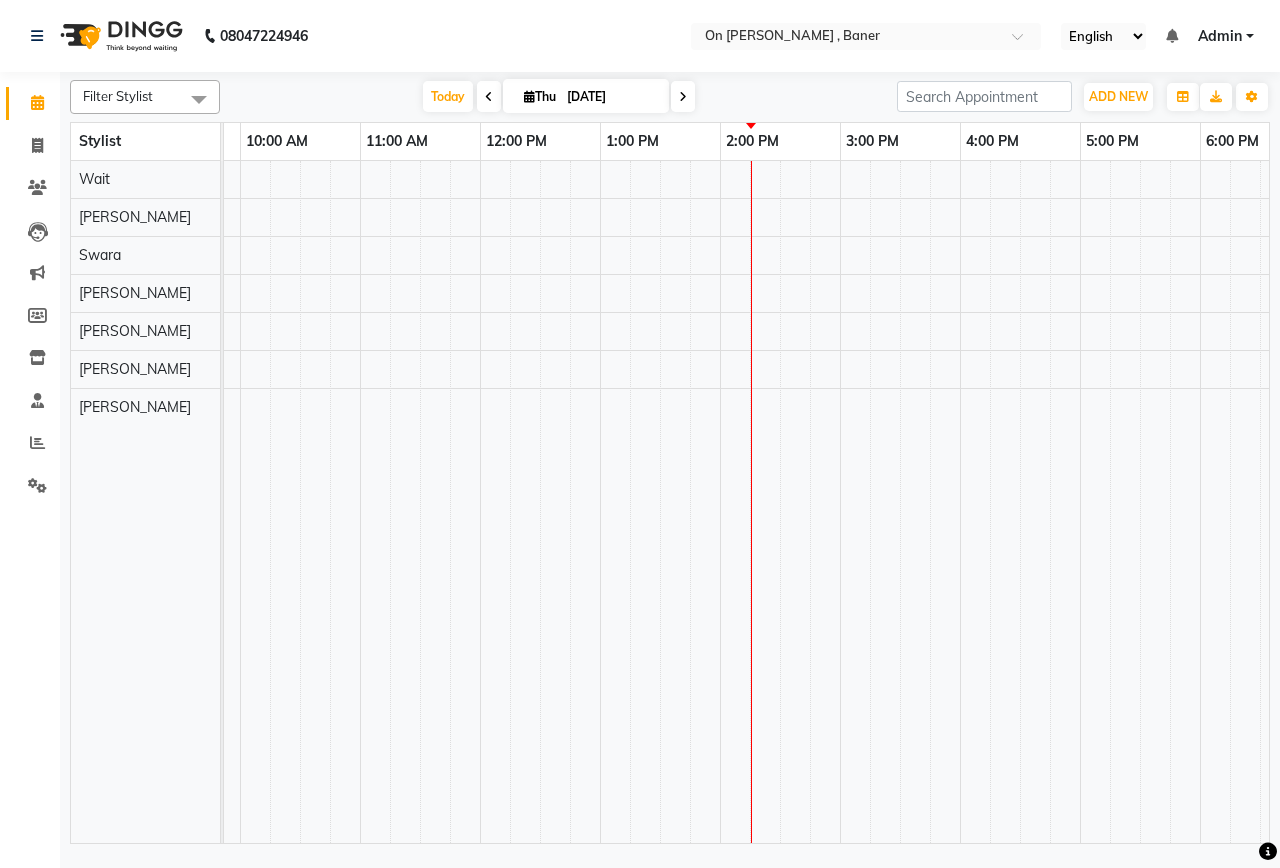 click at bounding box center (900, 502) 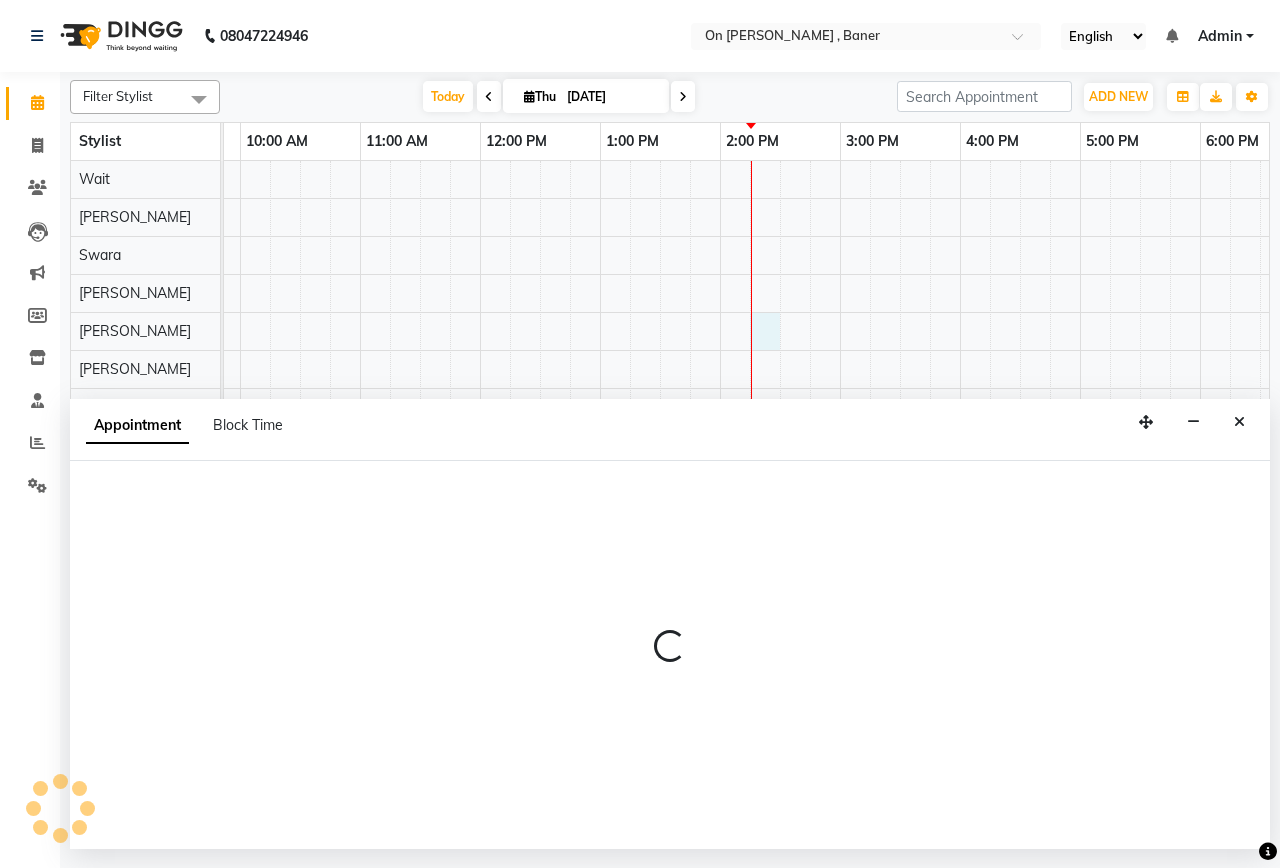 select on "40790" 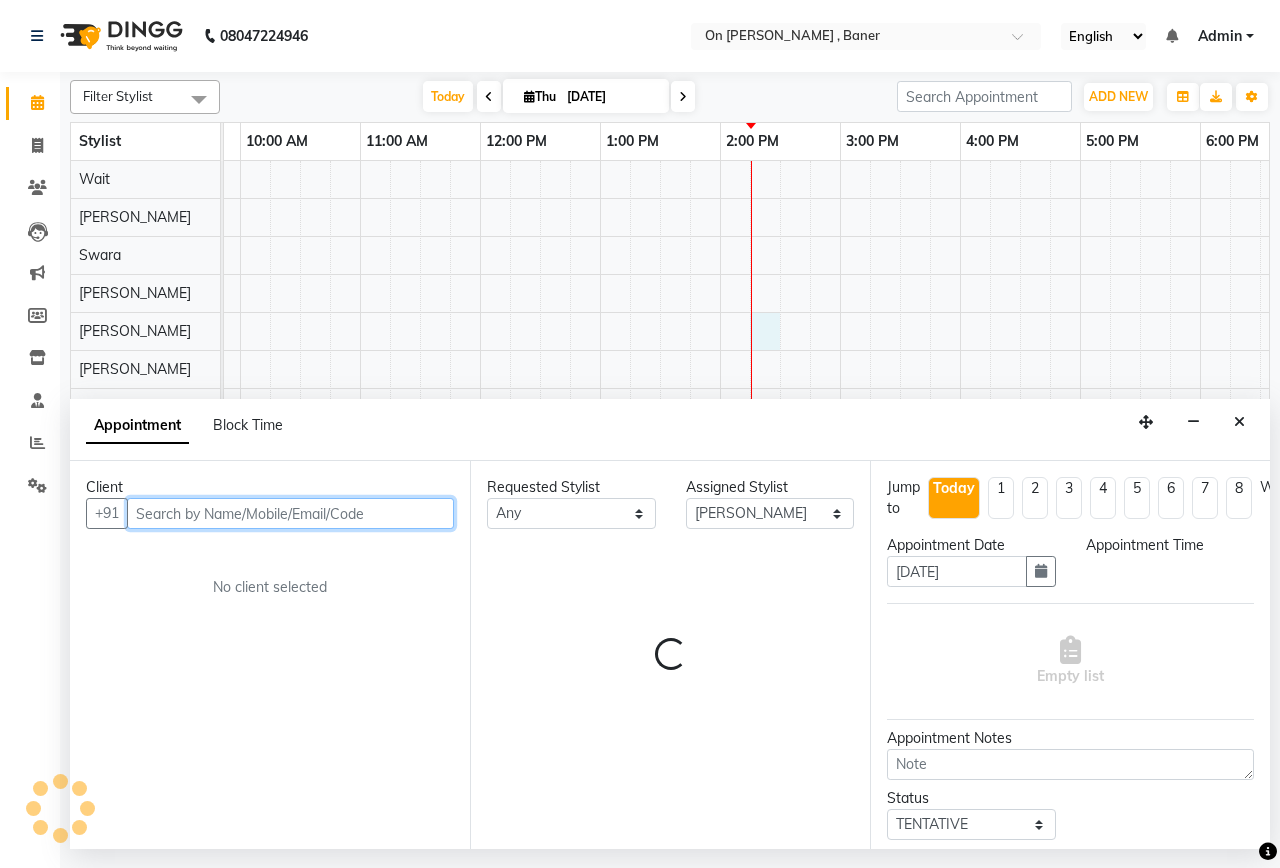 select on "855" 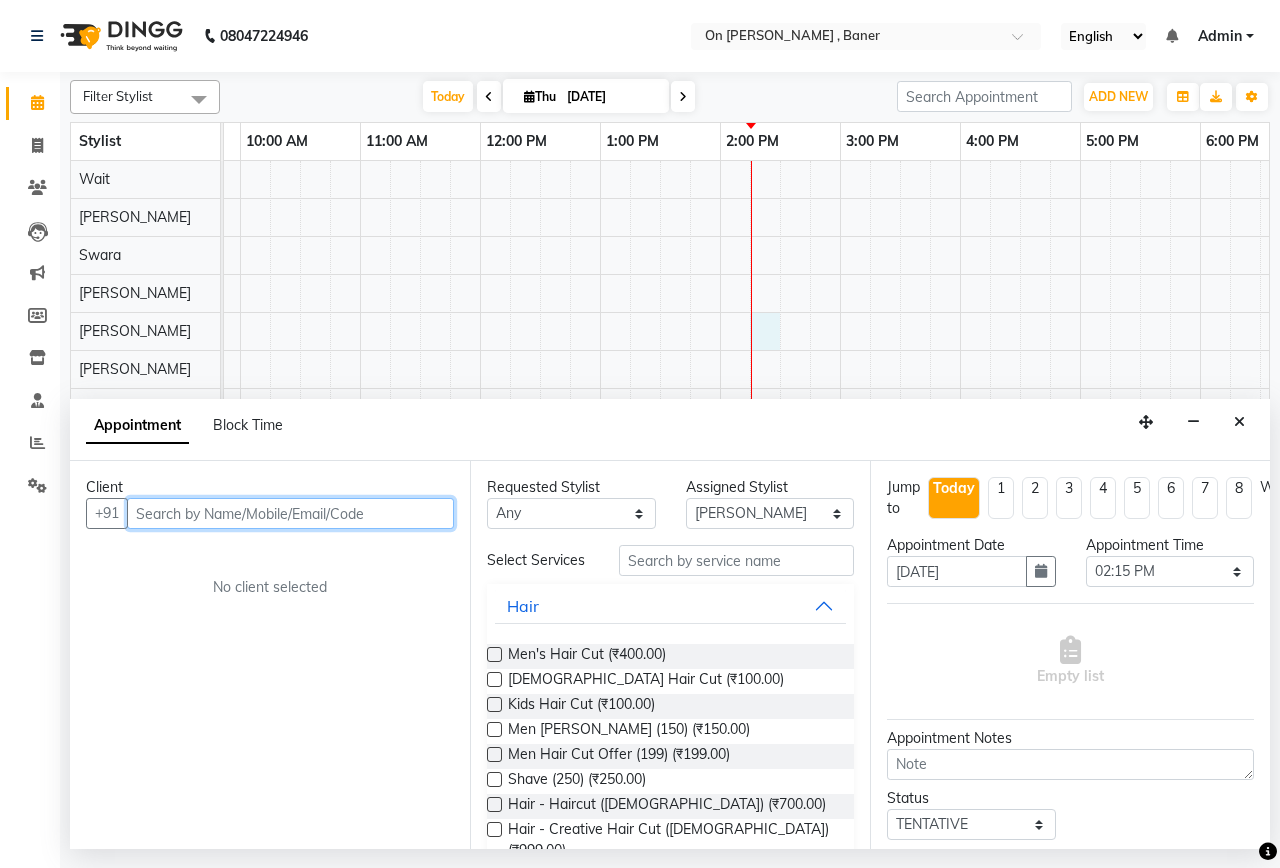 paste on "919112284874" 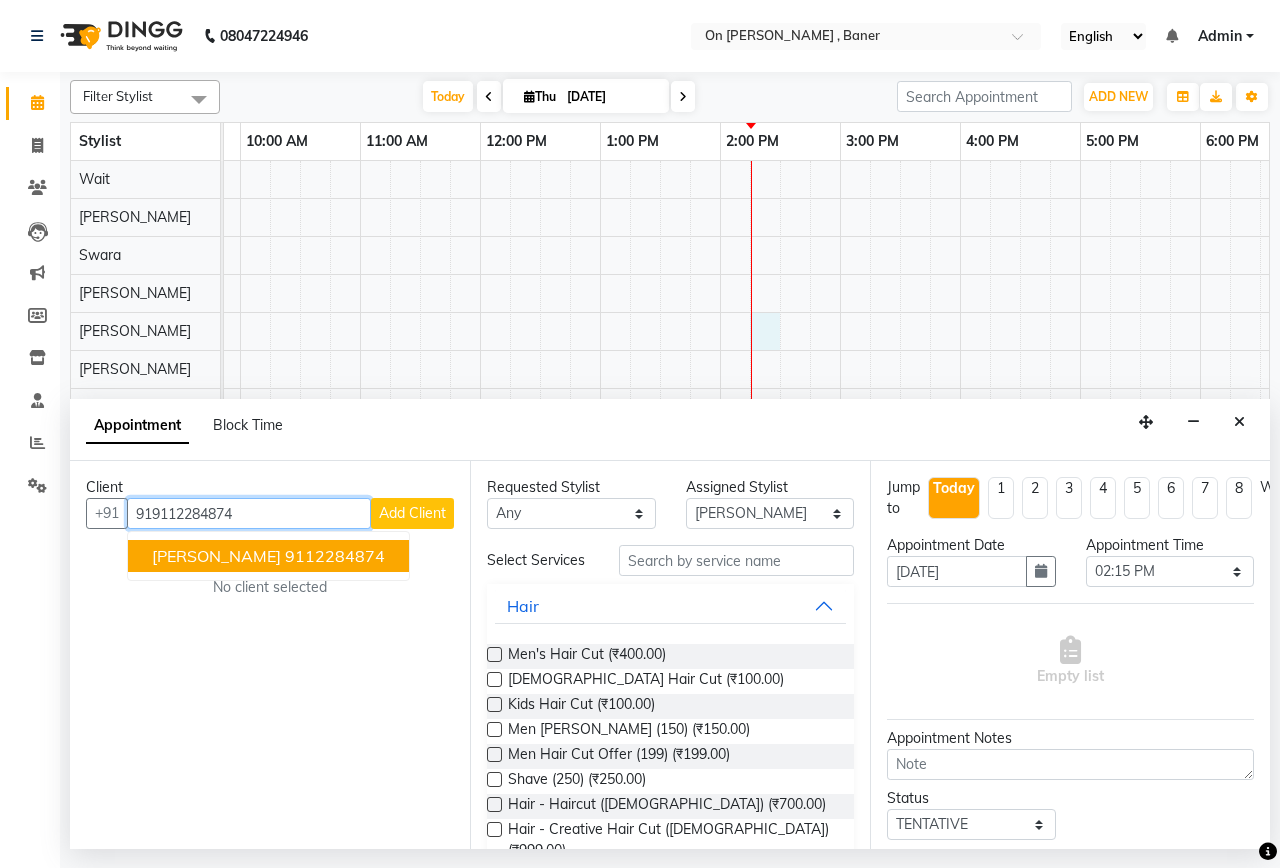 click on "Gourav Khanna" at bounding box center [216, 556] 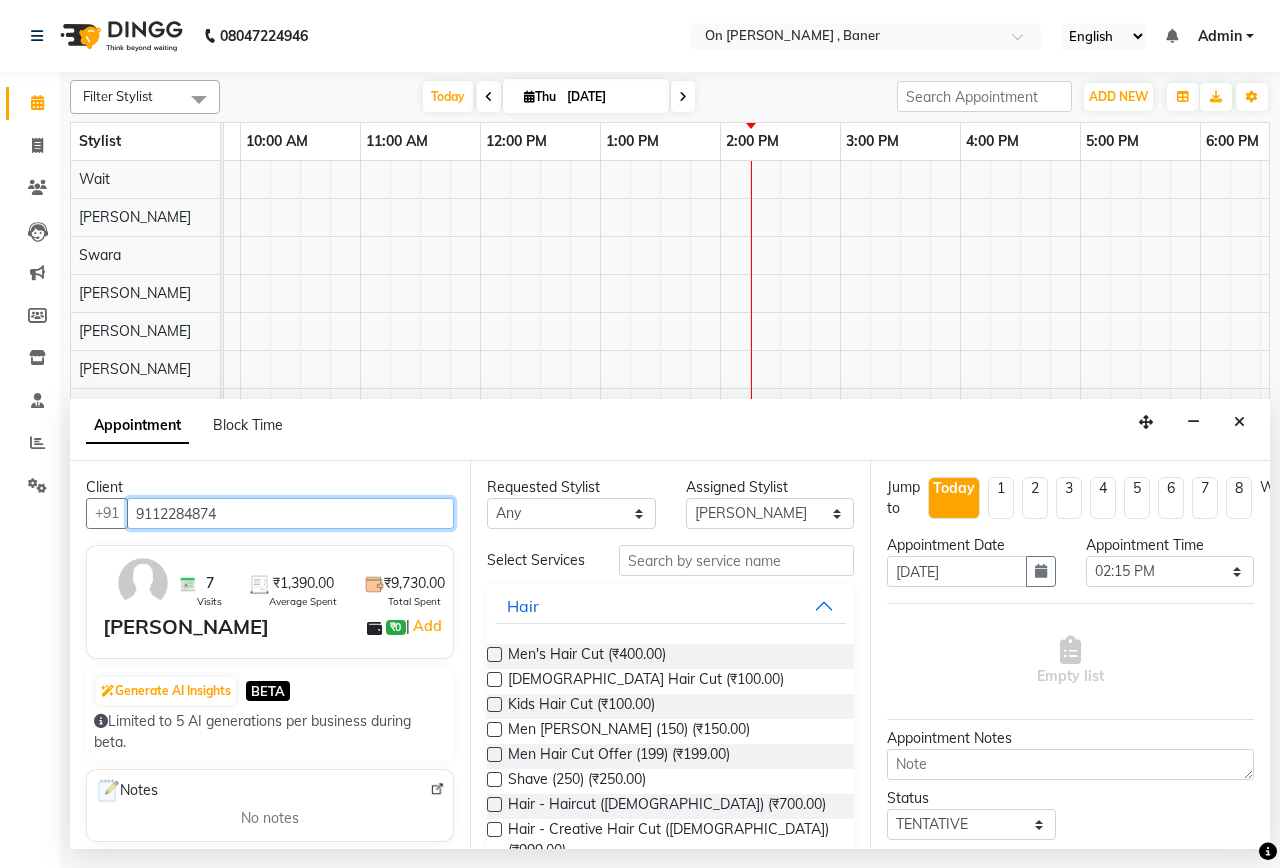 type on "9112284874" 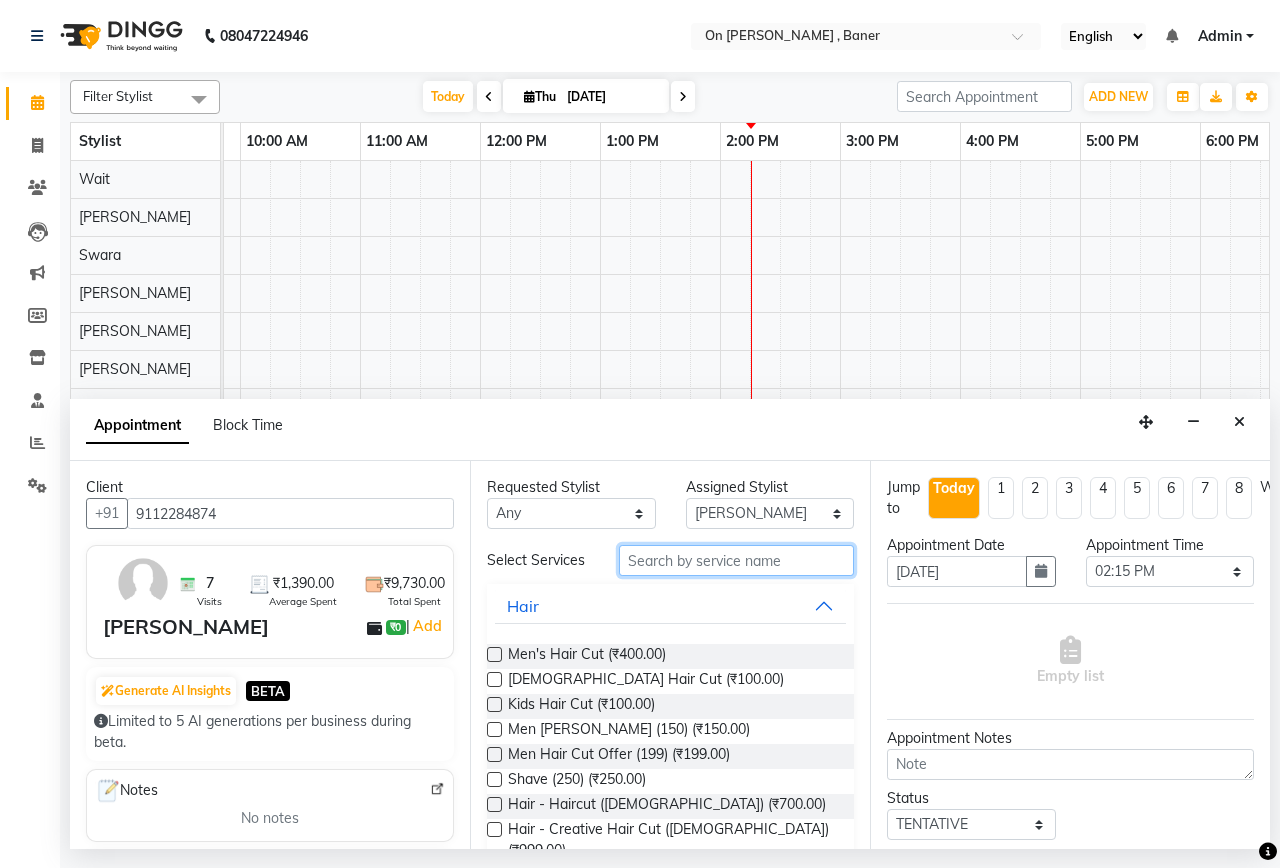 click at bounding box center (736, 560) 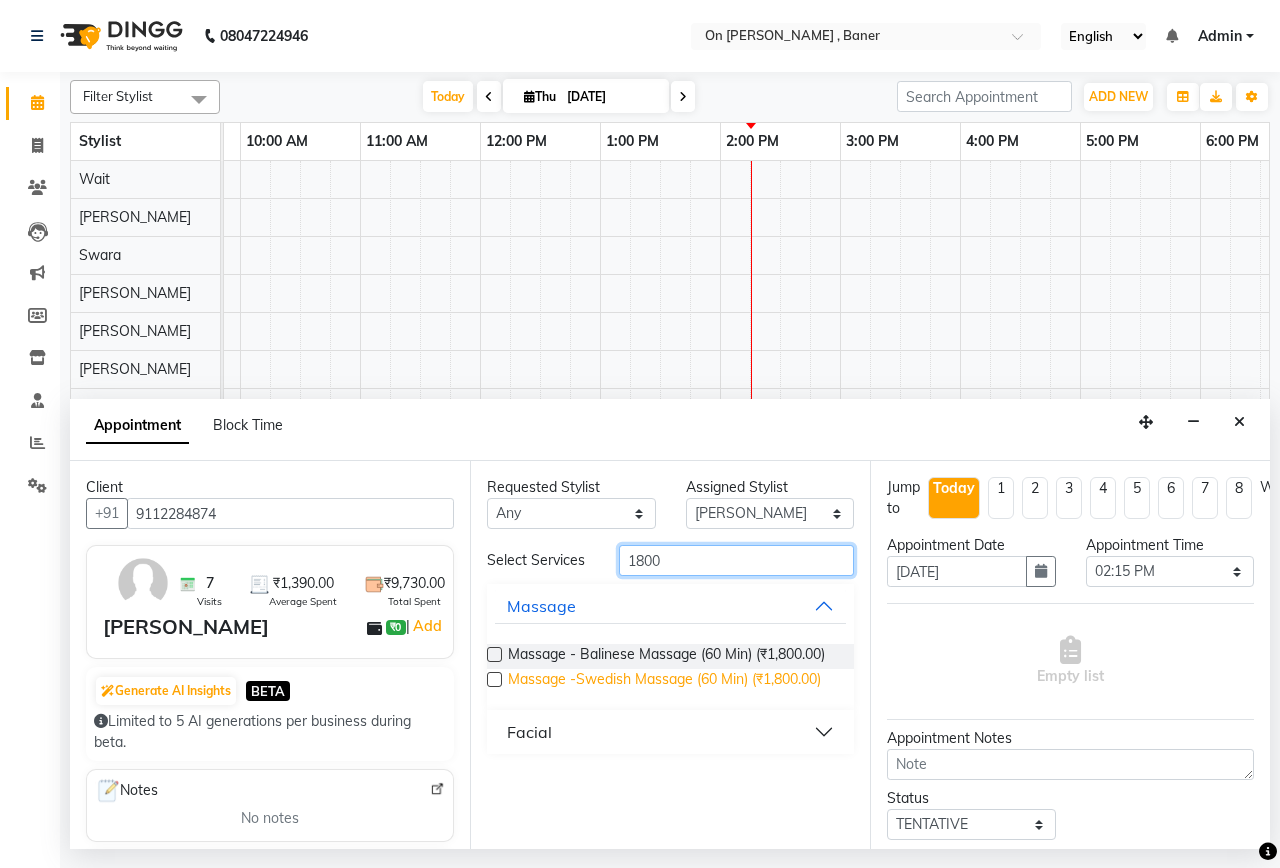 type on "1800" 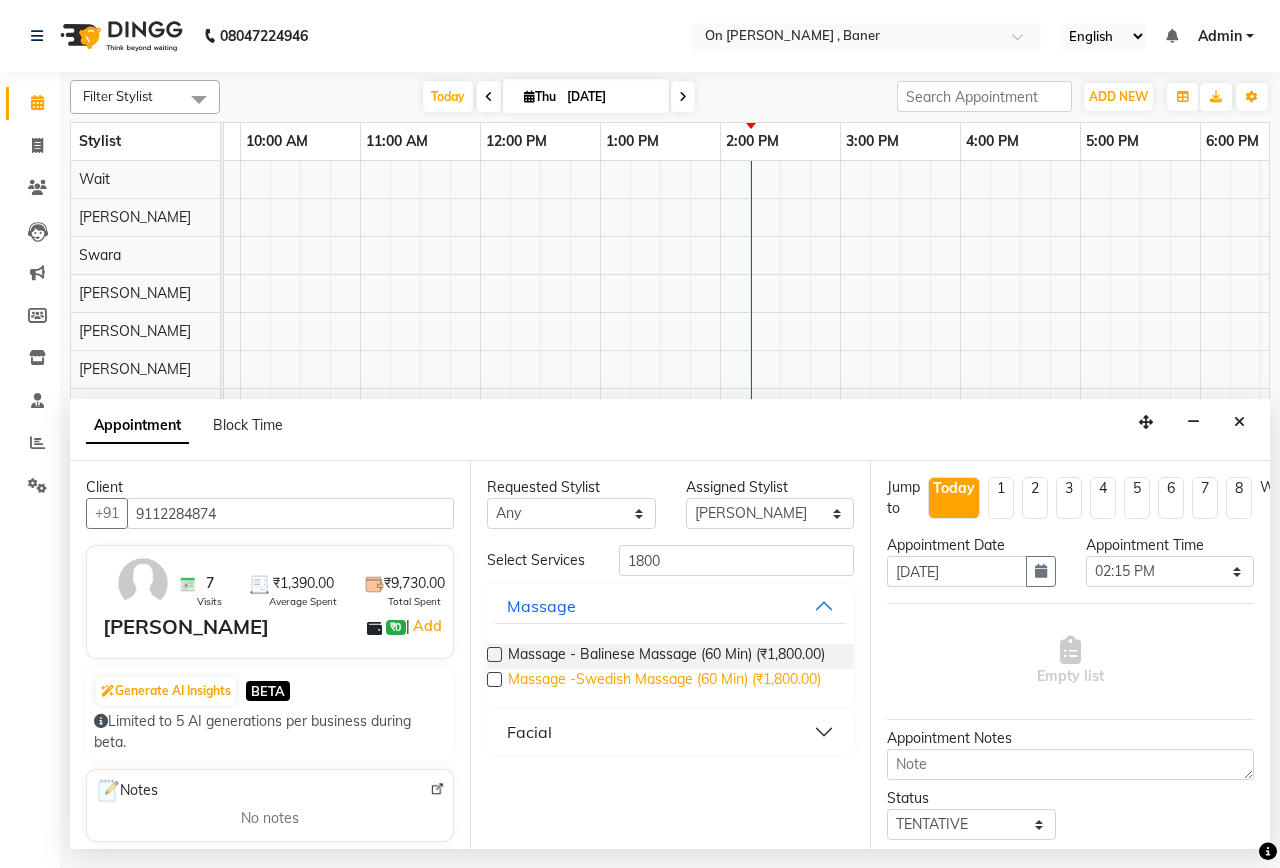 click on "Massage -Swedish  Massage (60 Min) (₹1,800.00)" at bounding box center [664, 681] 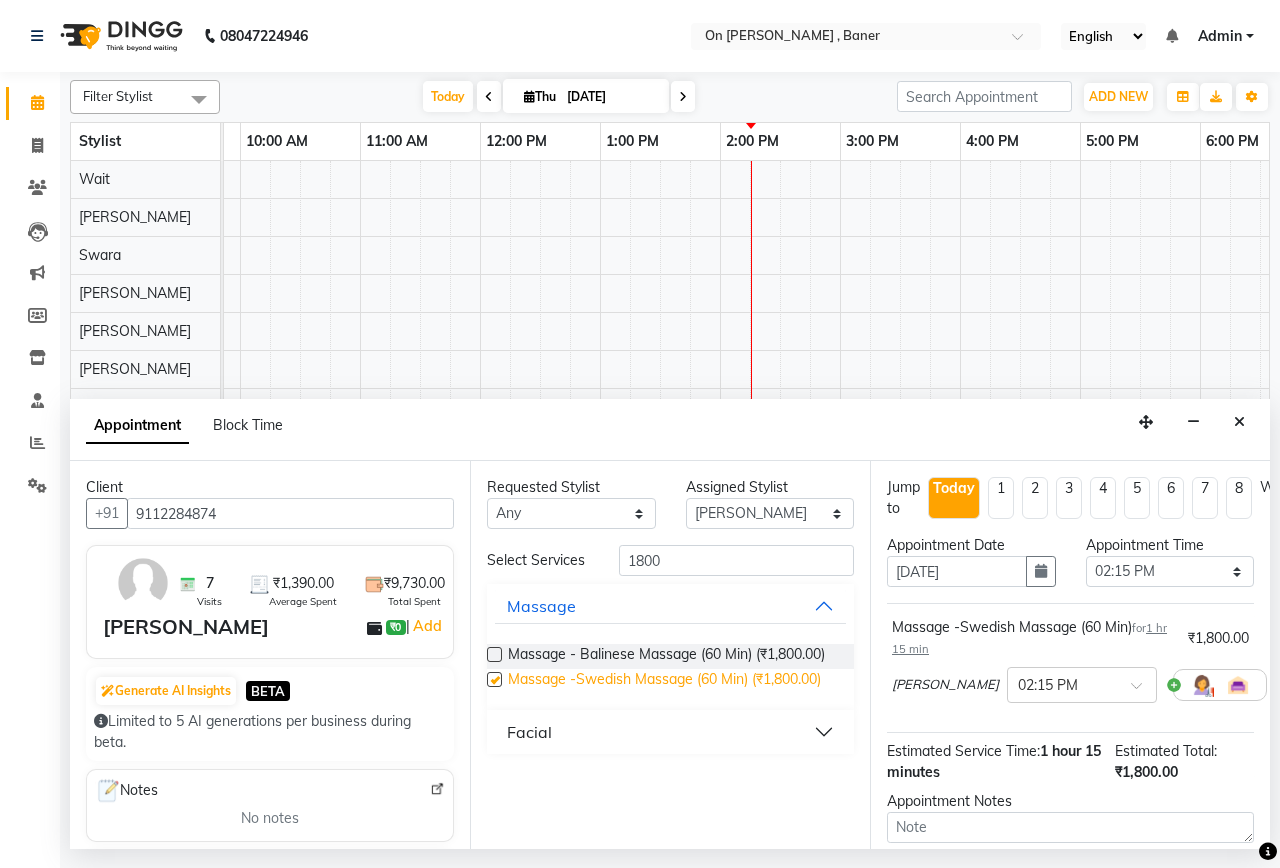 checkbox on "false" 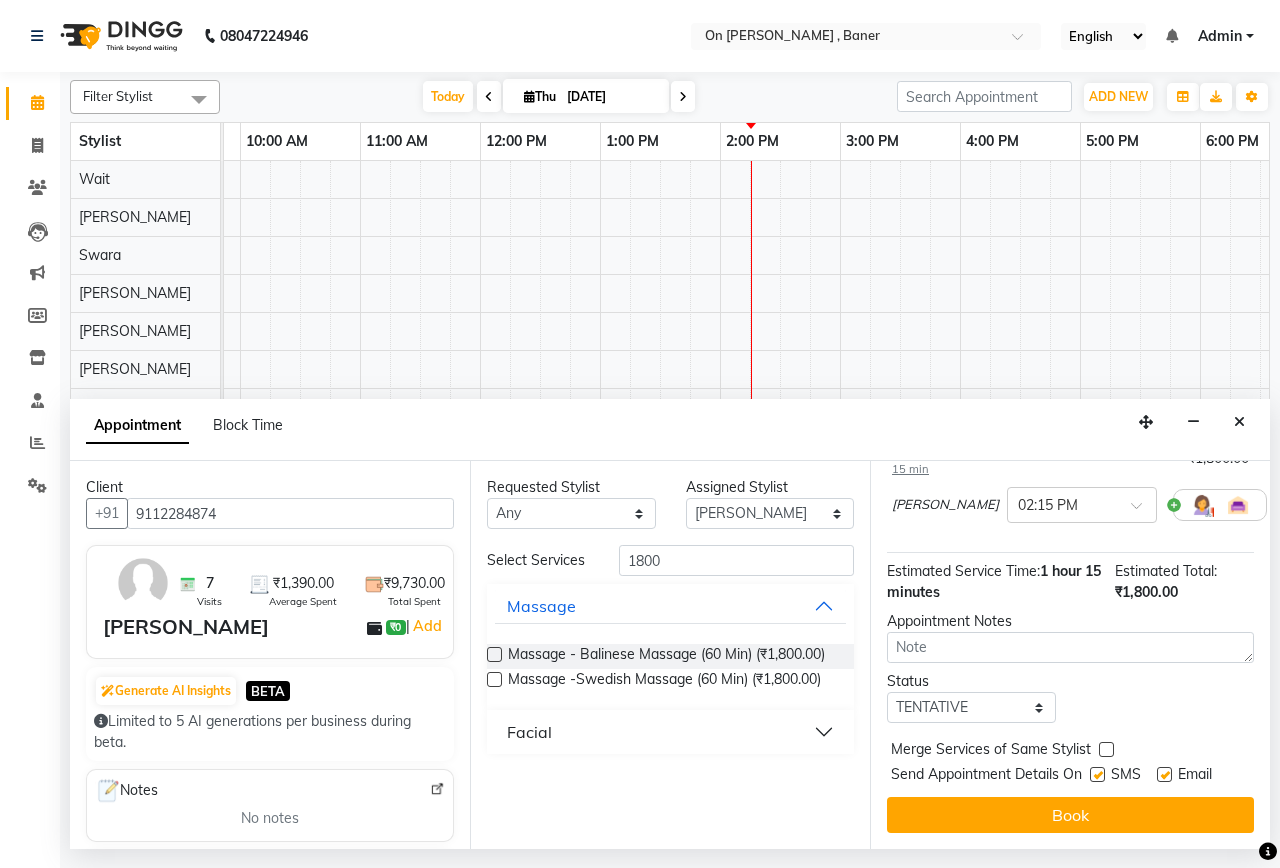 scroll, scrollTop: 197, scrollLeft: 0, axis: vertical 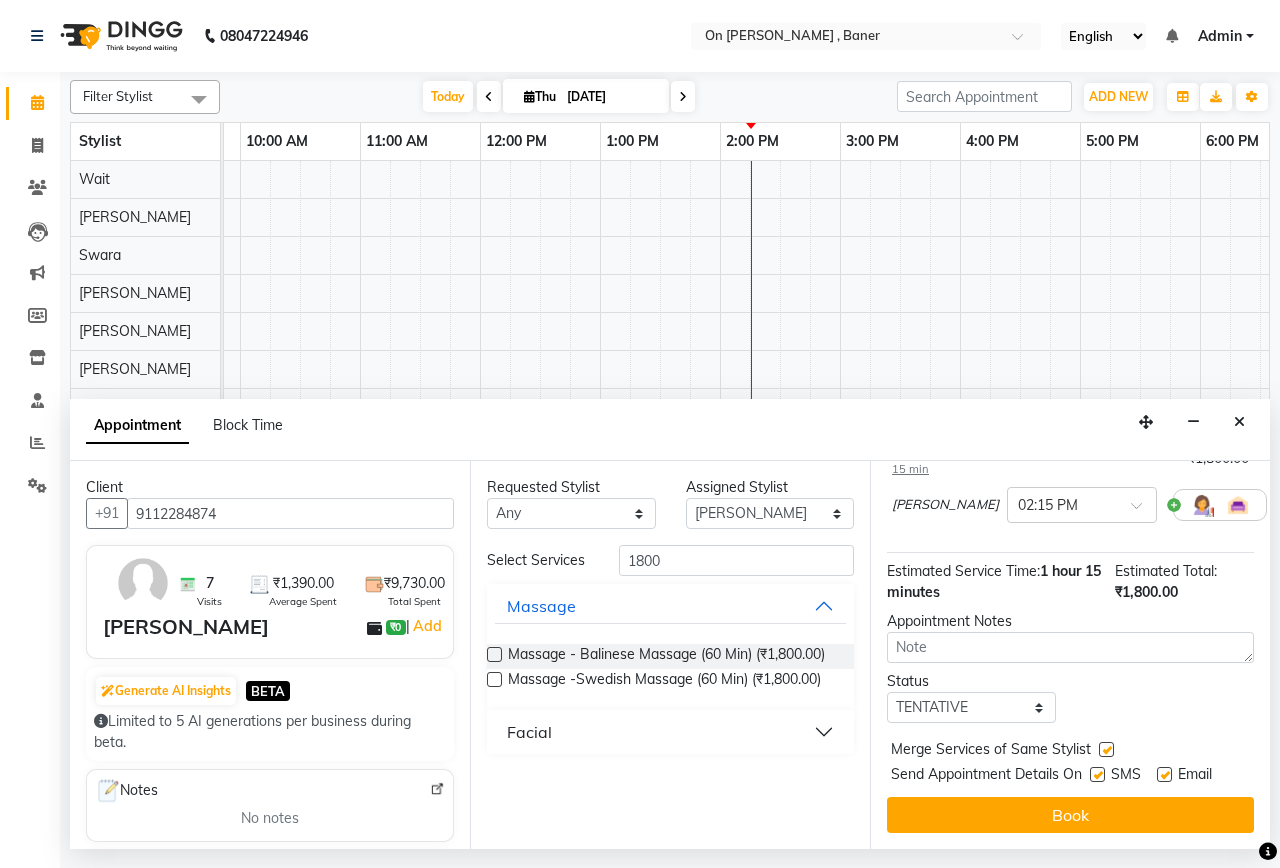 click at bounding box center [1097, 774] 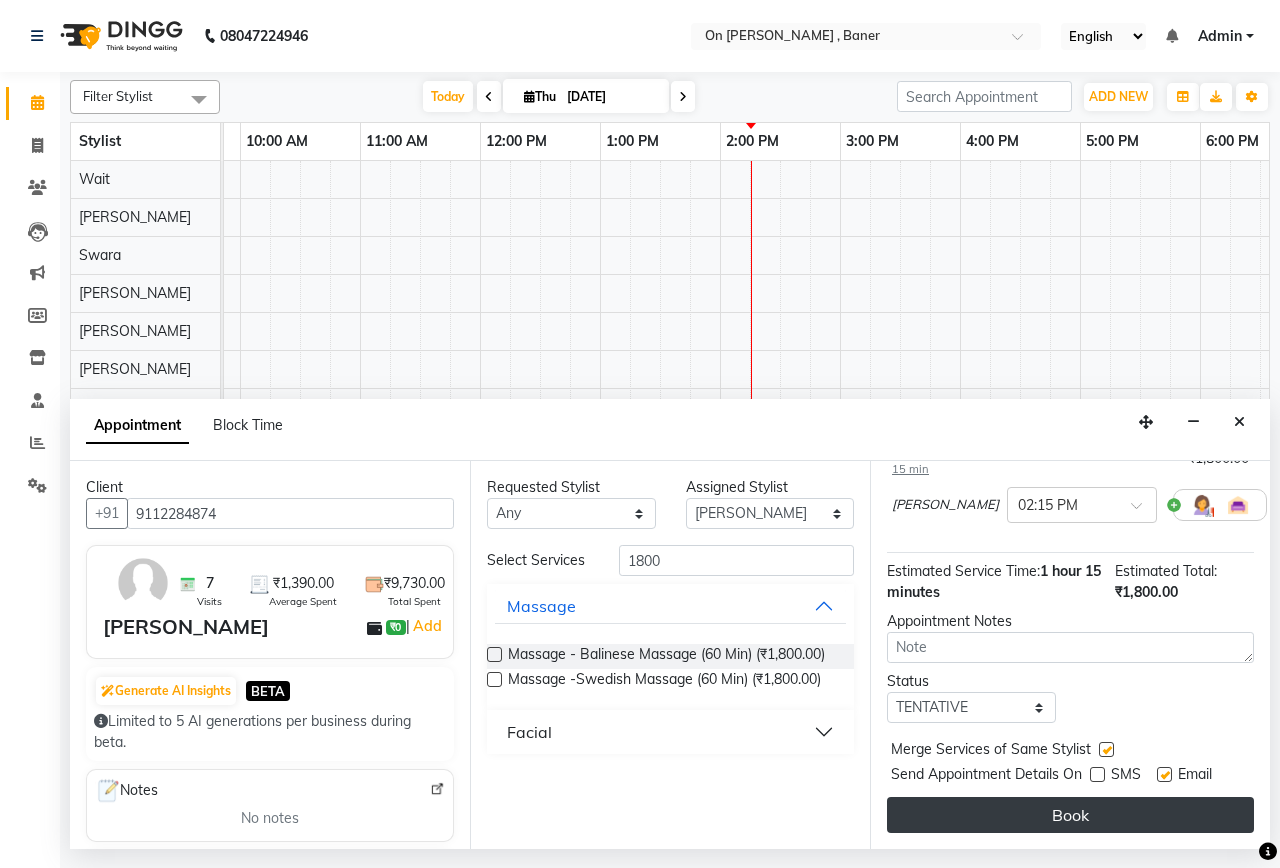 click on "Book" at bounding box center (1070, 815) 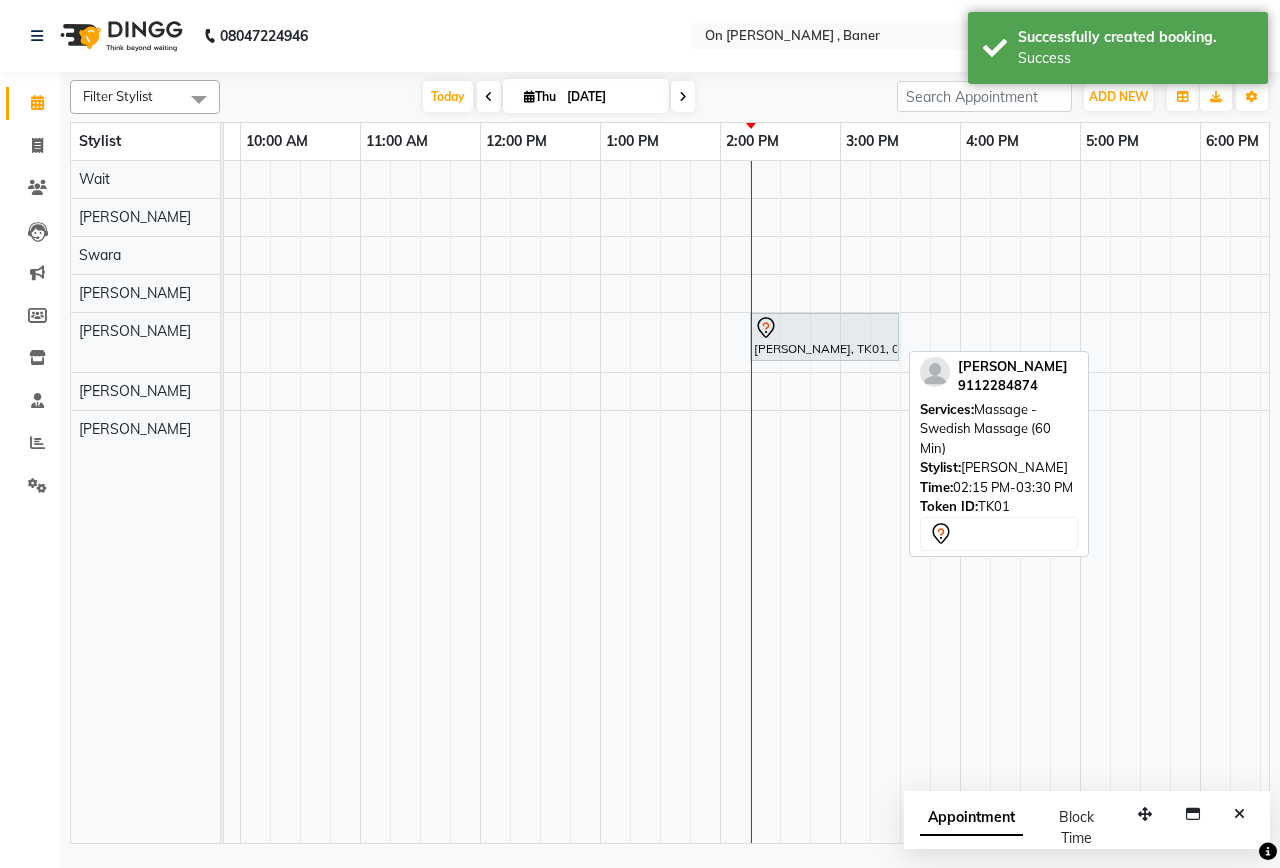 click on "[PERSON_NAME], TK01, 02:15 PM-03:30 PM, Massage -Swedish  Massage (60 Min)" at bounding box center (824, 337) 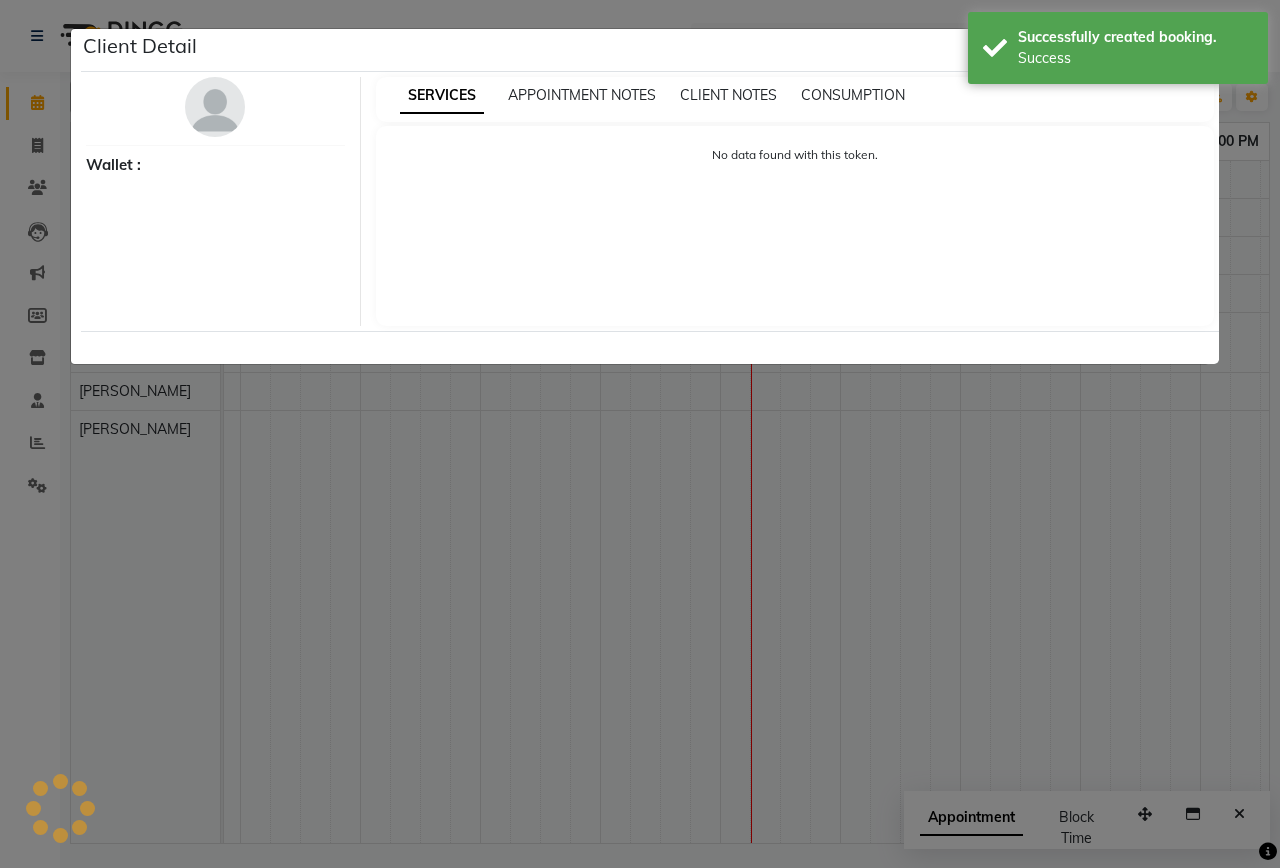 select on "7" 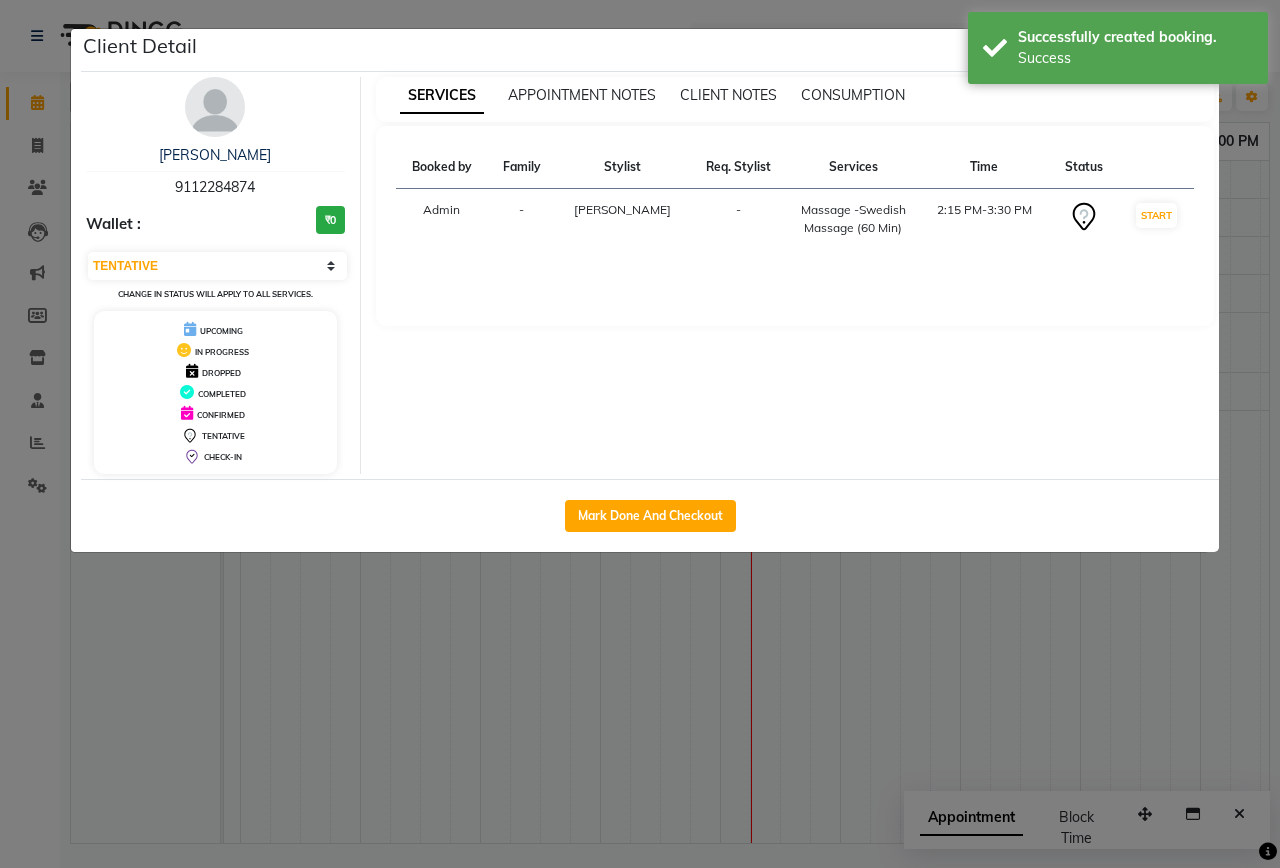 click at bounding box center [215, 107] 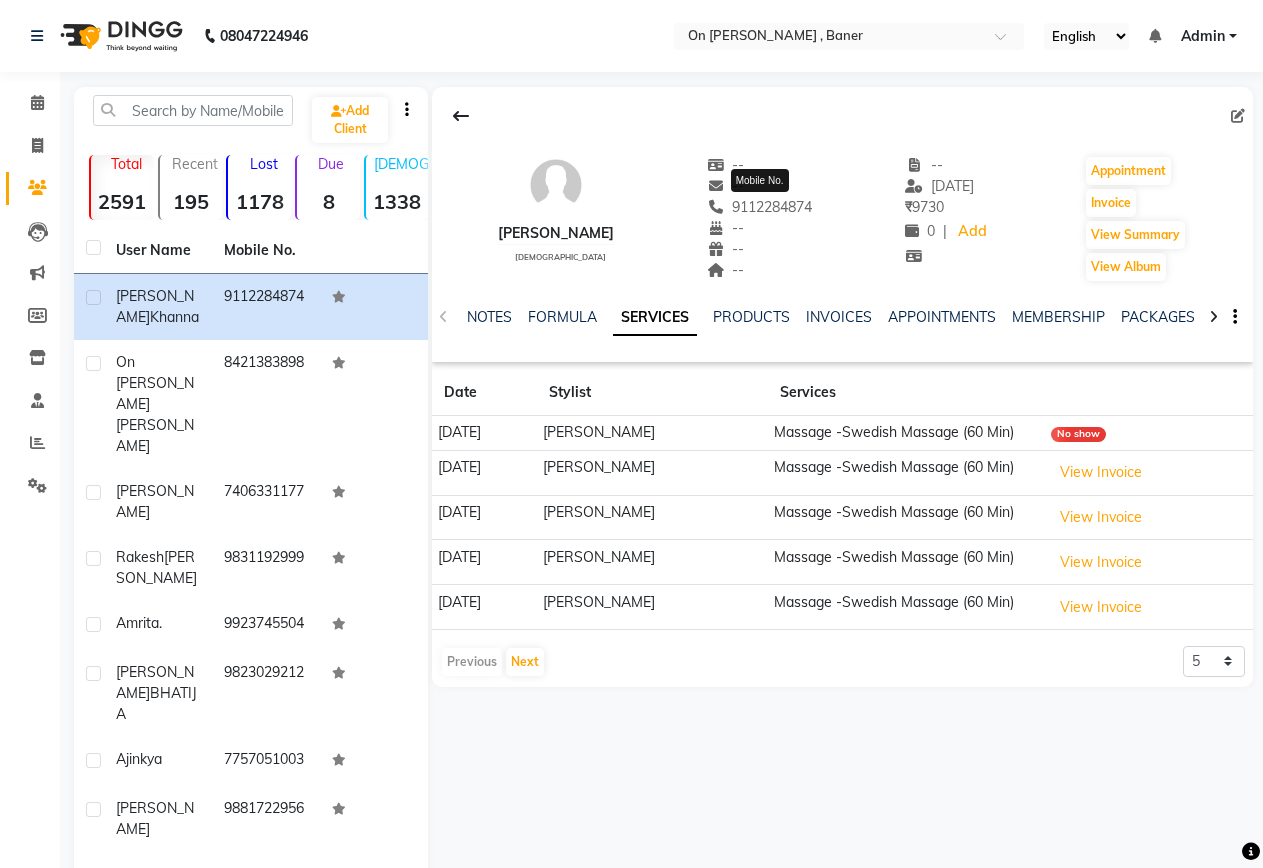 click on "9112284874" 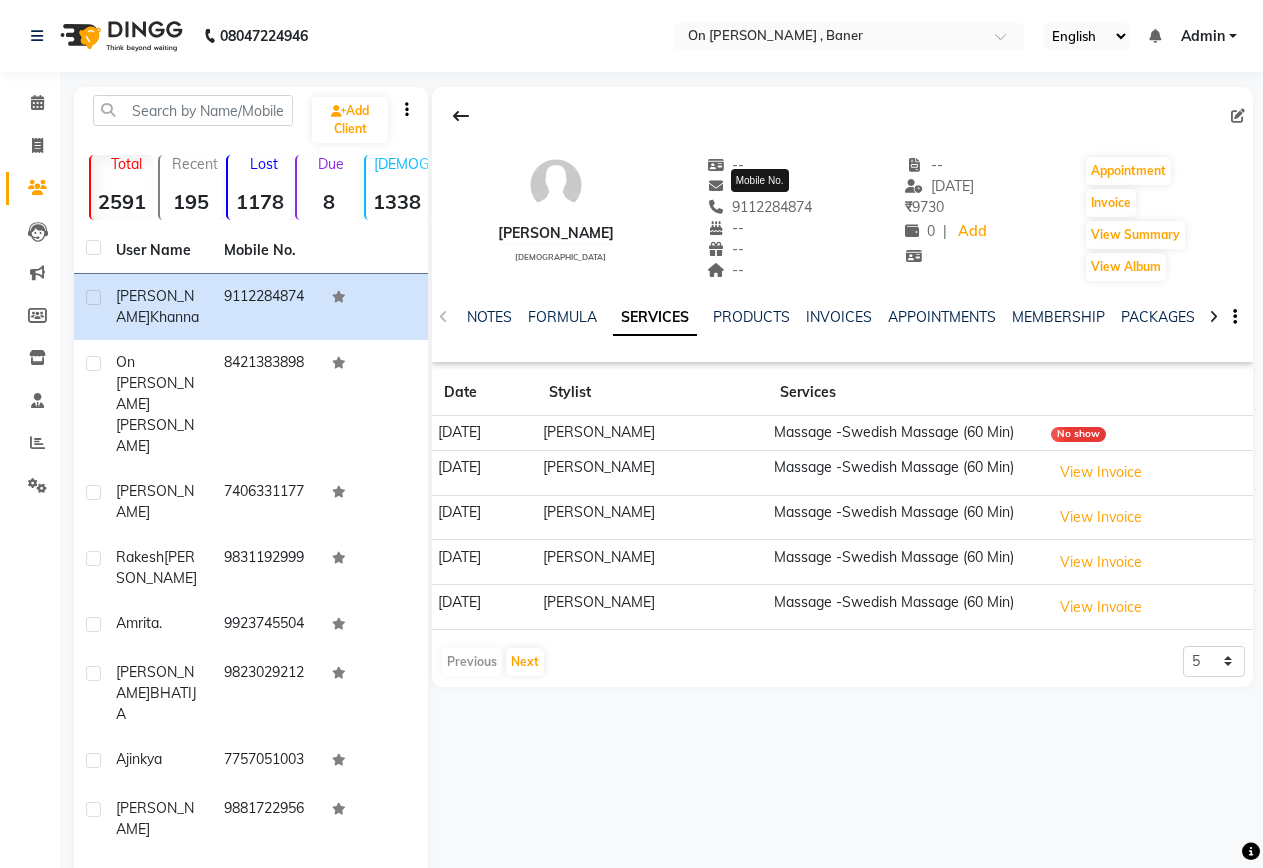 click on "9112284874" 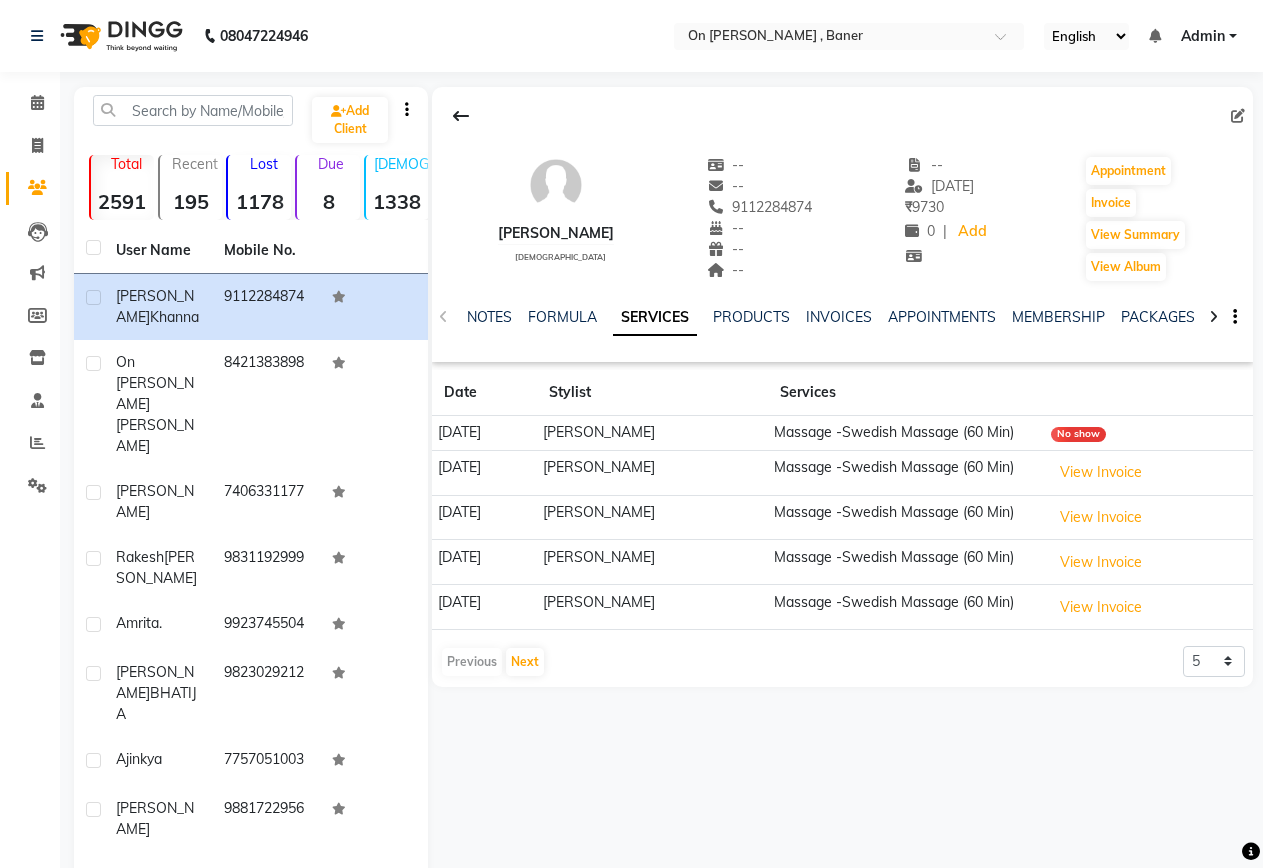 copy on "9112284874" 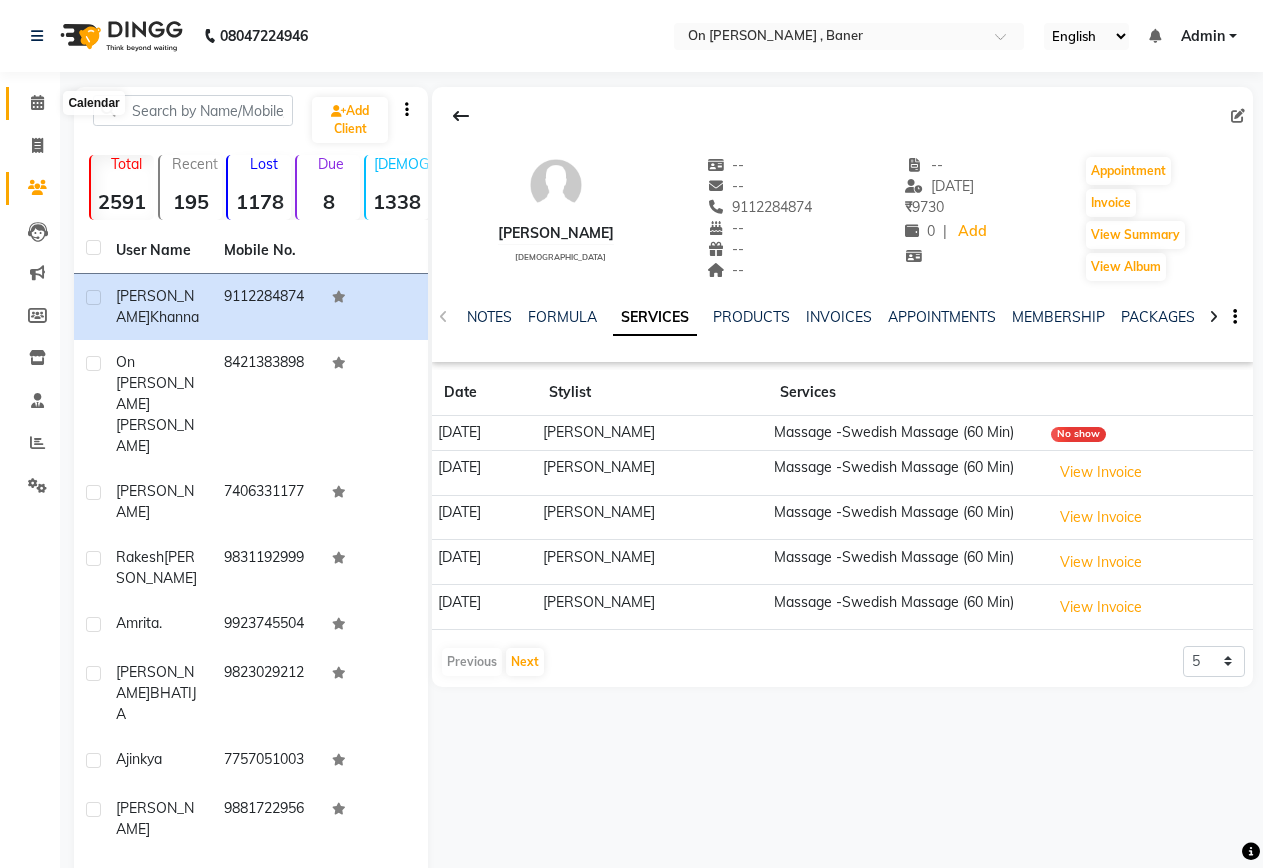 click 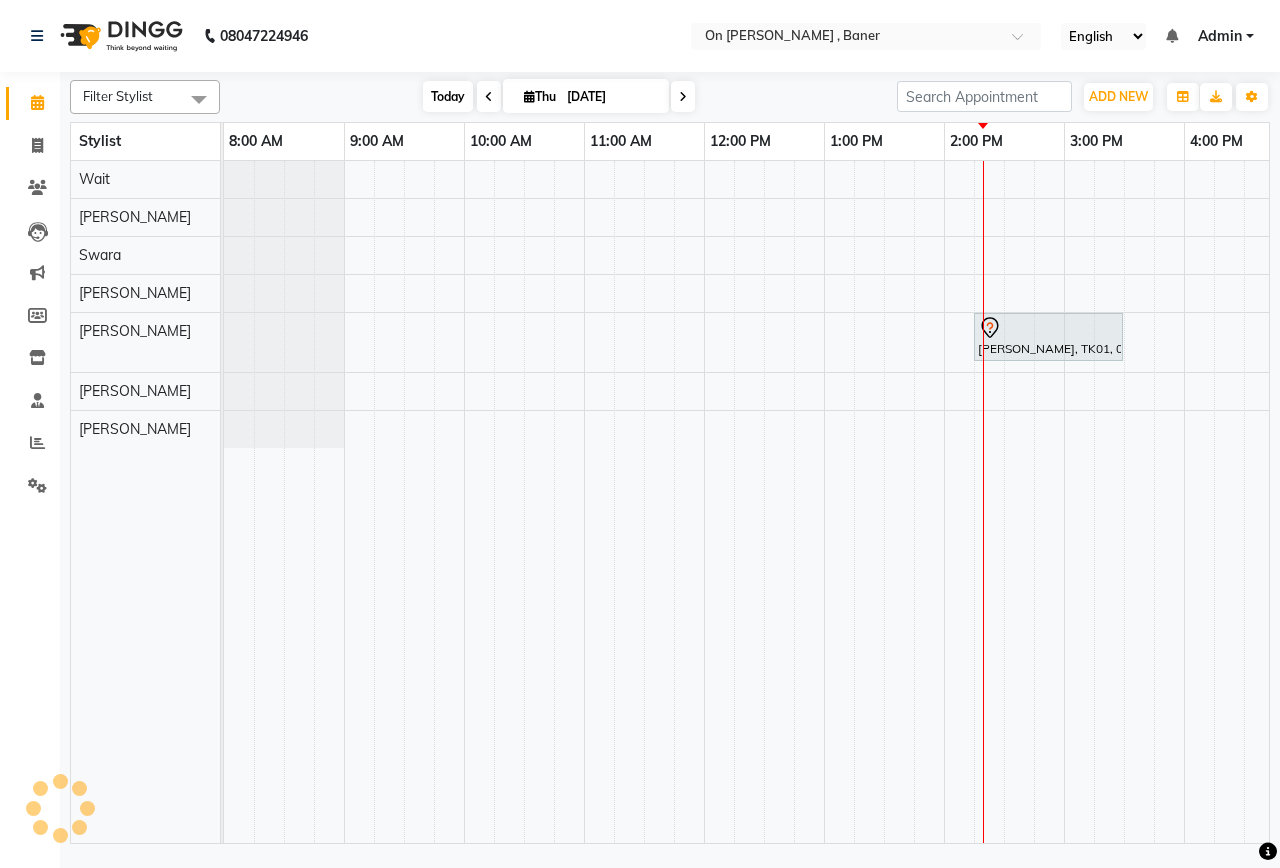 scroll, scrollTop: 0, scrollLeft: 0, axis: both 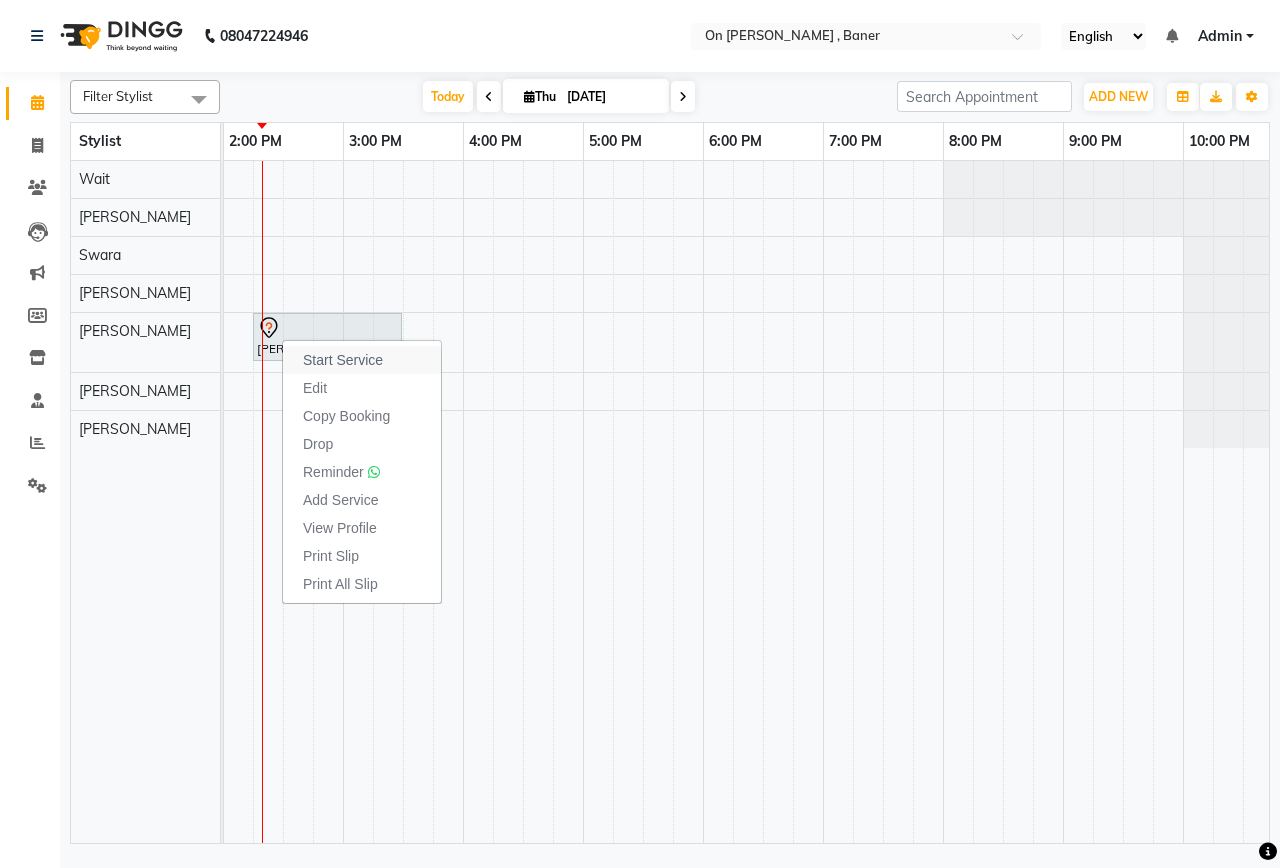 click on "Start Service" at bounding box center (343, 360) 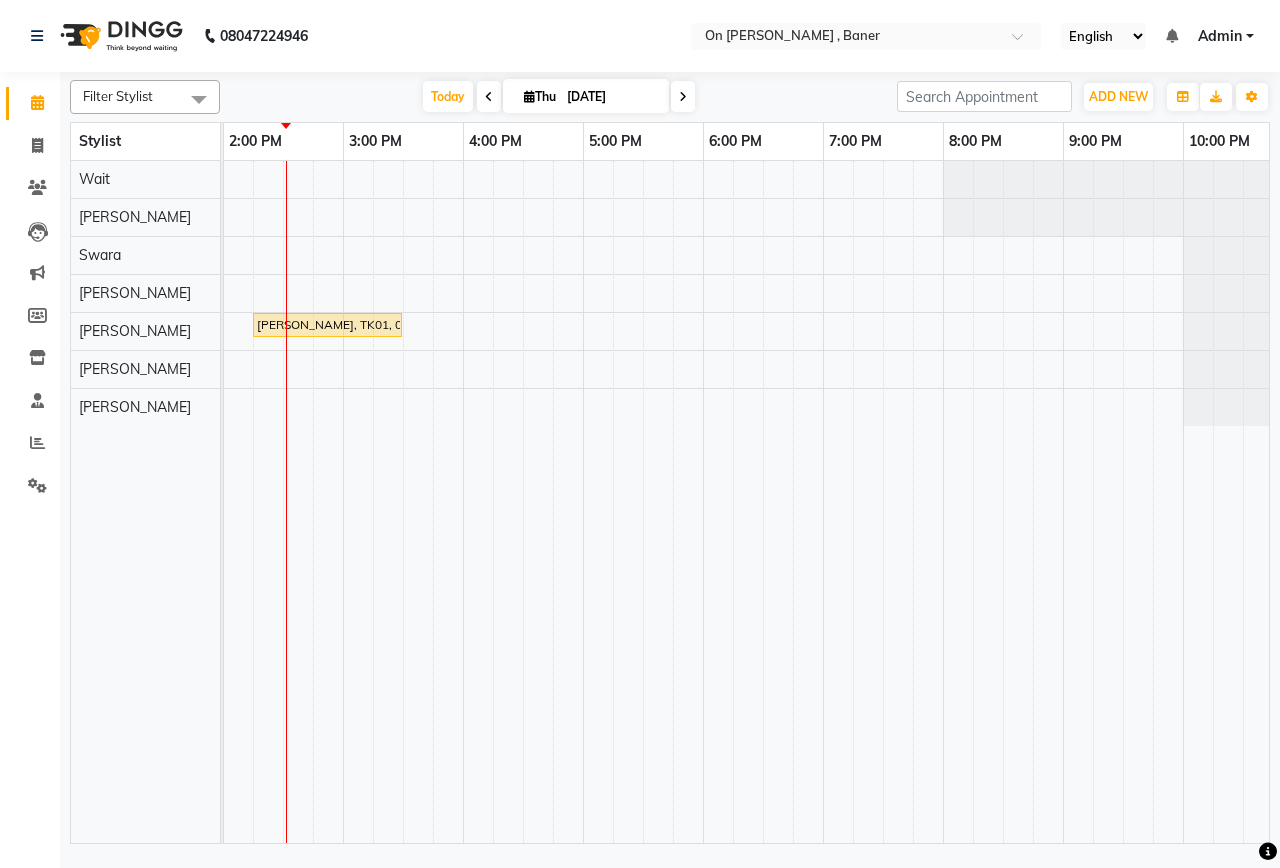 click on "[PERSON_NAME], TK01, 02:15 PM-03:30 PM, Massage -Swedish  Massage (60 Min)" at bounding box center (403, 502) 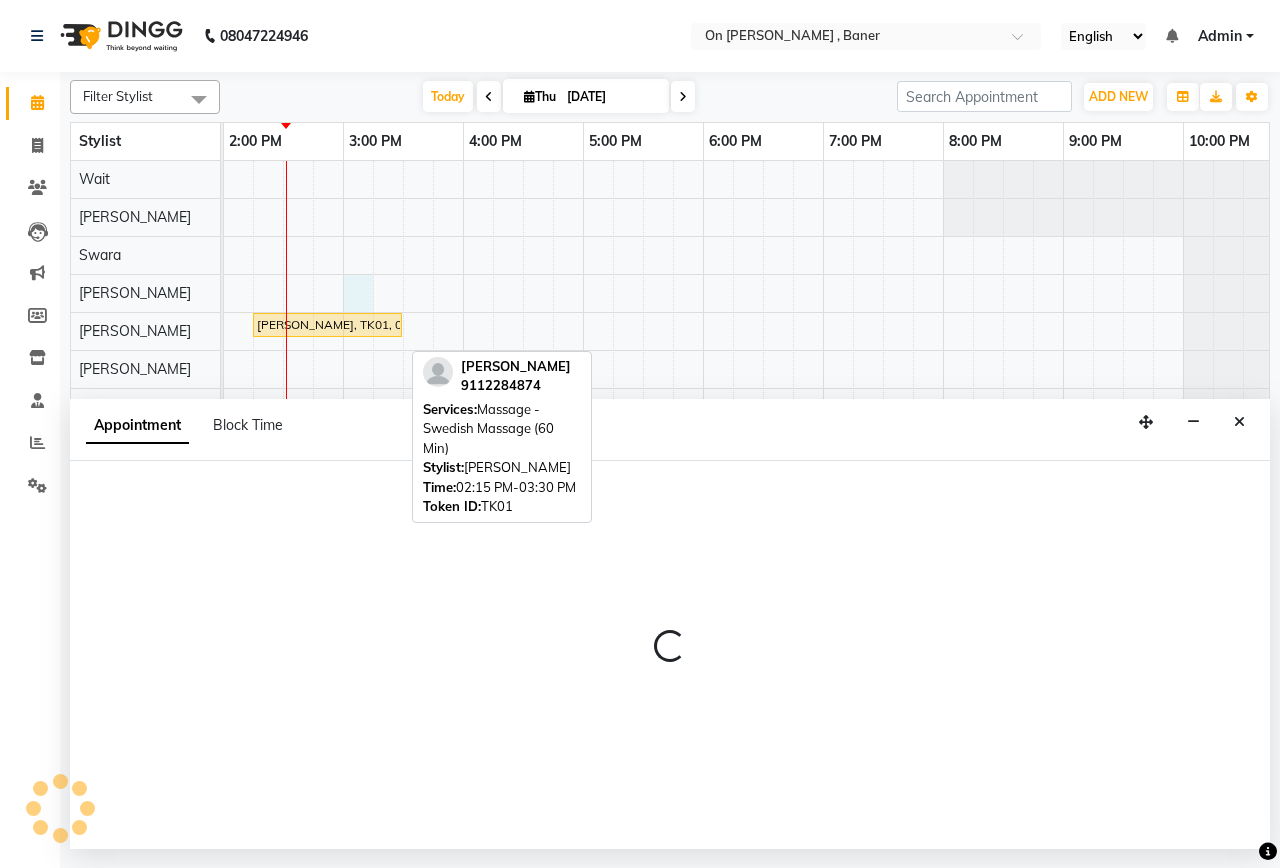 select on "25558" 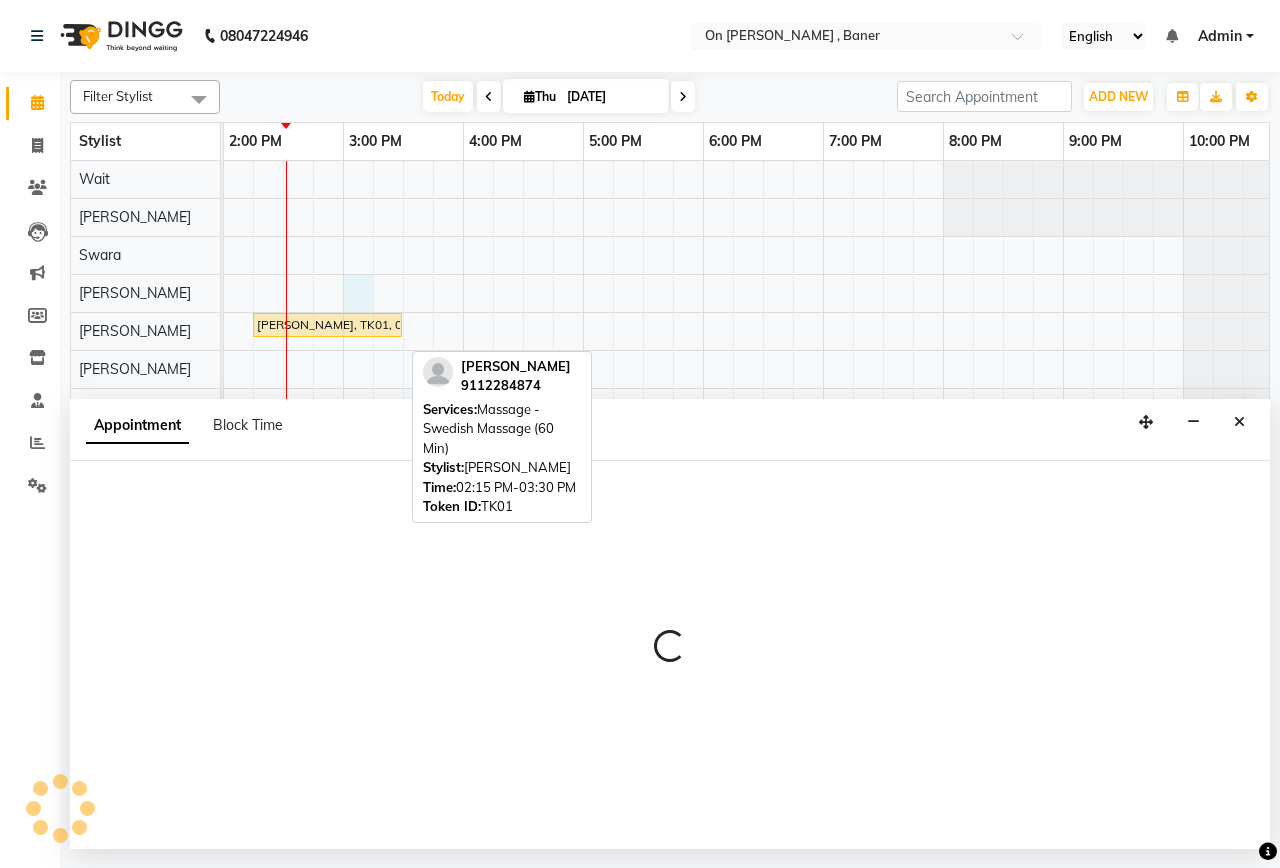 select on "tentative" 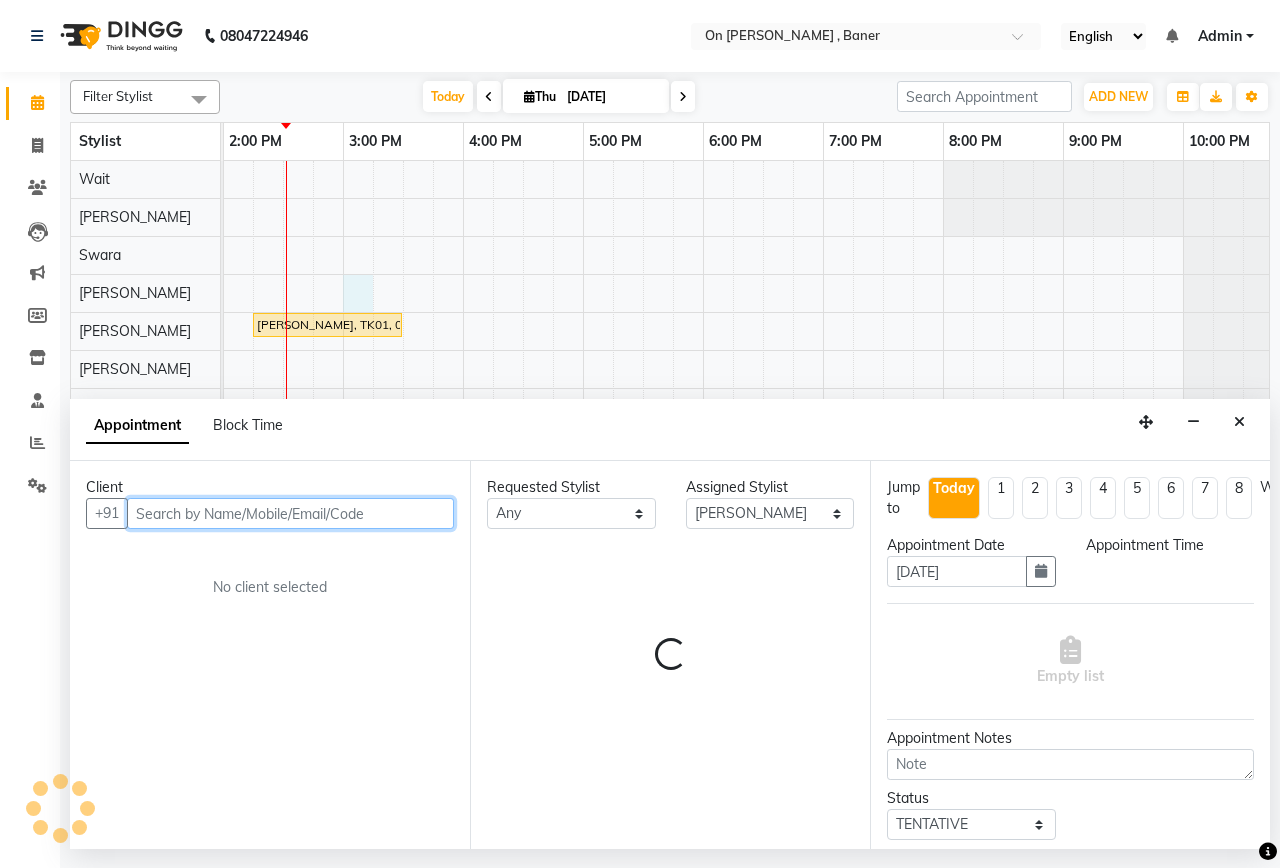 select on "900" 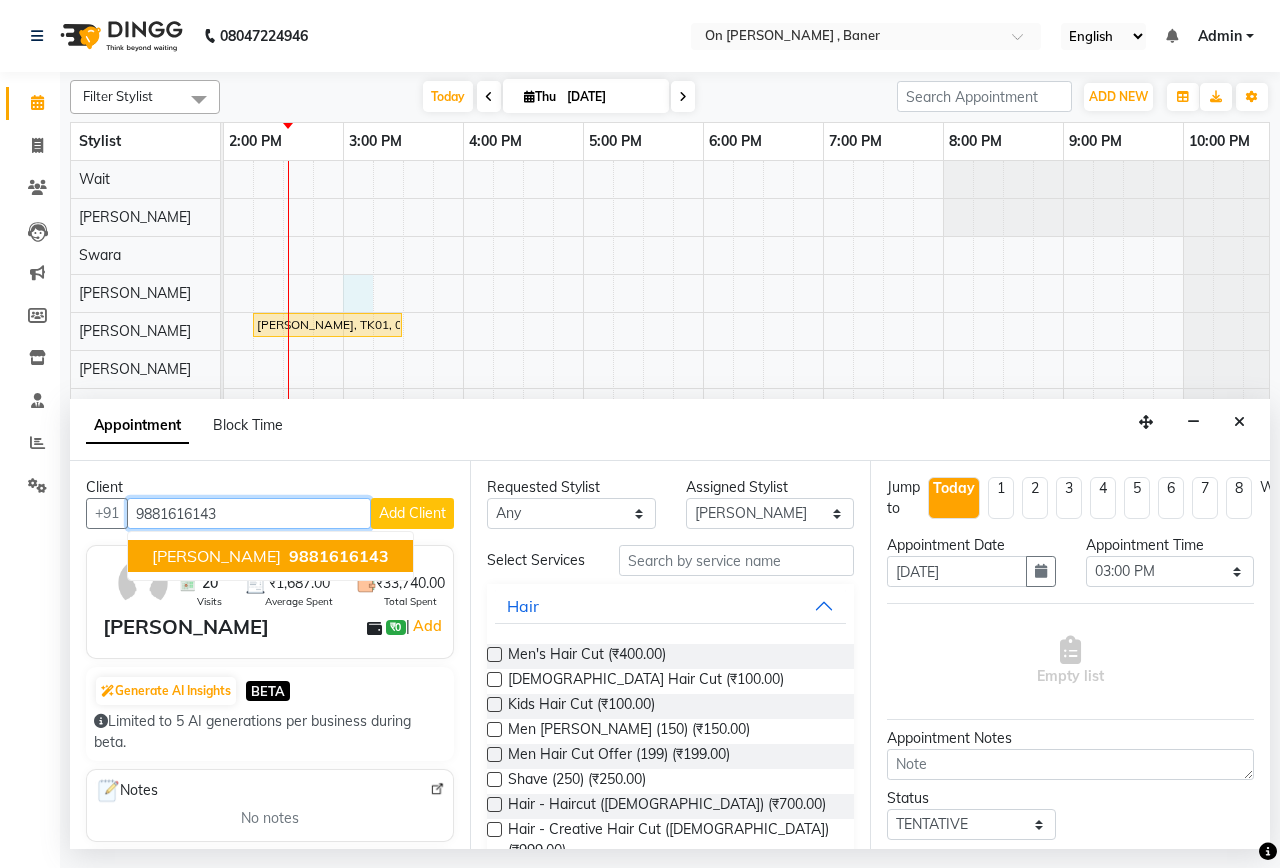 click on "ardhendu" at bounding box center [216, 556] 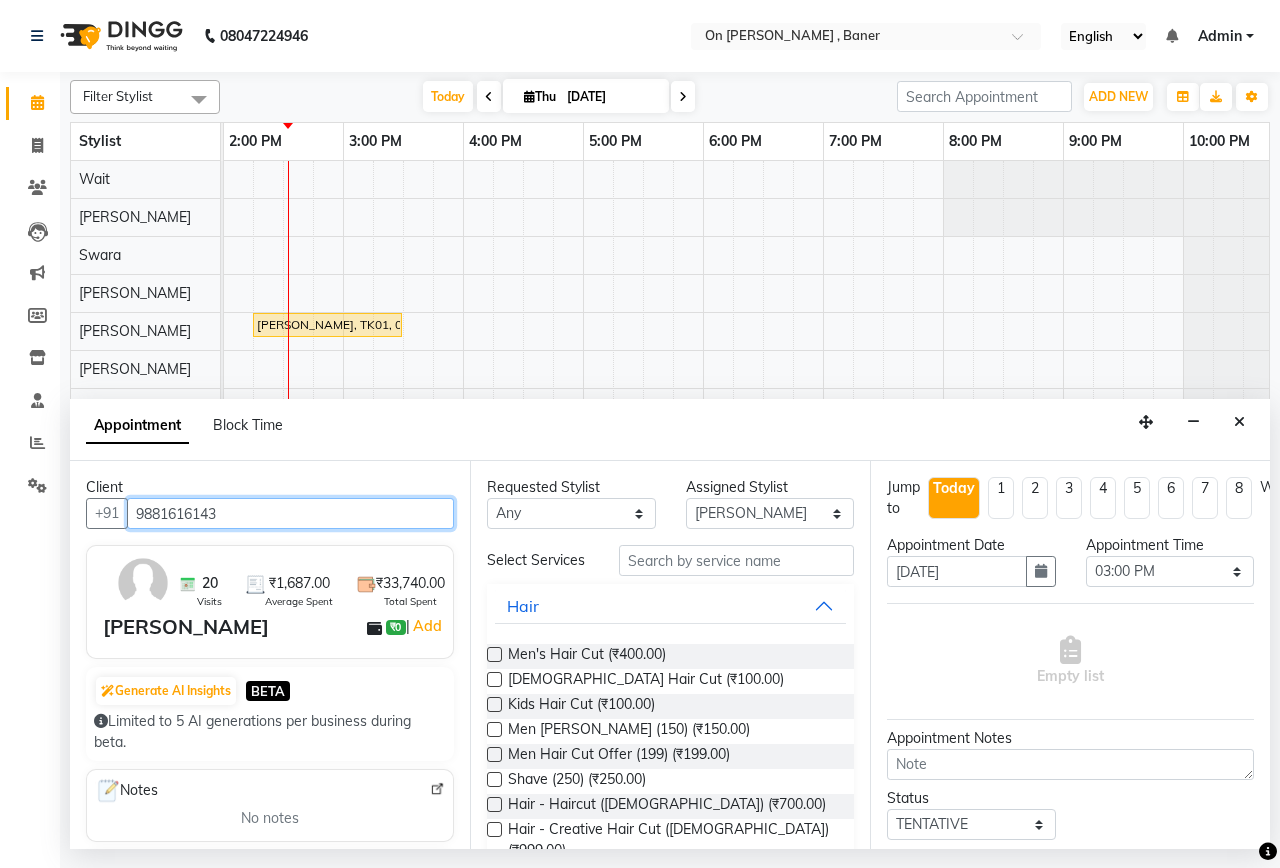 type on "9881616143" 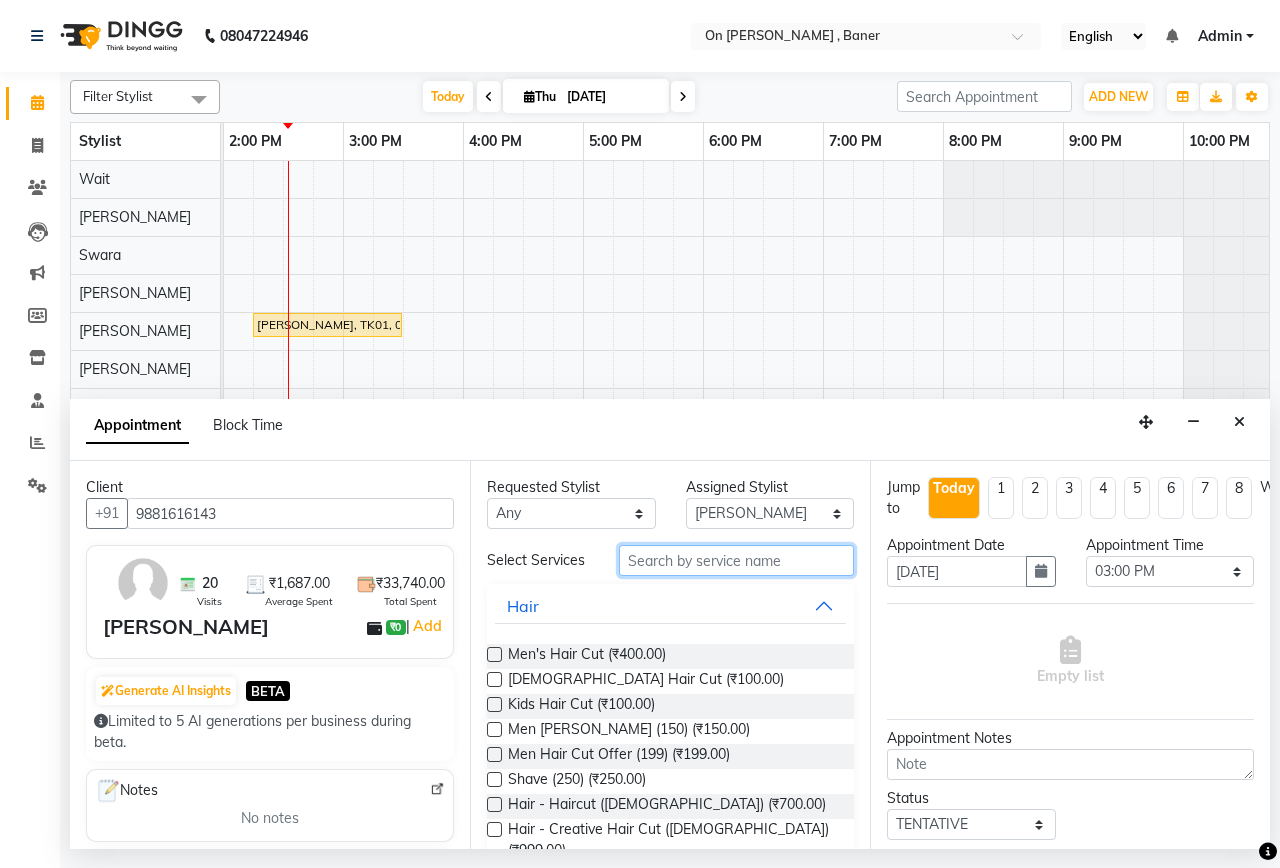 click at bounding box center (736, 560) 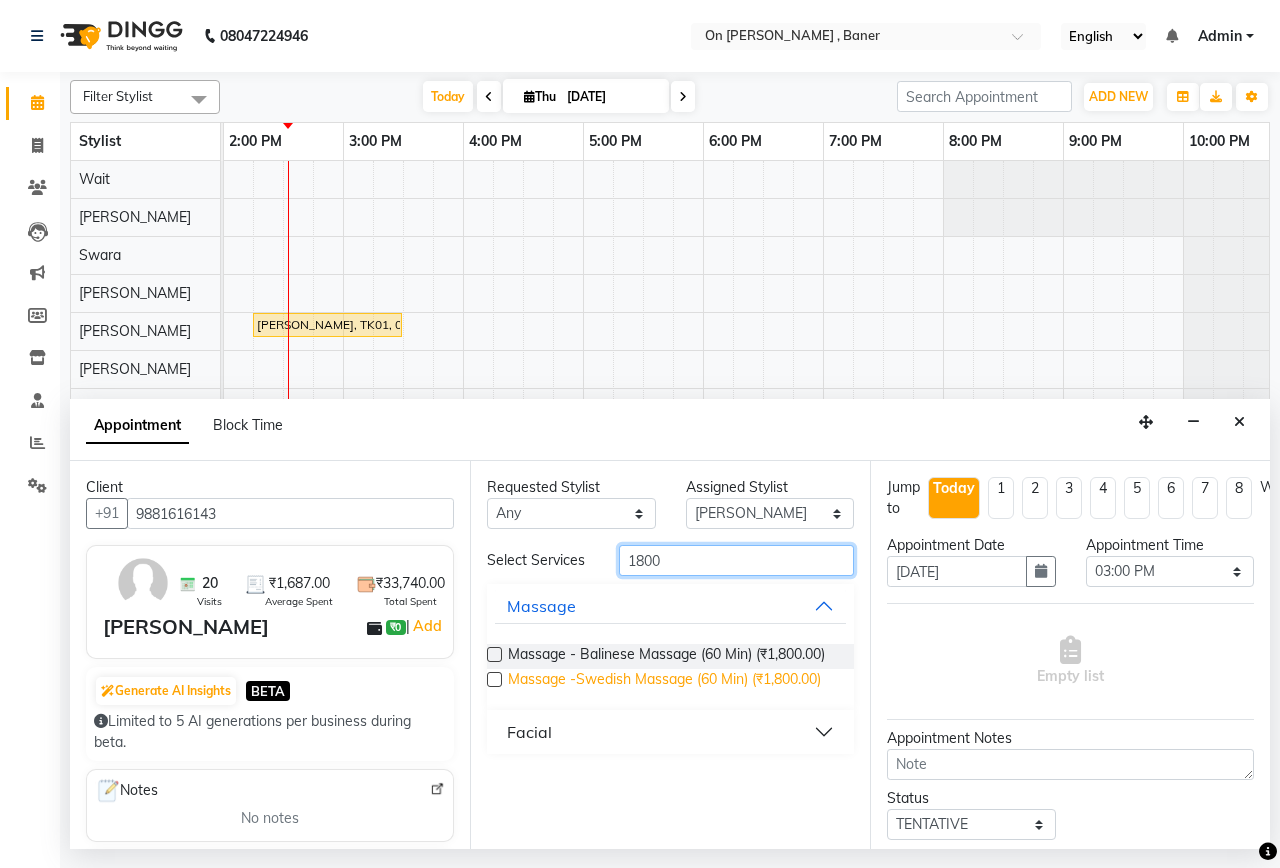 type on "1800" 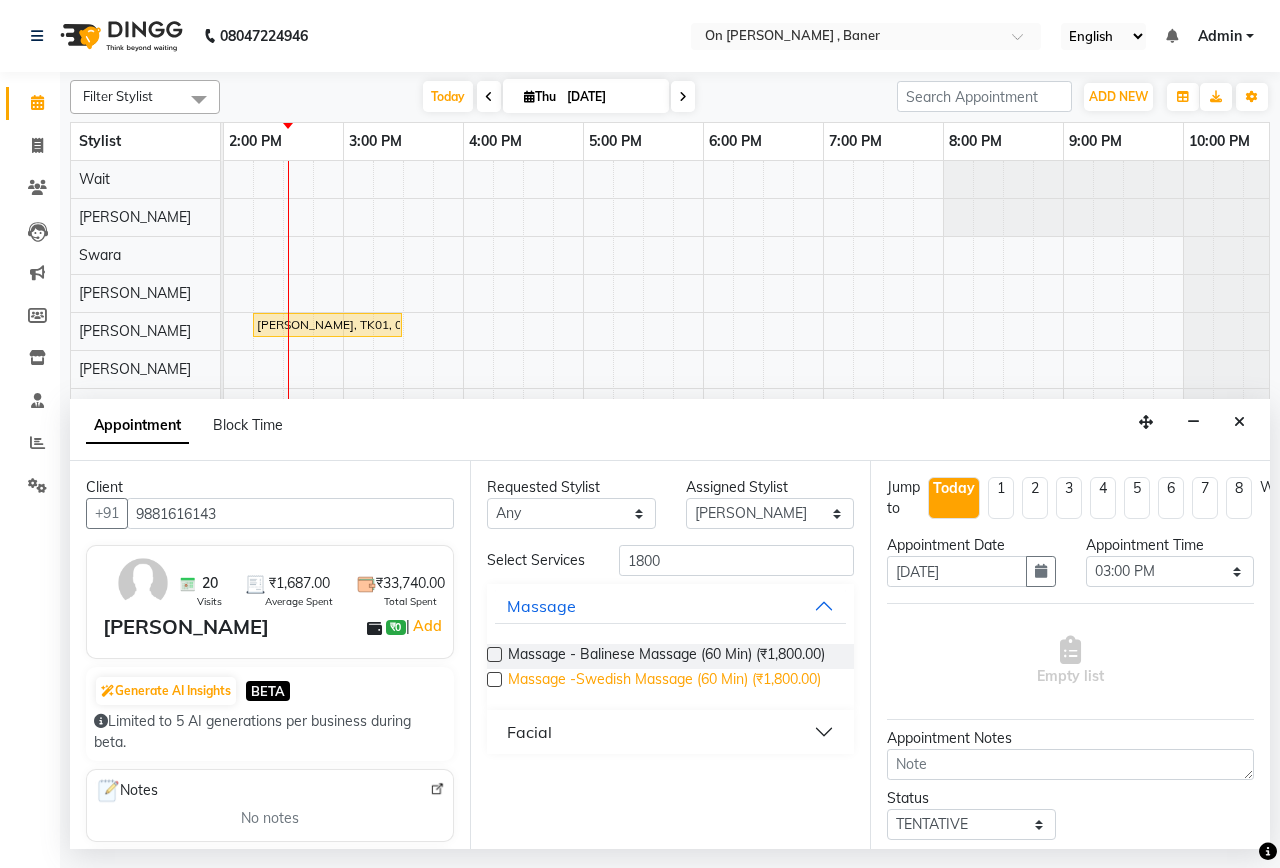 click on "Massage -Swedish  Massage (60 Min) (₹1,800.00)" at bounding box center (664, 681) 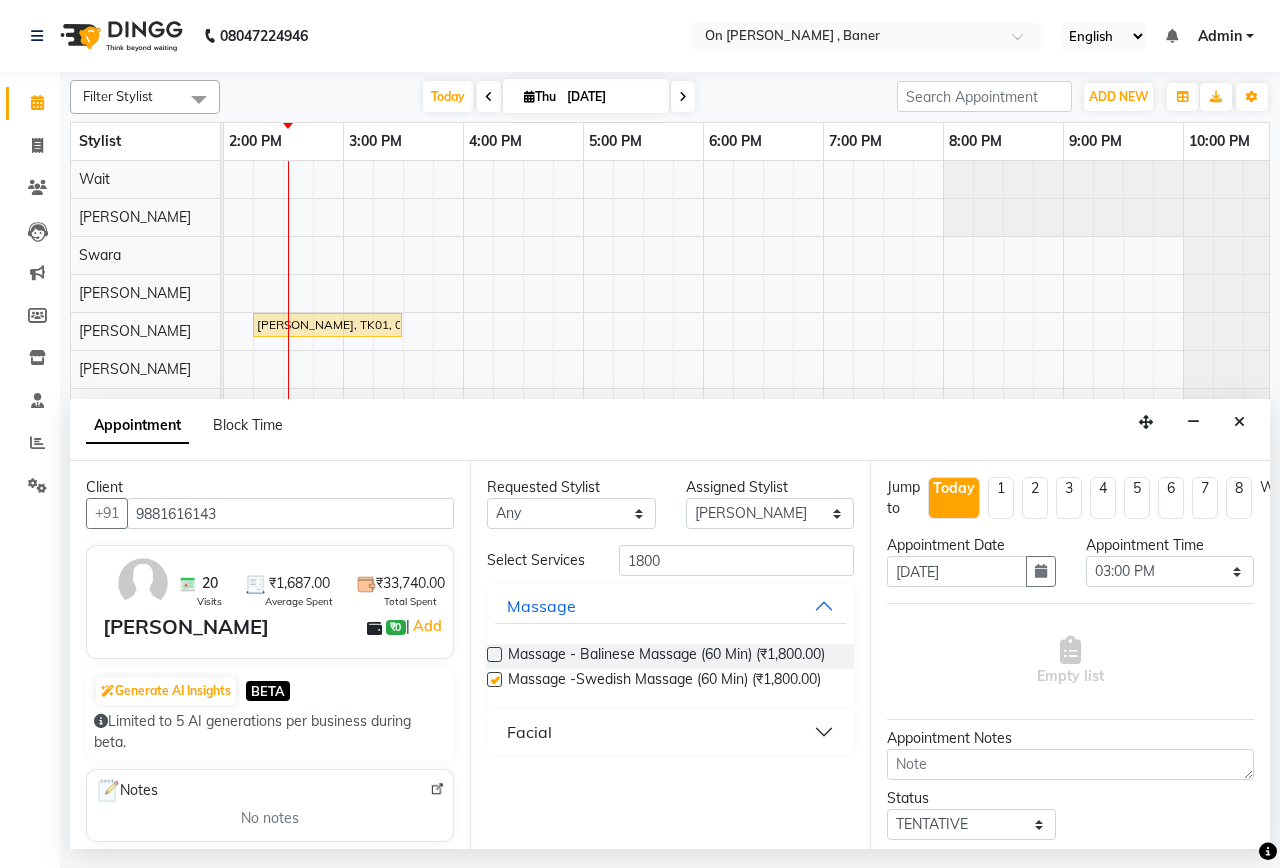 checkbox on "false" 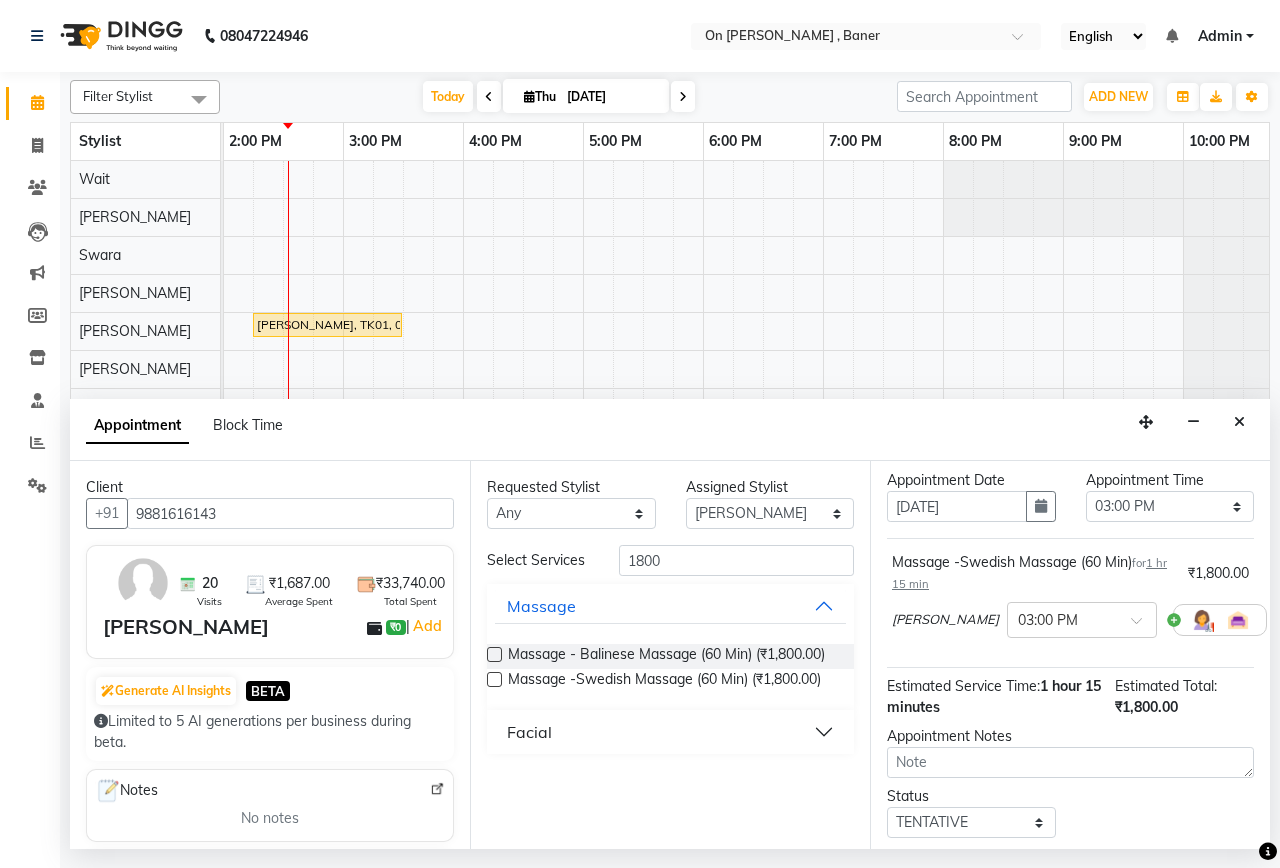 scroll, scrollTop: 197, scrollLeft: 0, axis: vertical 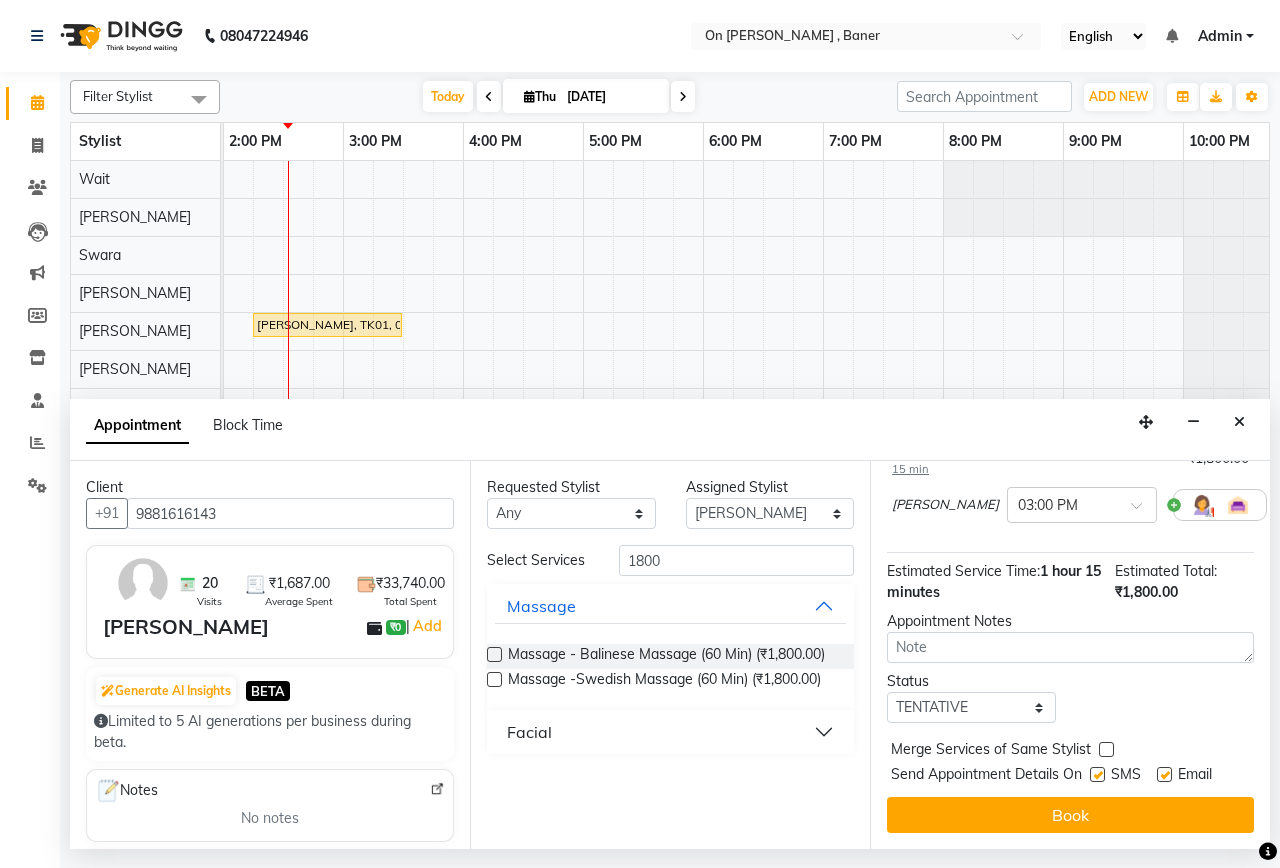 click at bounding box center [1106, 749] 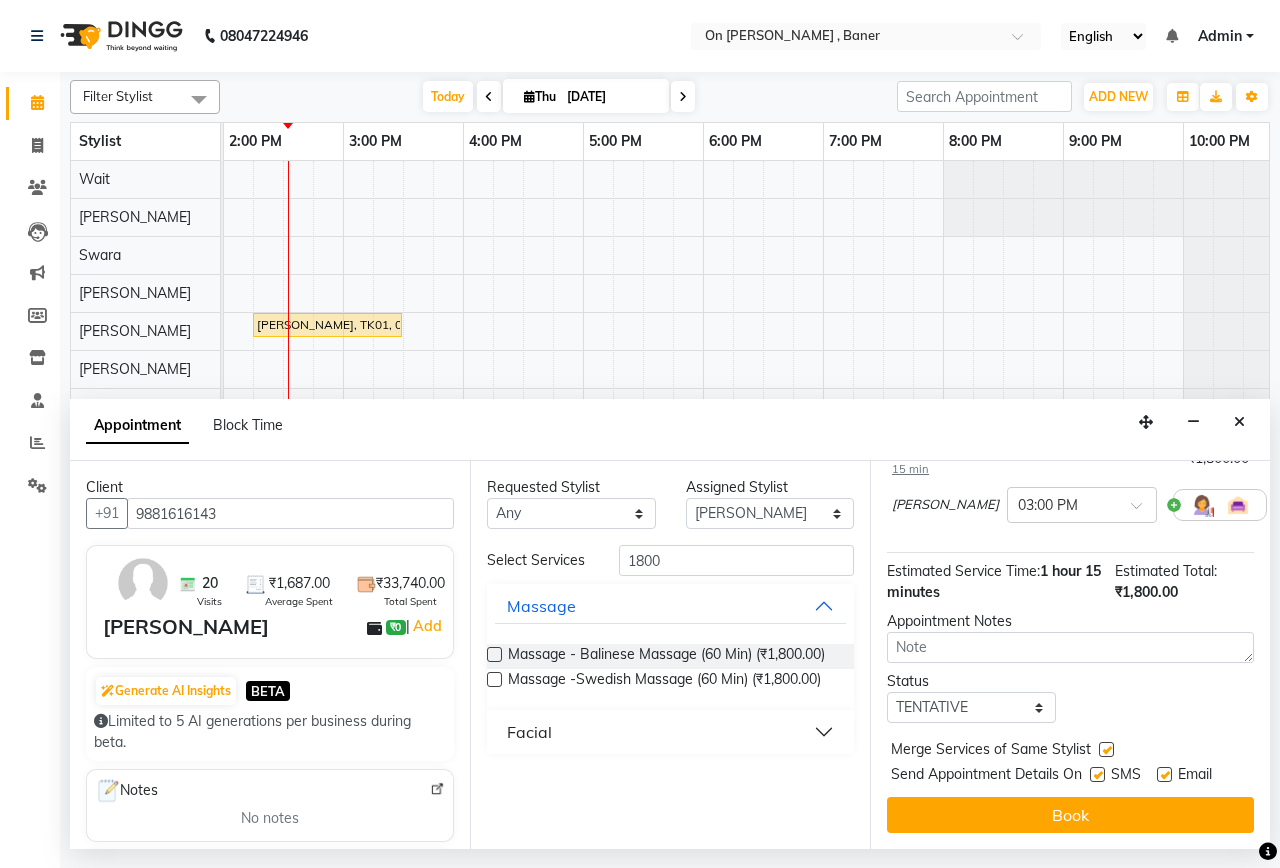 click at bounding box center [1097, 774] 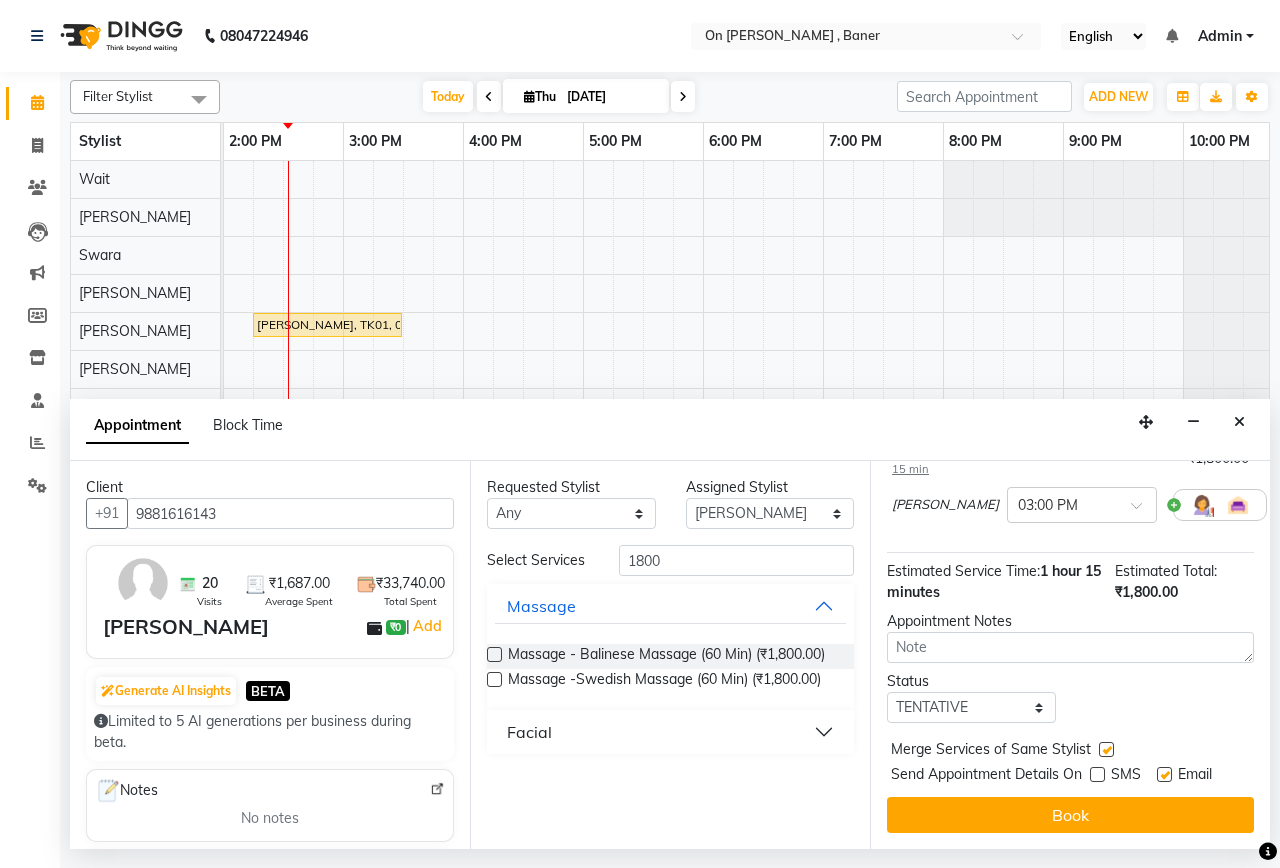 click on "Book" at bounding box center [1070, 815] 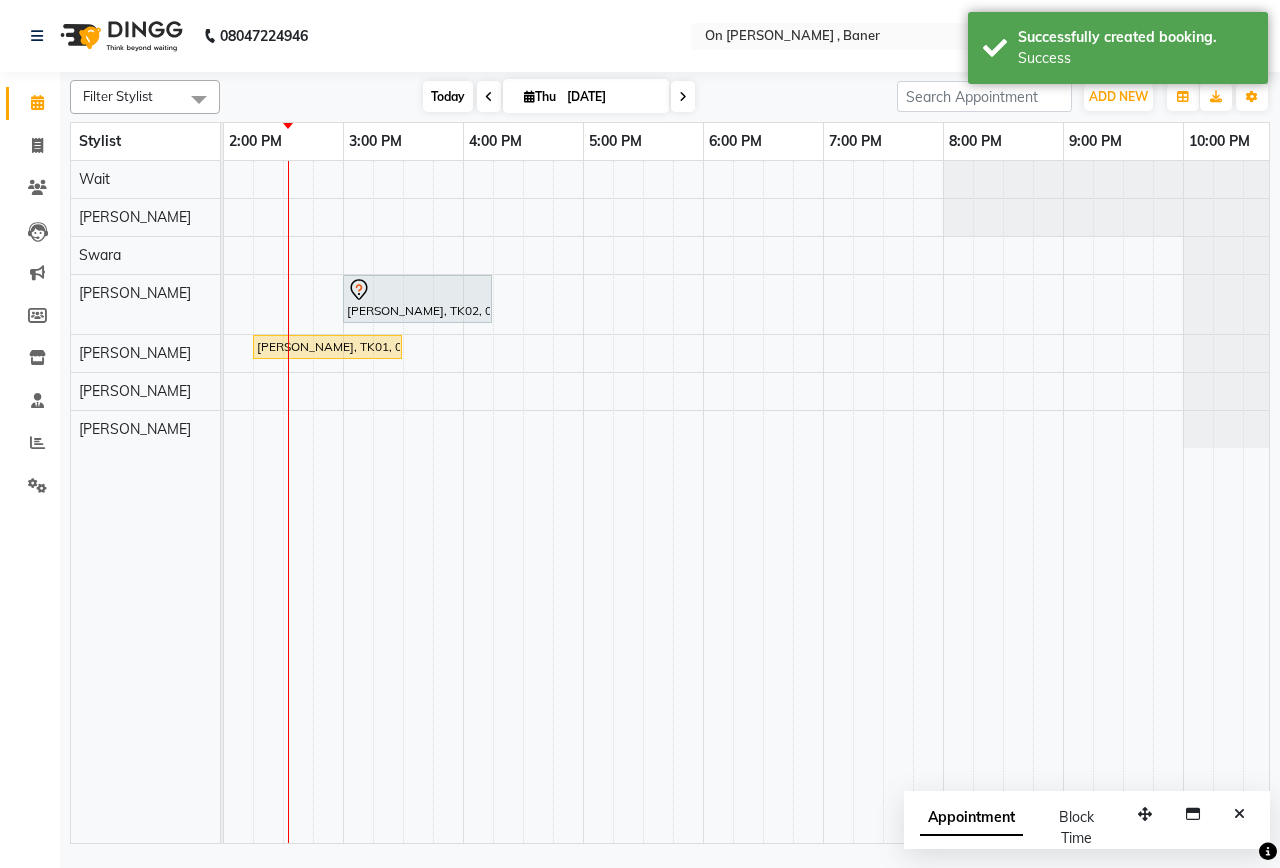 click on "Today" at bounding box center [448, 96] 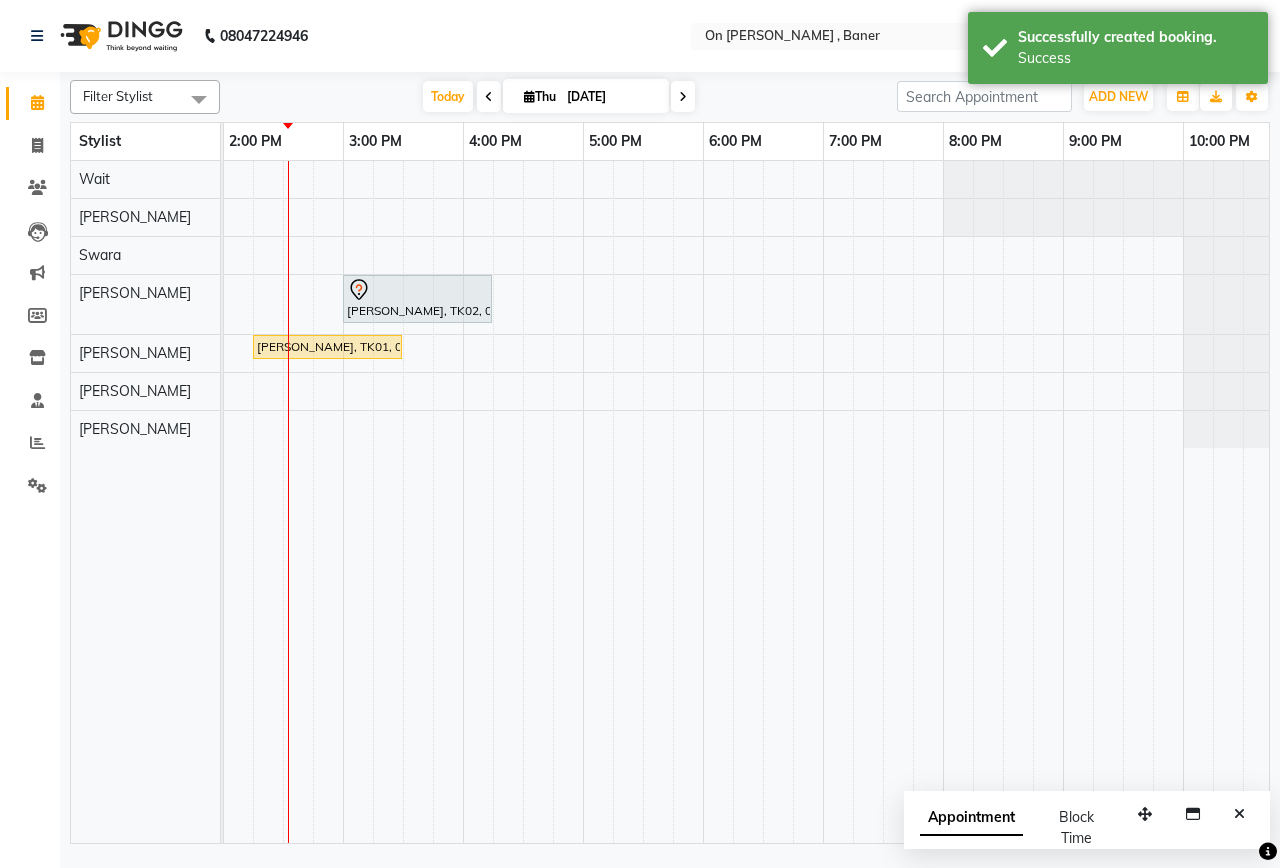 scroll, scrollTop: 0, scrollLeft: 721, axis: horizontal 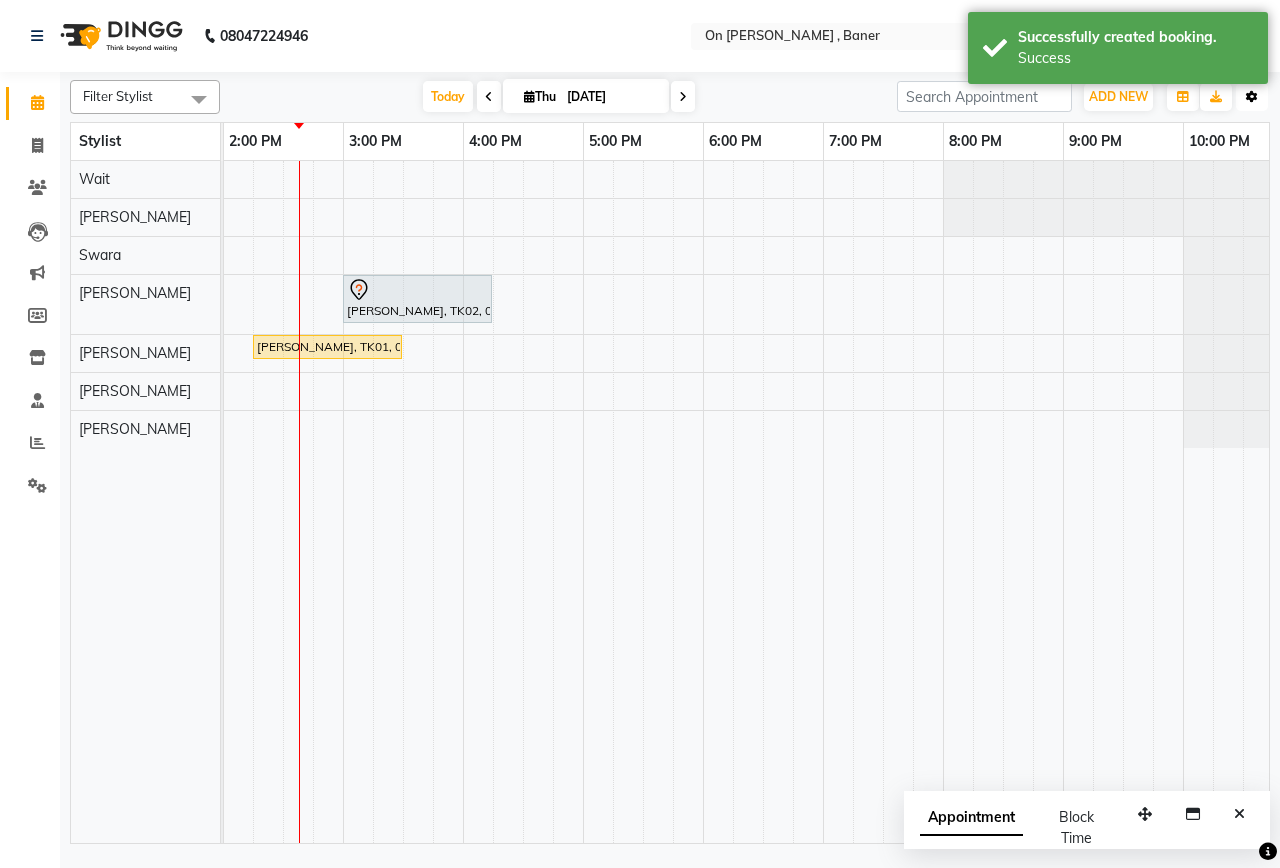 click on "Toggle Dropdown" at bounding box center [1252, 97] 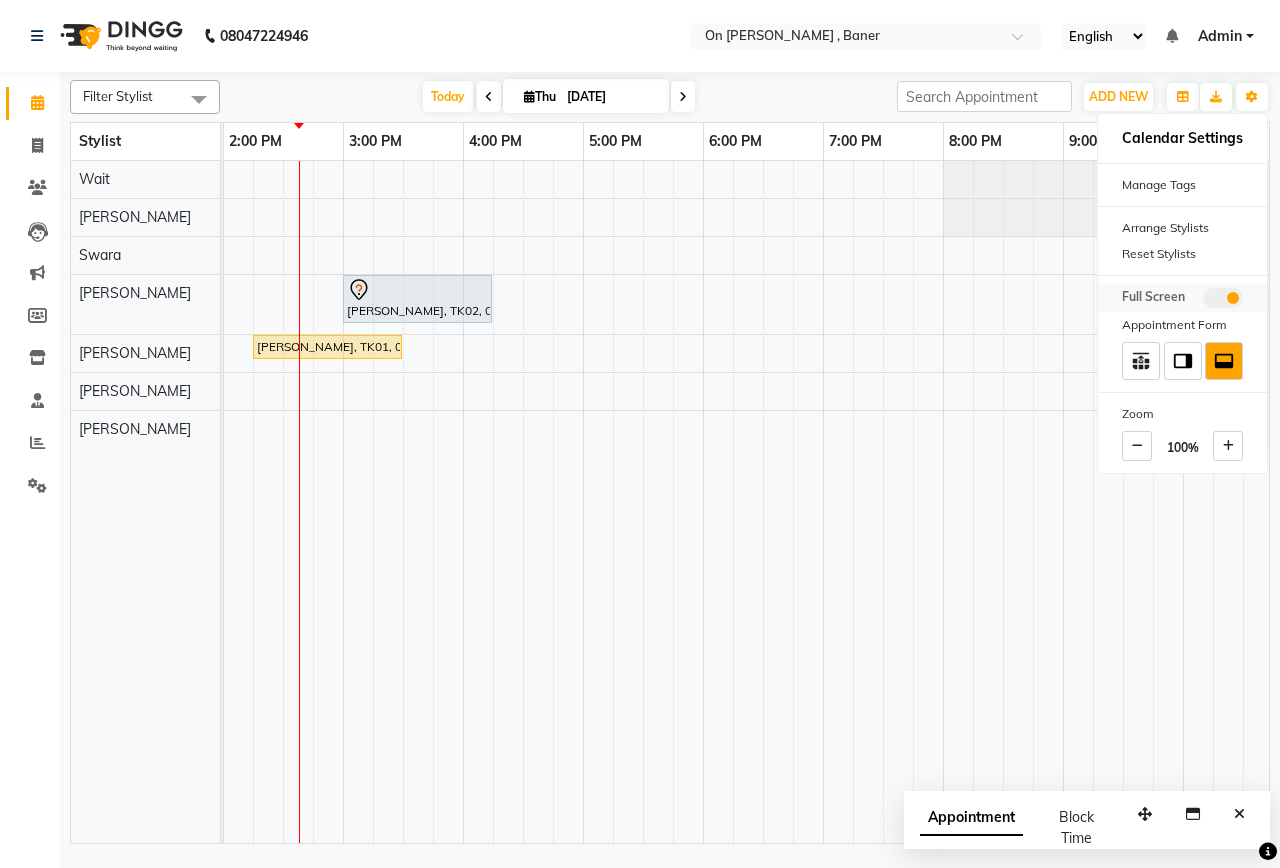 click at bounding box center [1223, 298] 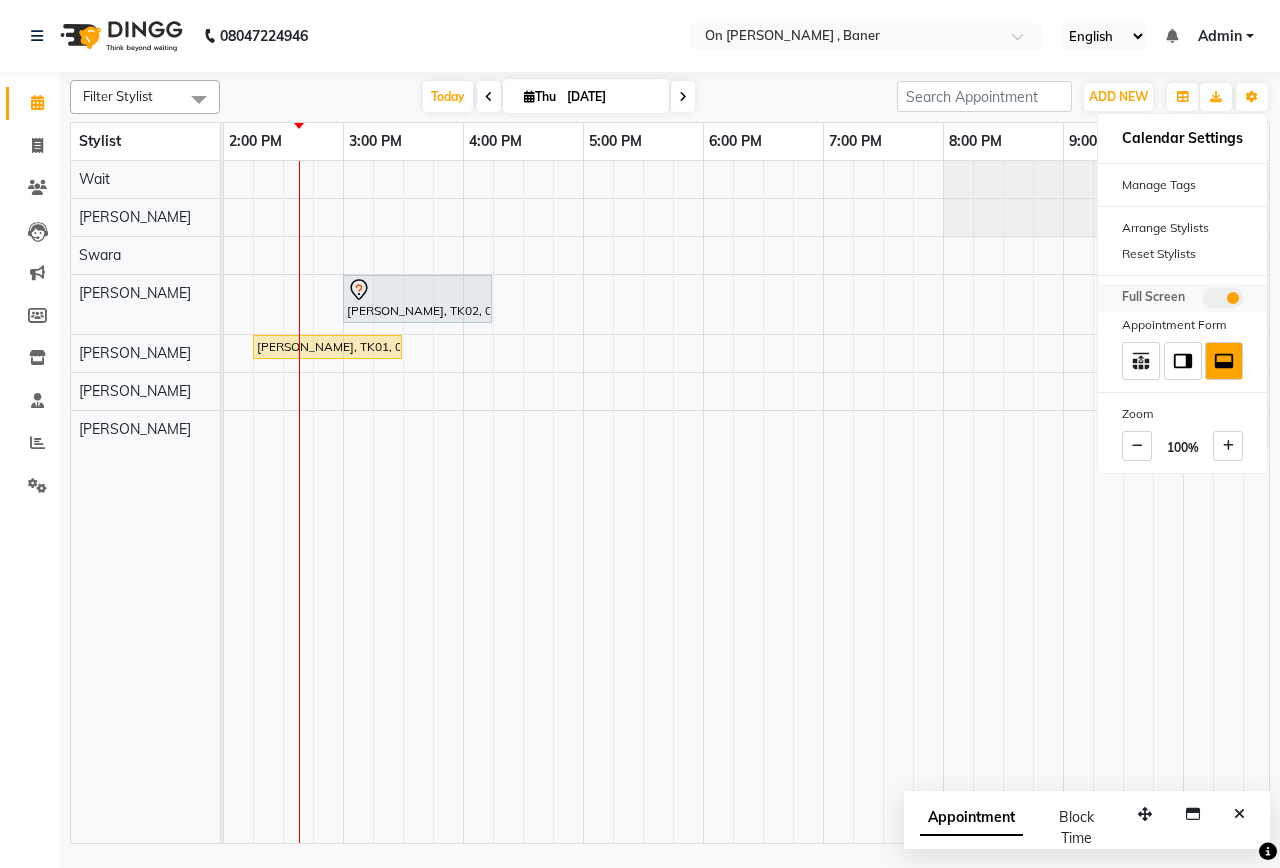 click at bounding box center [1203, 301] 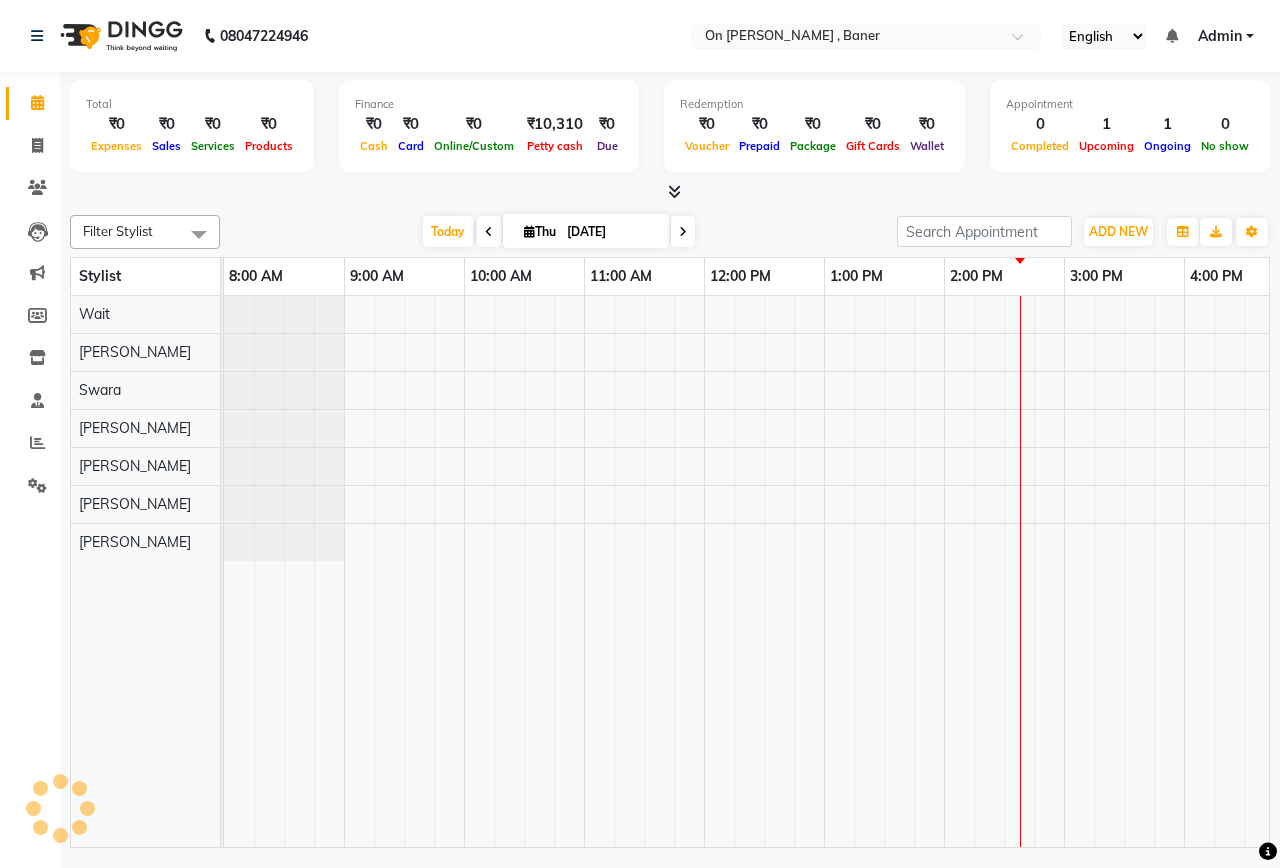 scroll, scrollTop: 0, scrollLeft: 0, axis: both 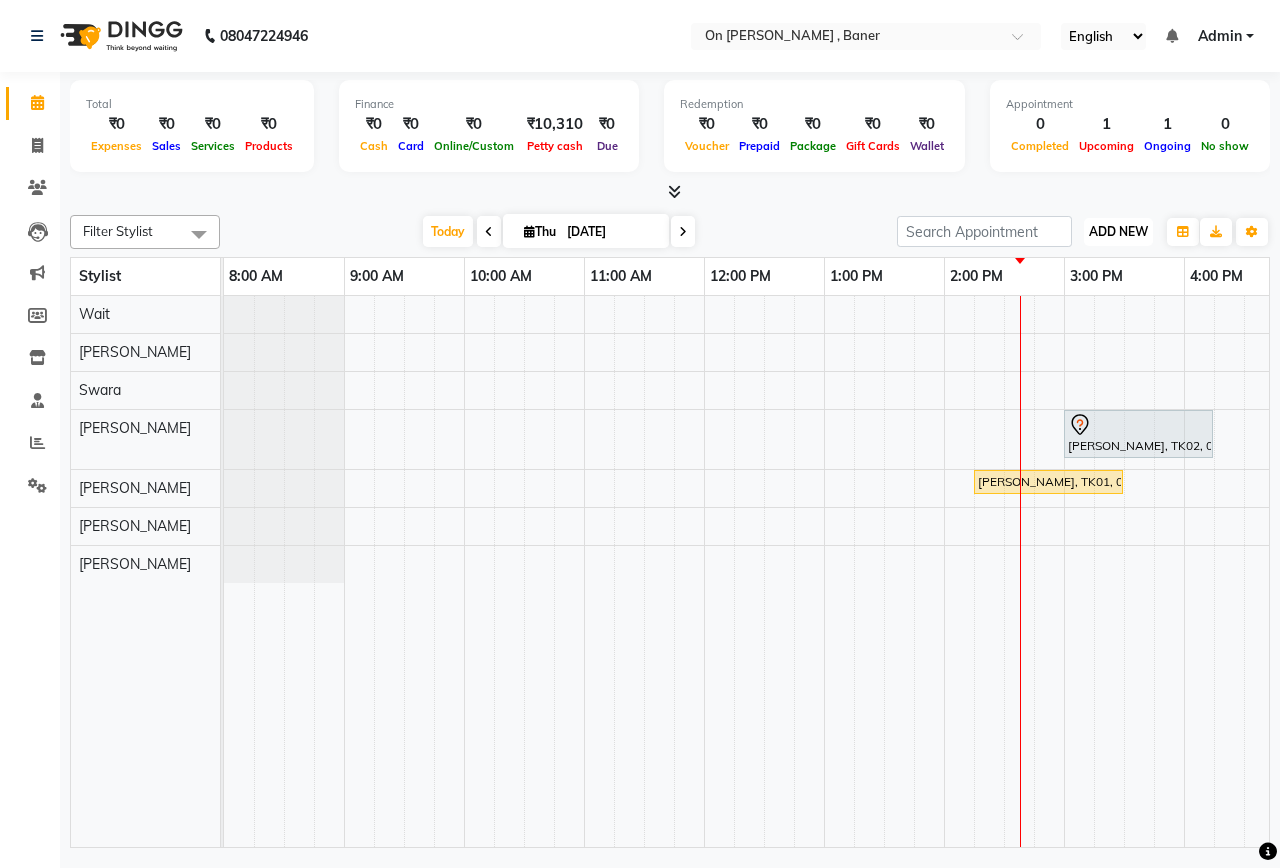 click on "ADD NEW" at bounding box center (1118, 231) 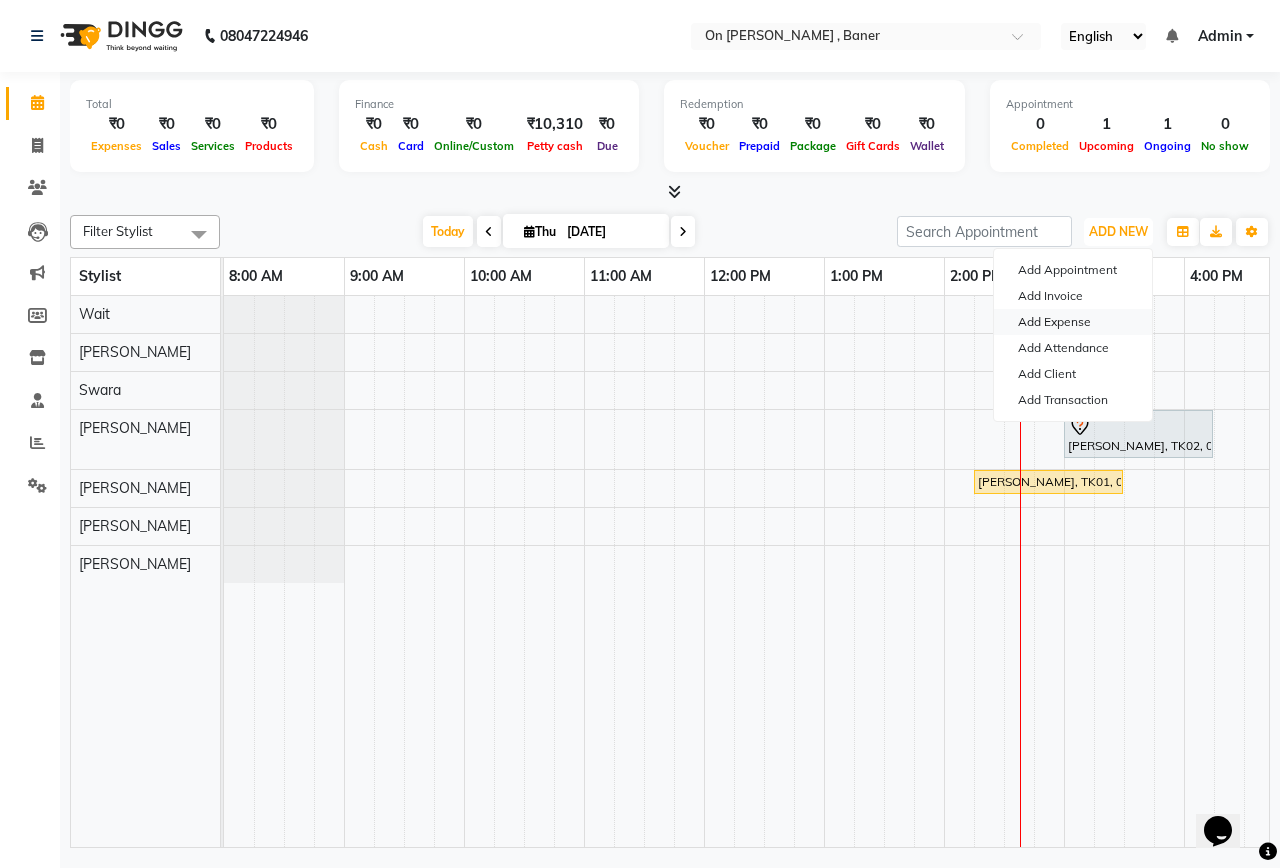 scroll, scrollTop: 0, scrollLeft: 0, axis: both 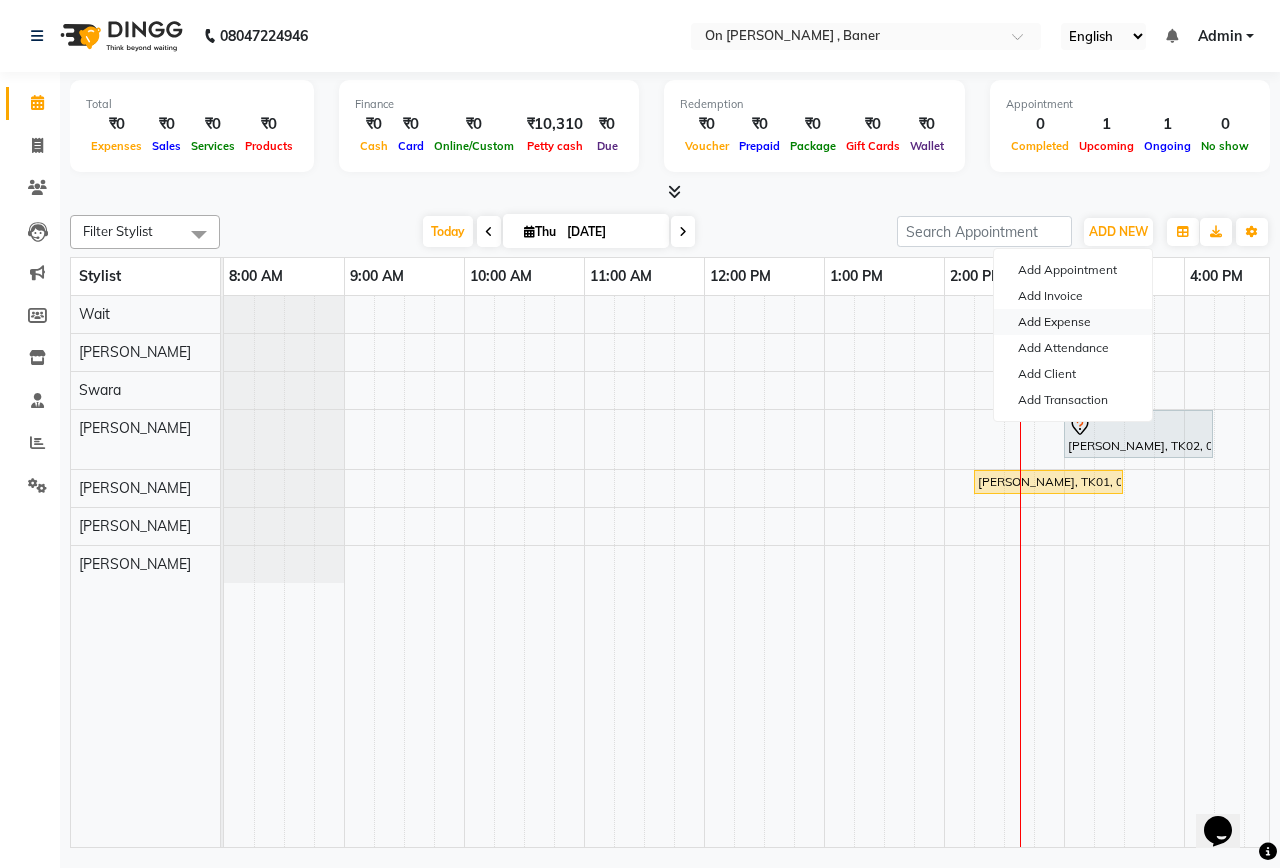 click on "Add Expense" at bounding box center (1073, 322) 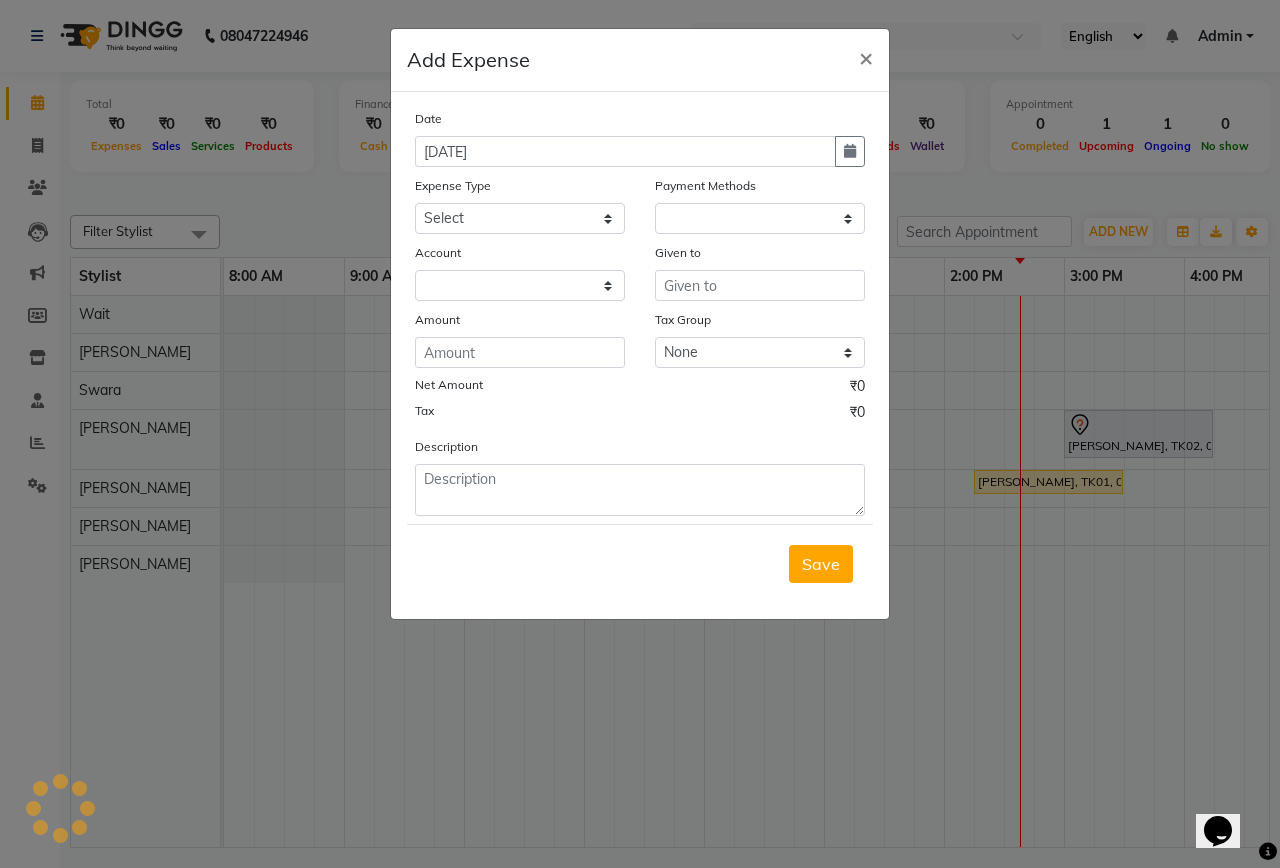 select on "1" 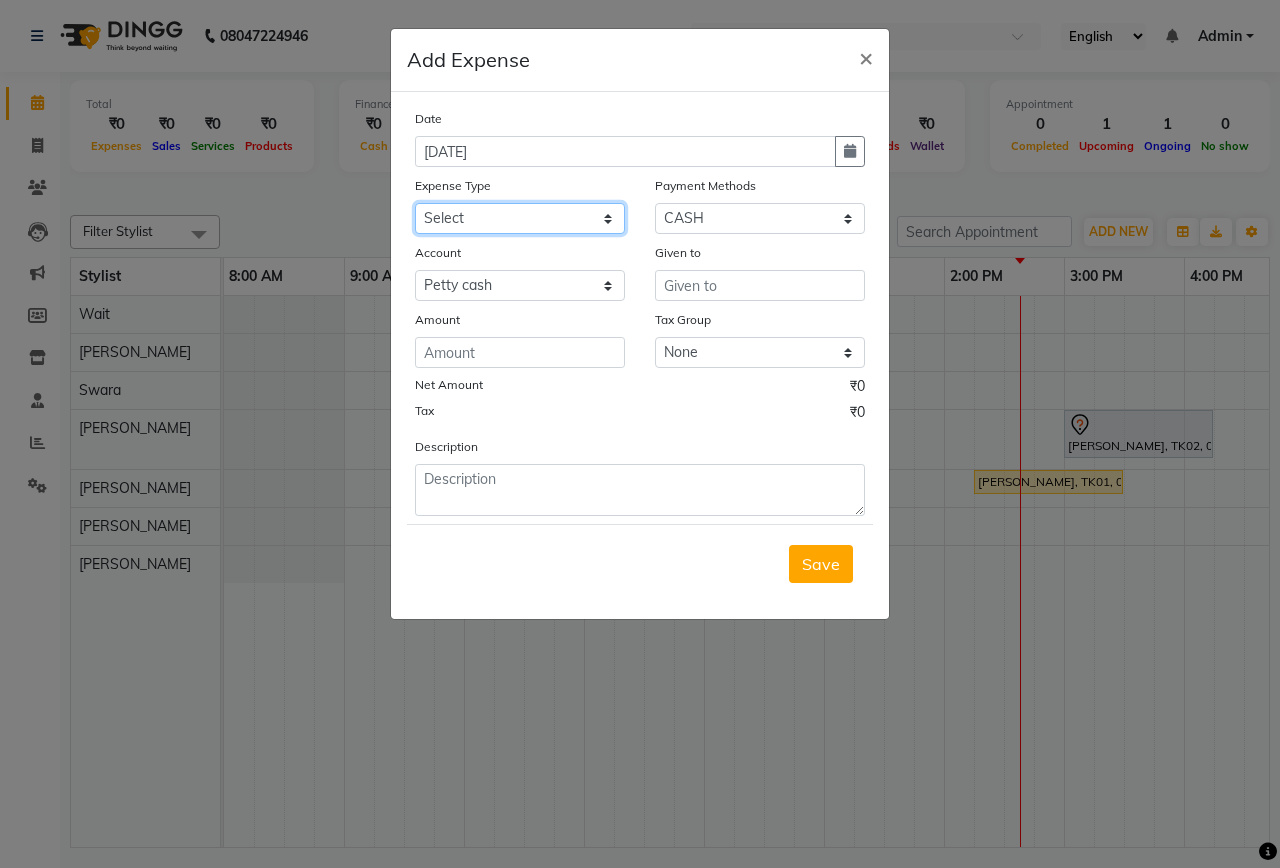click on "Select Advance Salary Bank charges Car maintenance  Cash transfer to bank Cash transfer to hub Client Snacks Clinical charges Equipment Fuel Govt fee Incentive Insurance International purchase Loan Repayment Maintenance Marketing Miscellaneous MRA Other Pantry Product Rent Salary Staff Snacks Tax Tea & Refreshment Utilities" 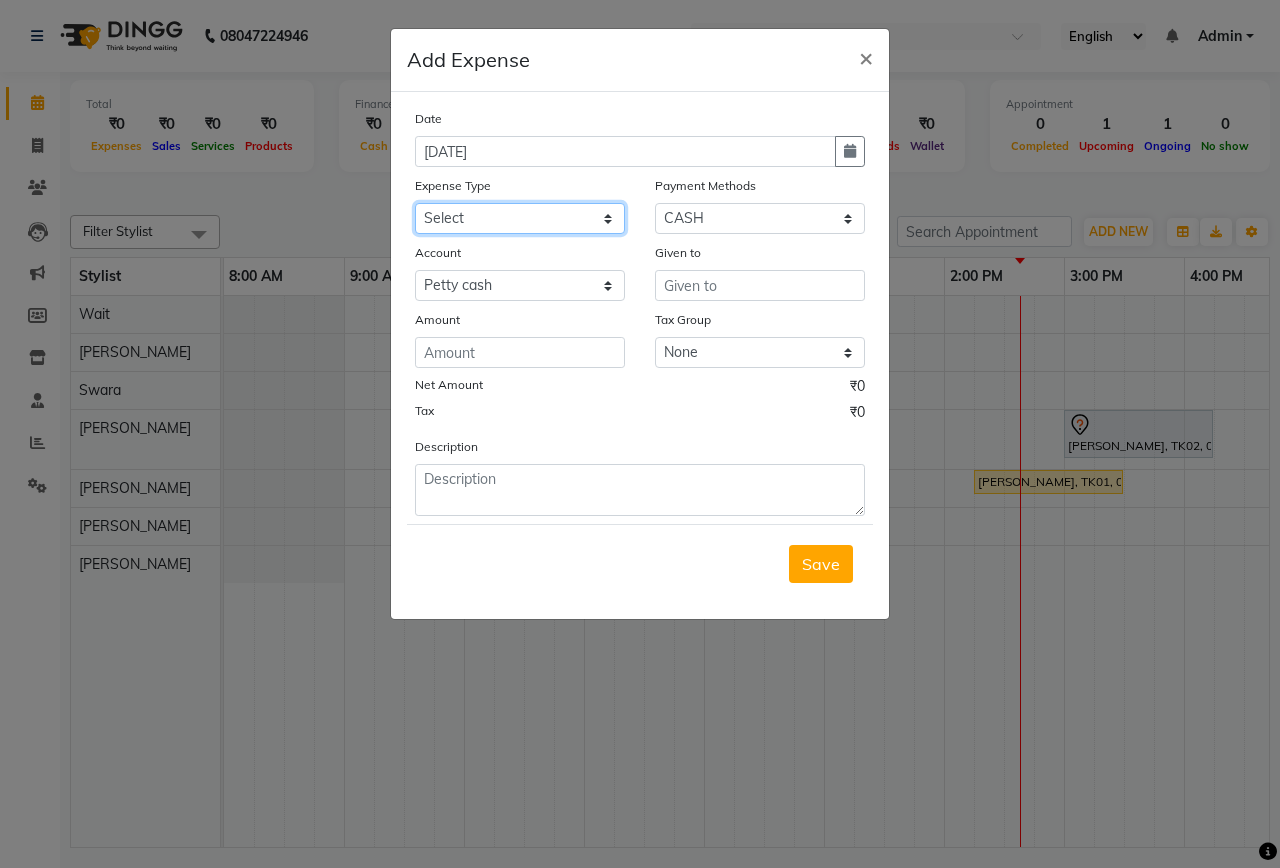 select on "10" 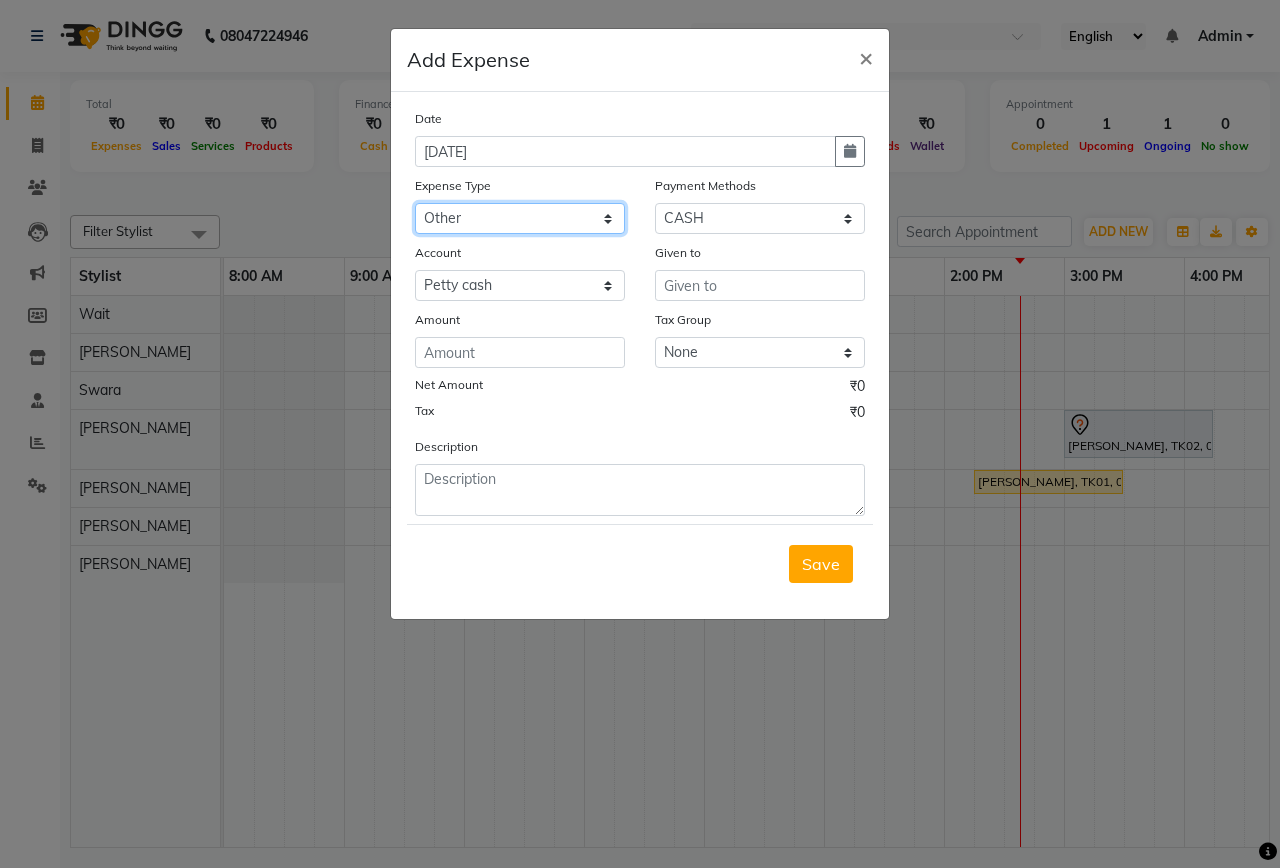 click on "Select Advance Salary Bank charges Car maintenance  Cash transfer to bank Cash transfer to hub Client Snacks Clinical charges Equipment Fuel Govt fee Incentive Insurance International purchase Loan Repayment Maintenance Marketing Miscellaneous MRA Other Pantry Product Rent Salary Staff Snacks Tax Tea & Refreshment Utilities" 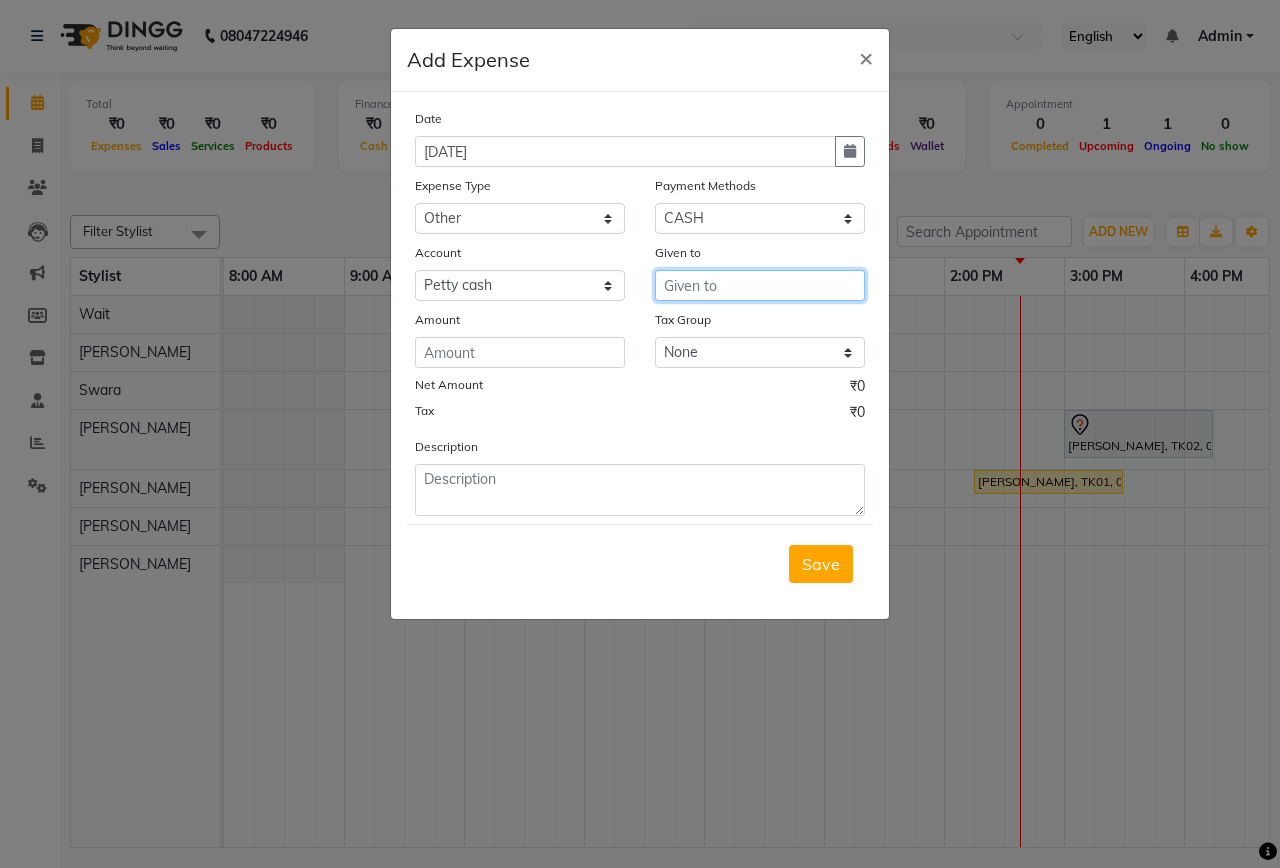 click at bounding box center [760, 285] 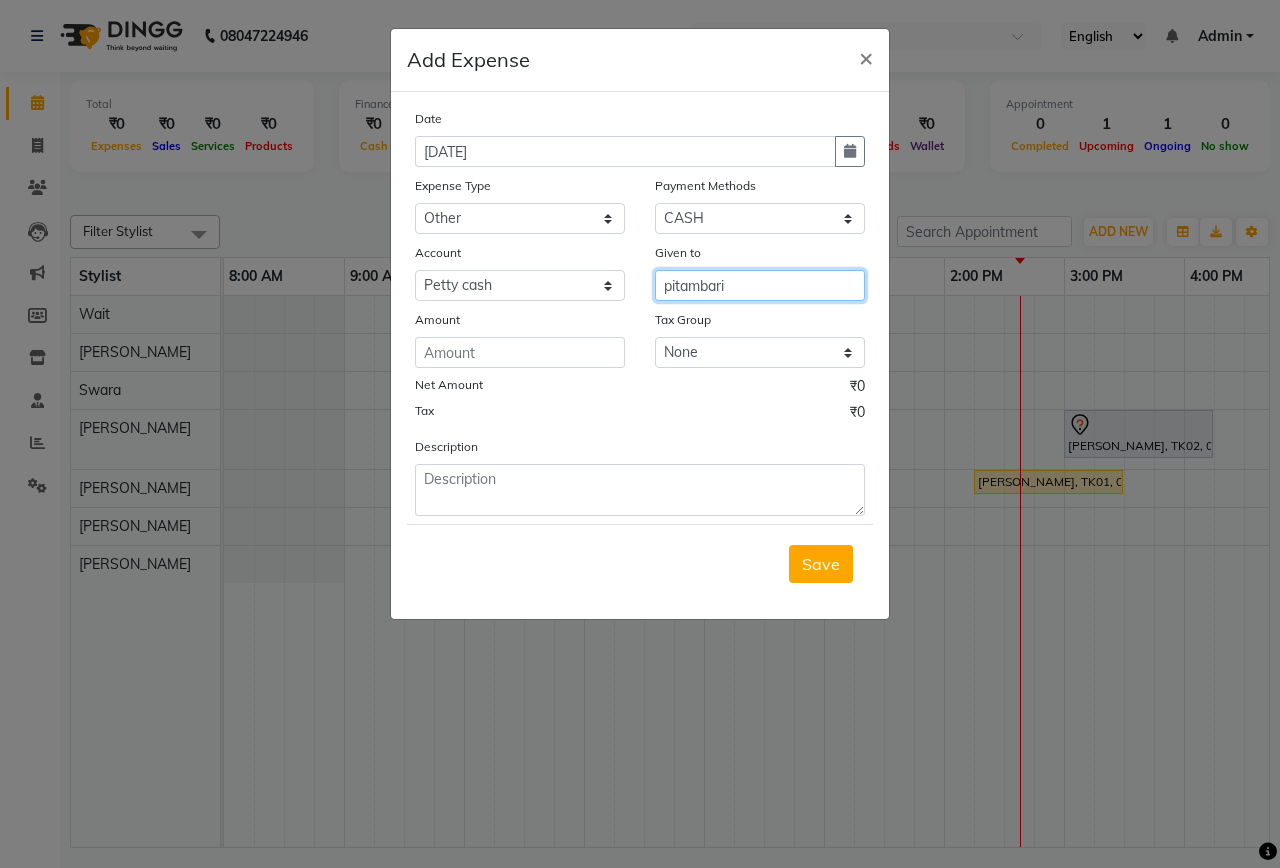 click on "pitambari" at bounding box center (760, 285) 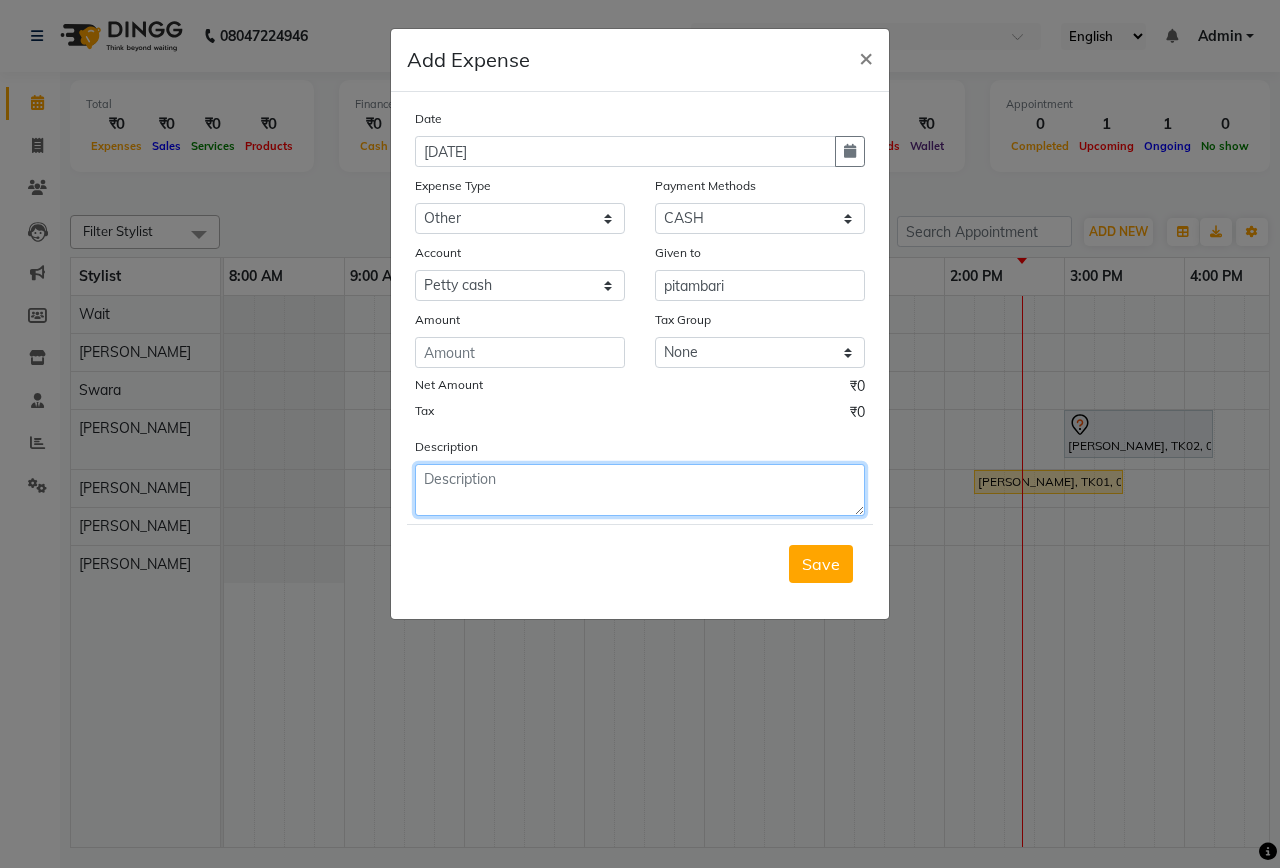 paste on "pitambari" 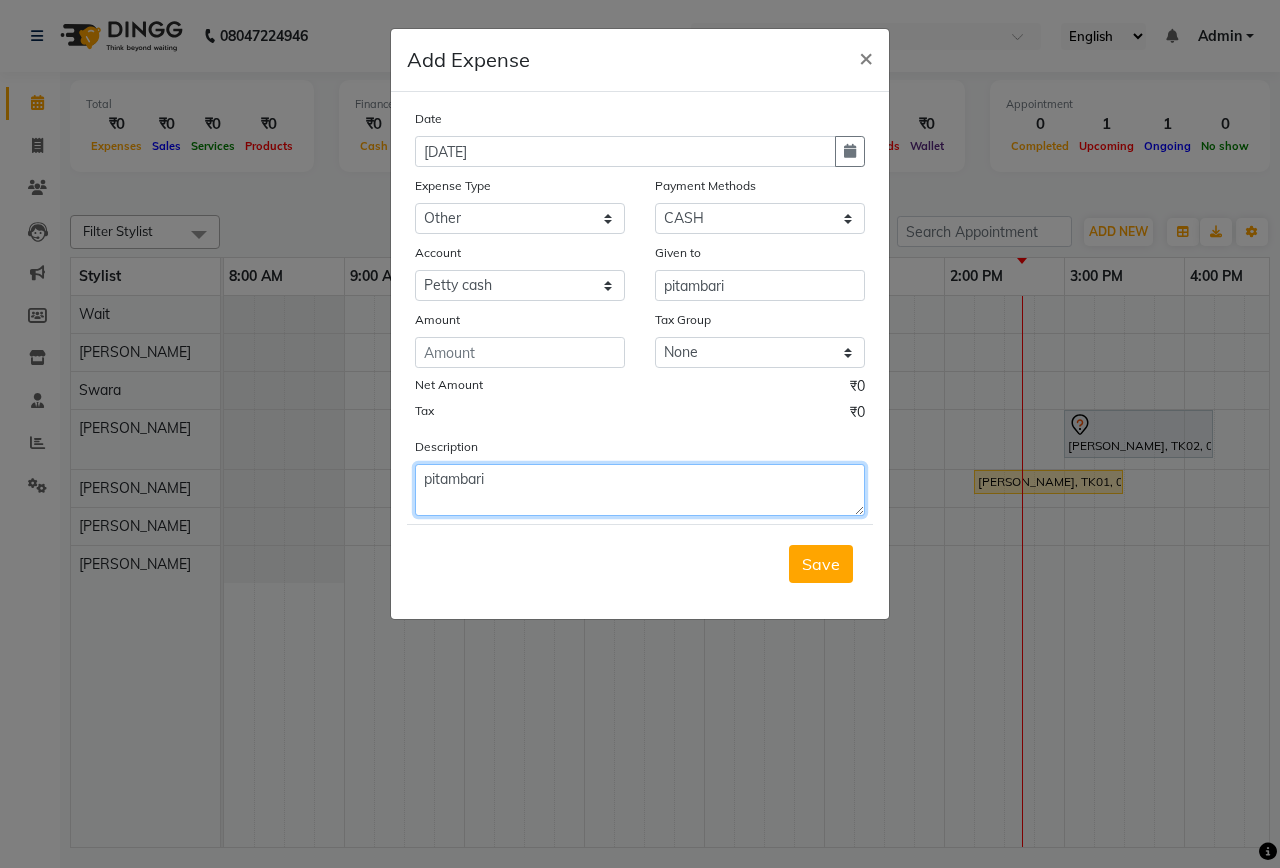 type on "pitambari" 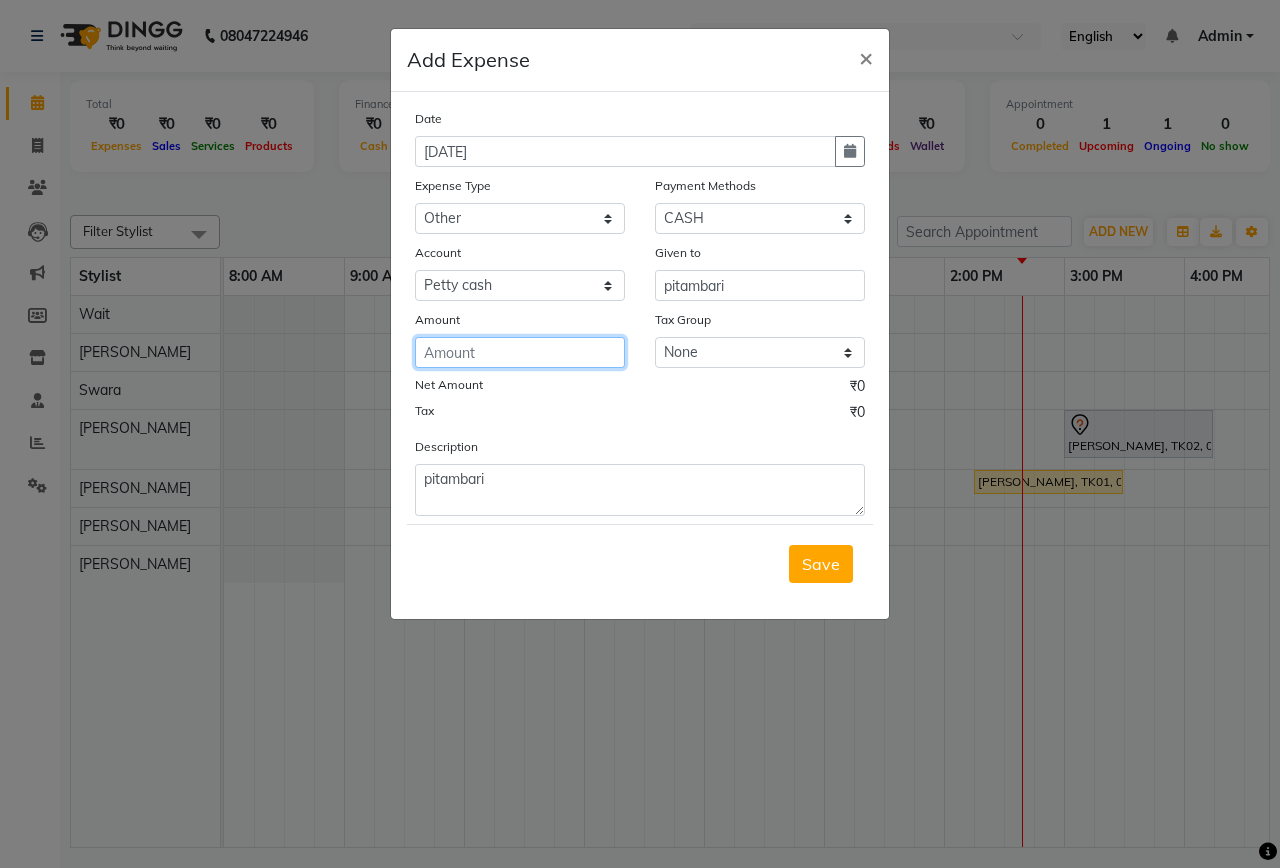 click 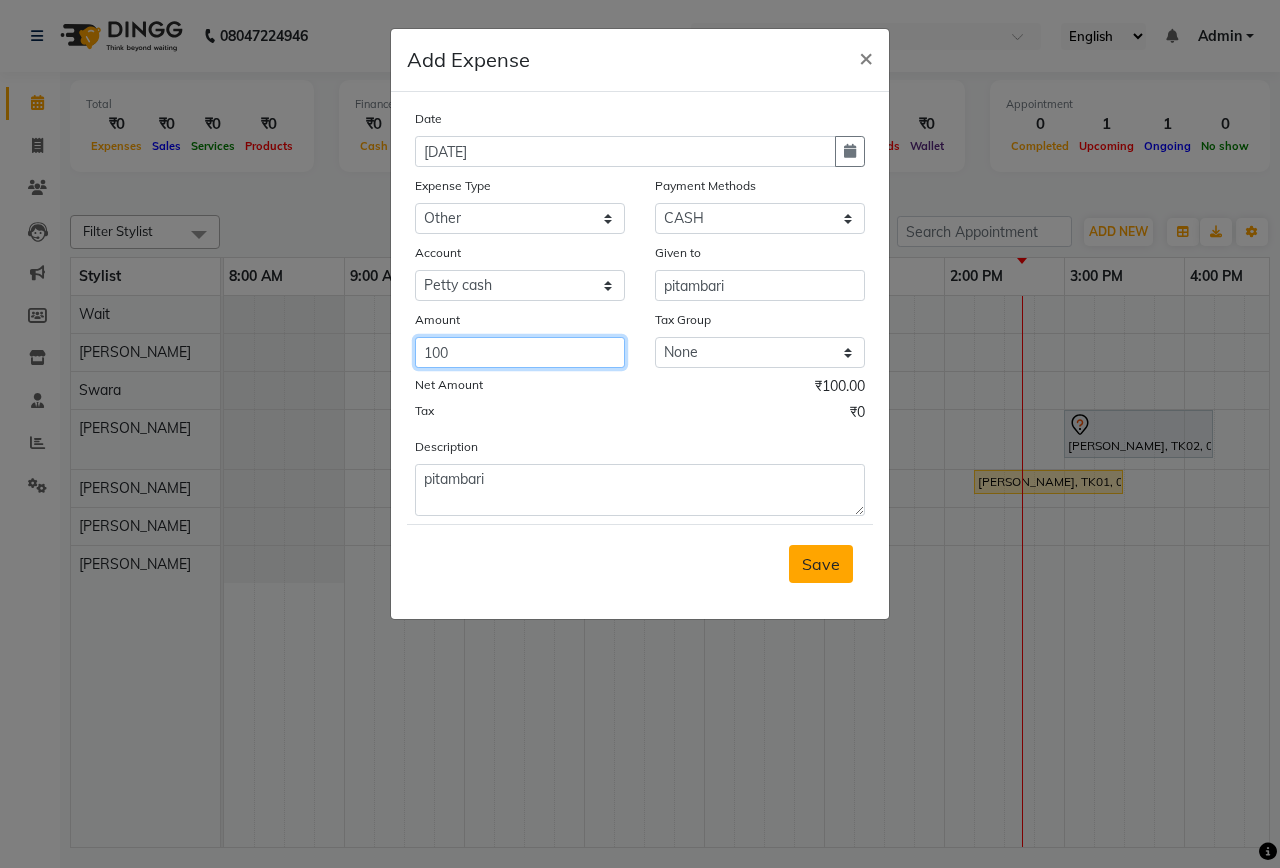 type on "100" 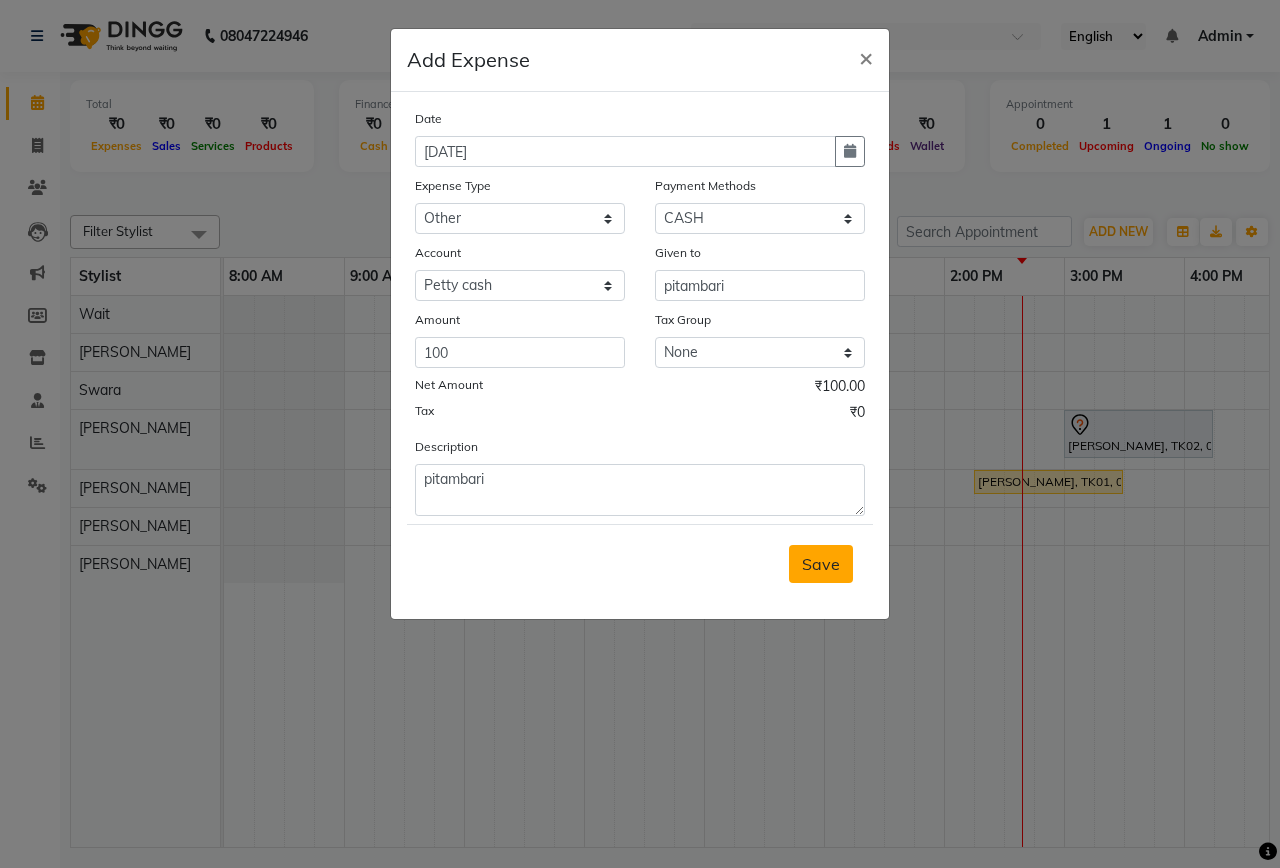 click on "Save" at bounding box center [821, 564] 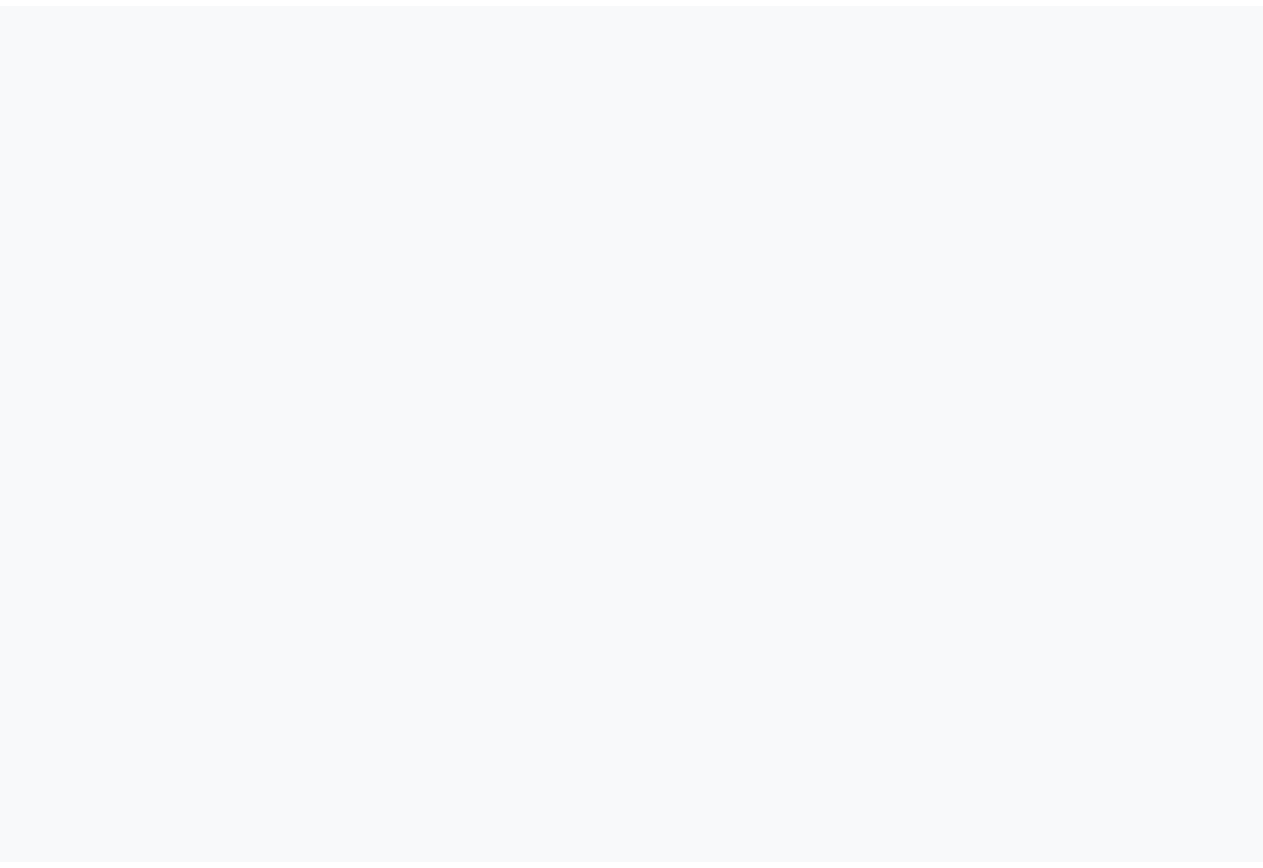 scroll, scrollTop: 0, scrollLeft: 0, axis: both 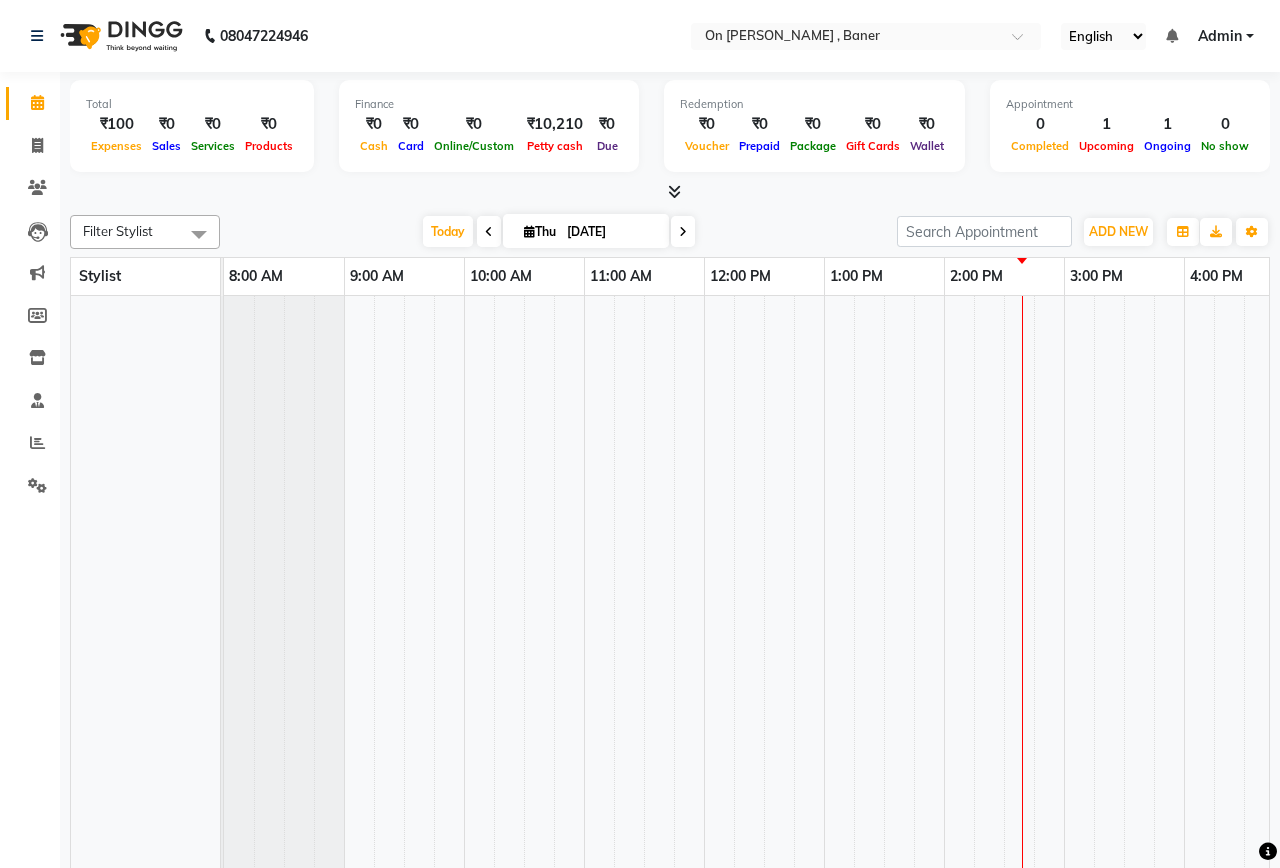 select on "en" 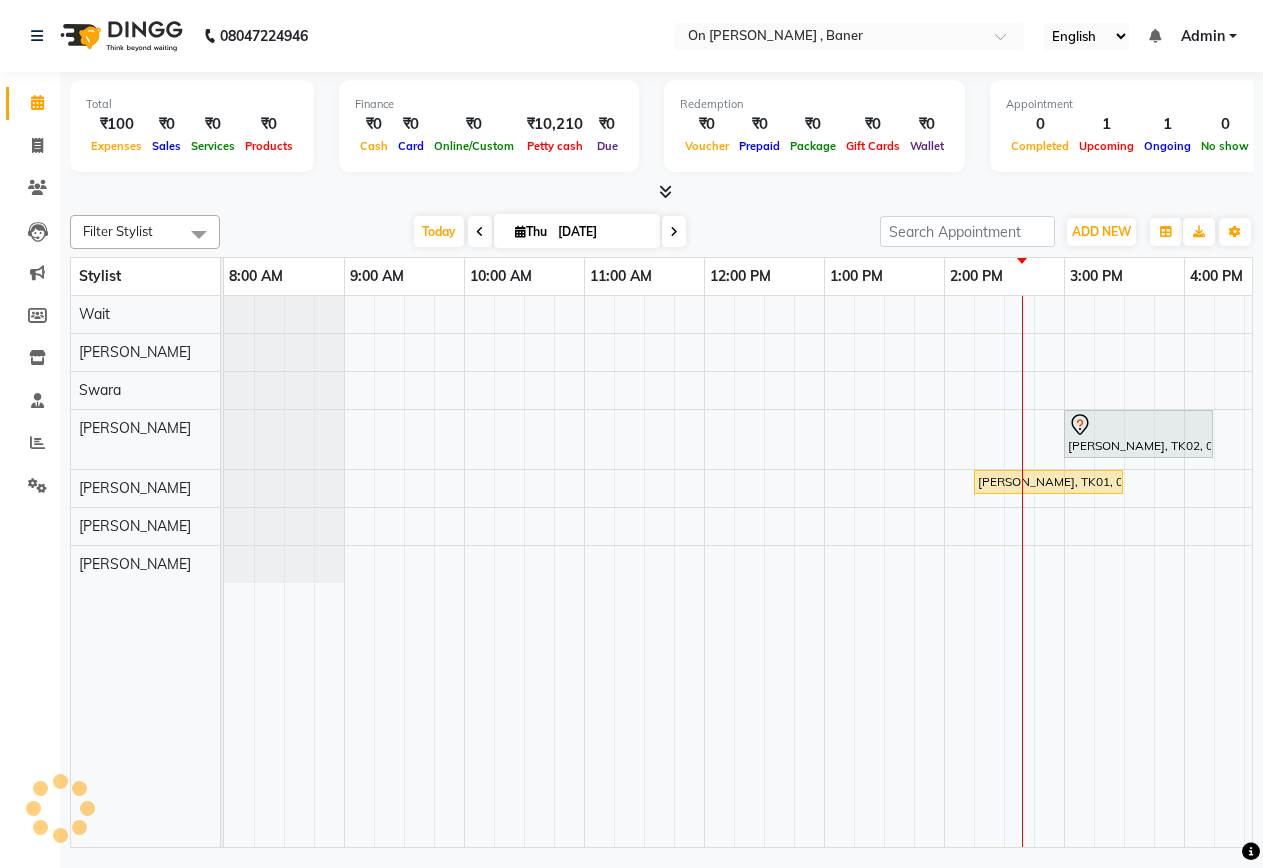 scroll, scrollTop: 0, scrollLeft: 0, axis: both 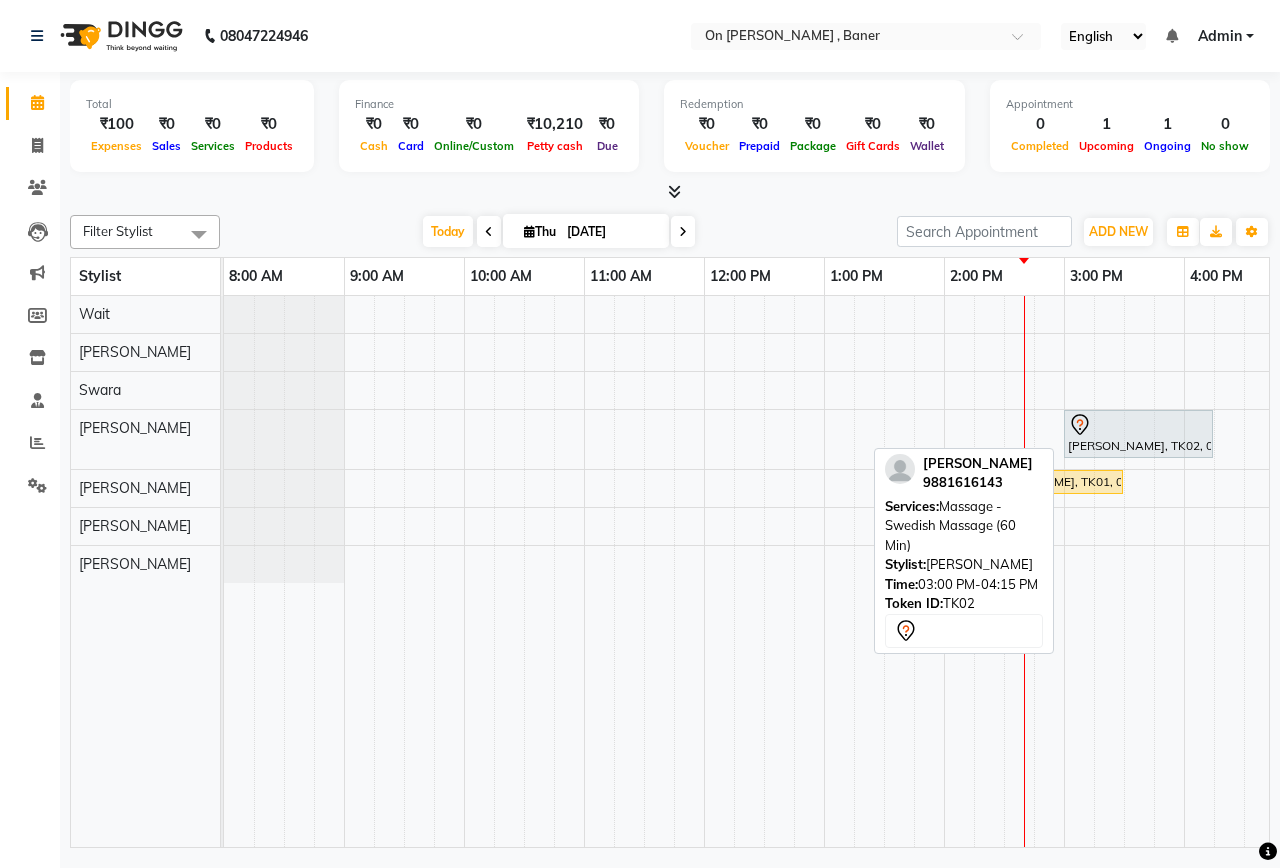 click on "[PERSON_NAME], TK02, 03:00 PM-04:15 PM, Massage -Swedish  Massage (60 Min)" at bounding box center [1138, 434] 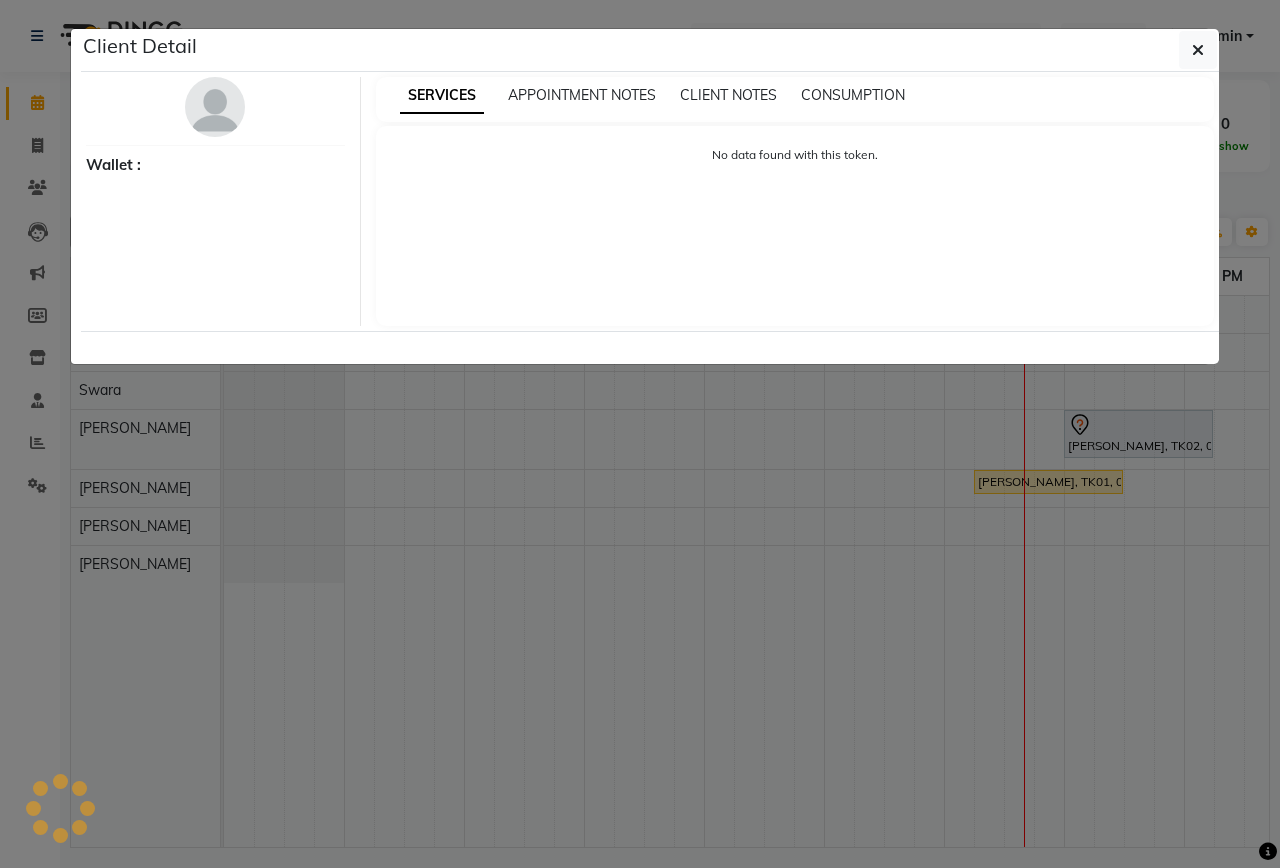 select on "7" 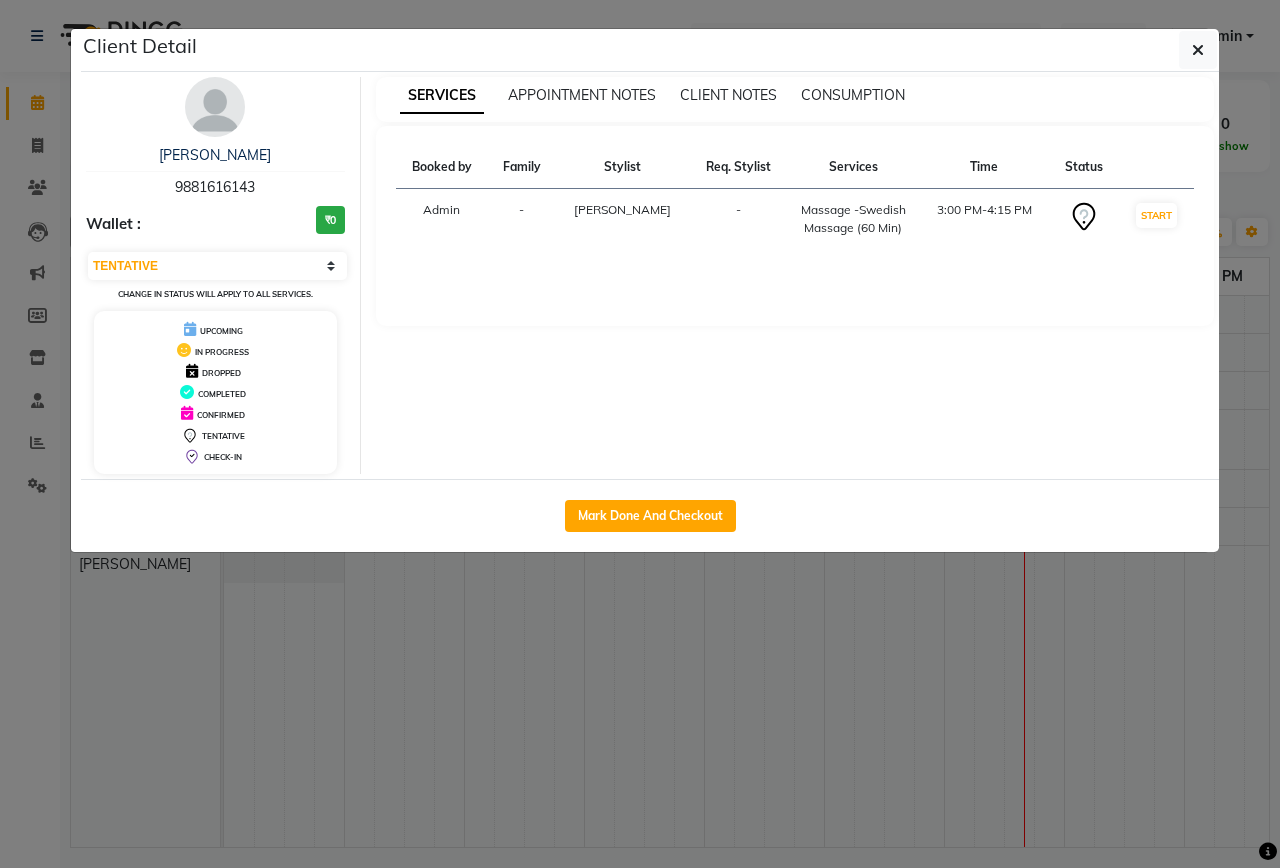 click at bounding box center (215, 107) 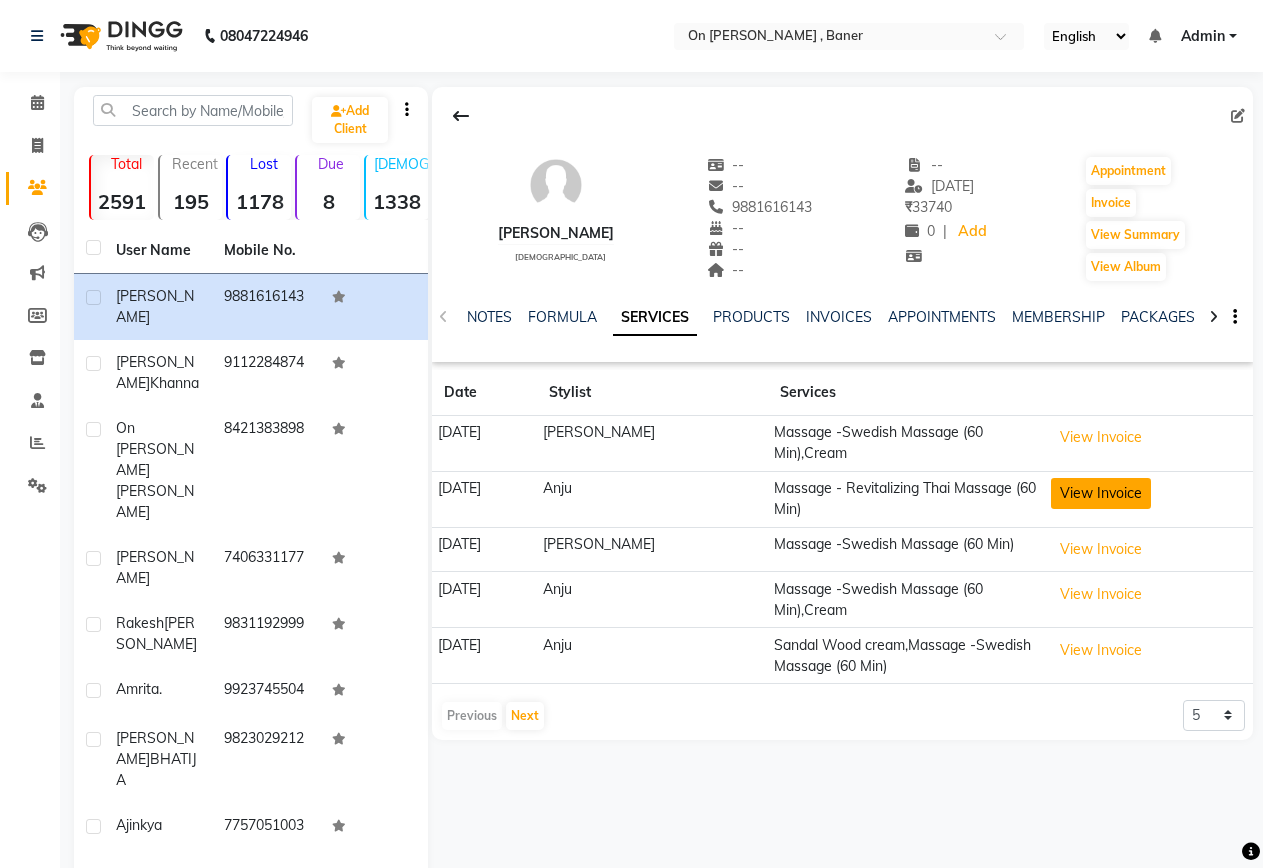 click on "View Invoice" 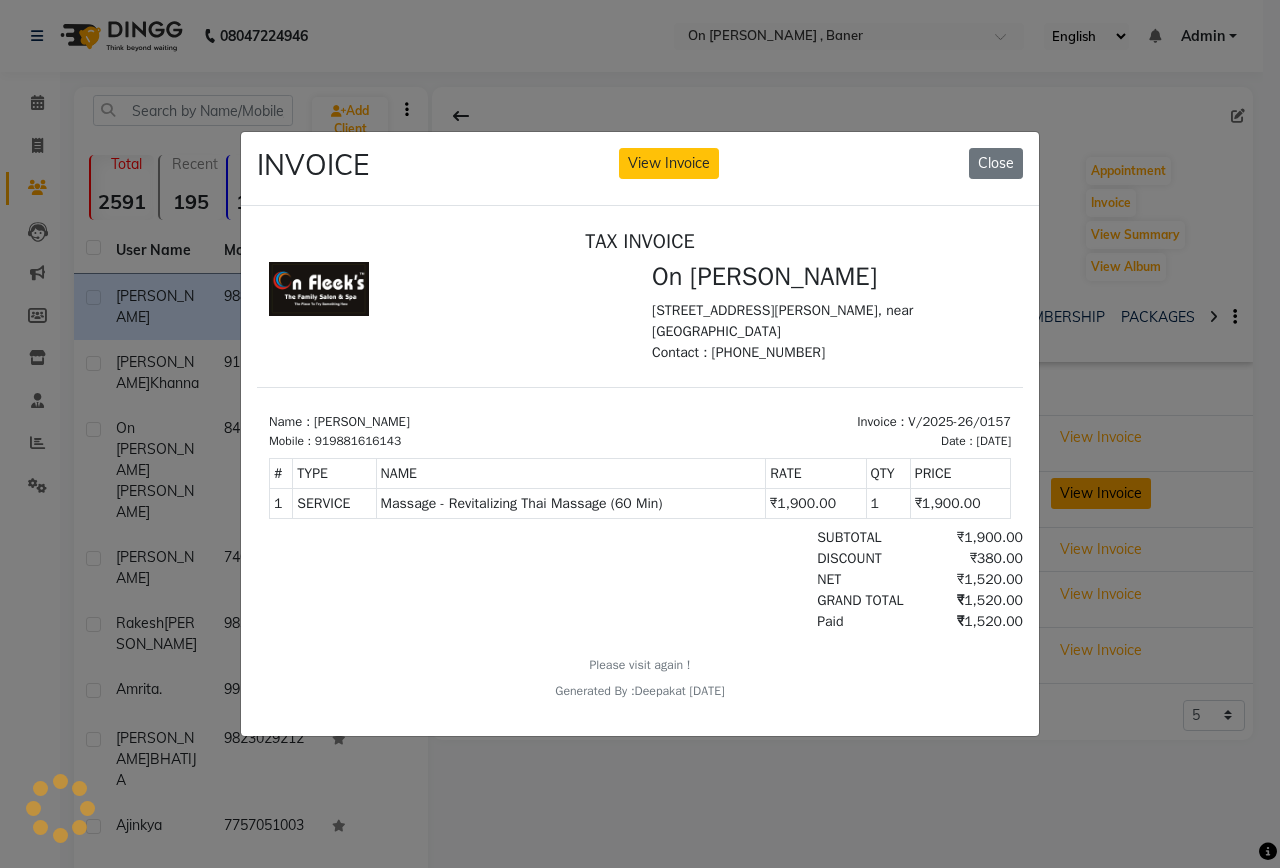 scroll, scrollTop: 0, scrollLeft: 0, axis: both 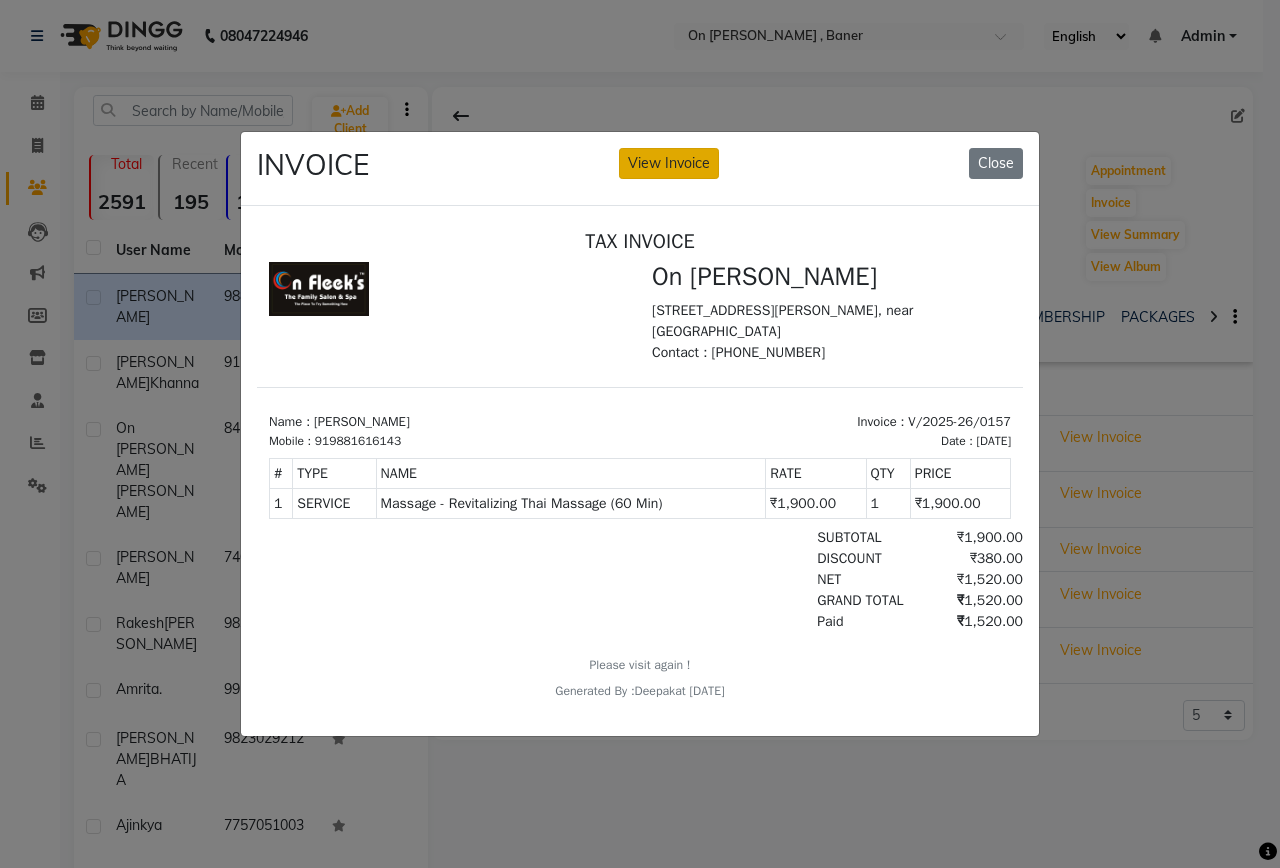 click on "View Invoice" 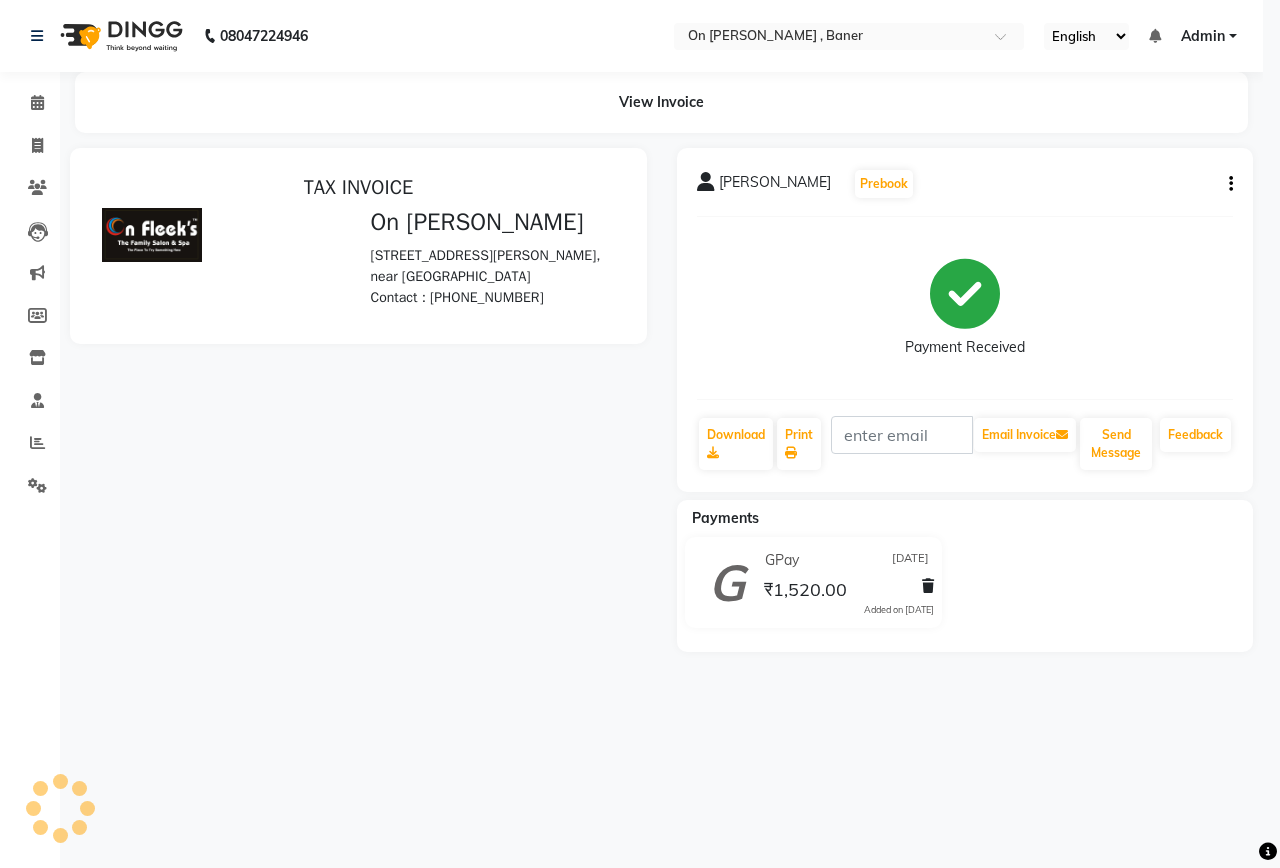 scroll, scrollTop: 0, scrollLeft: 0, axis: both 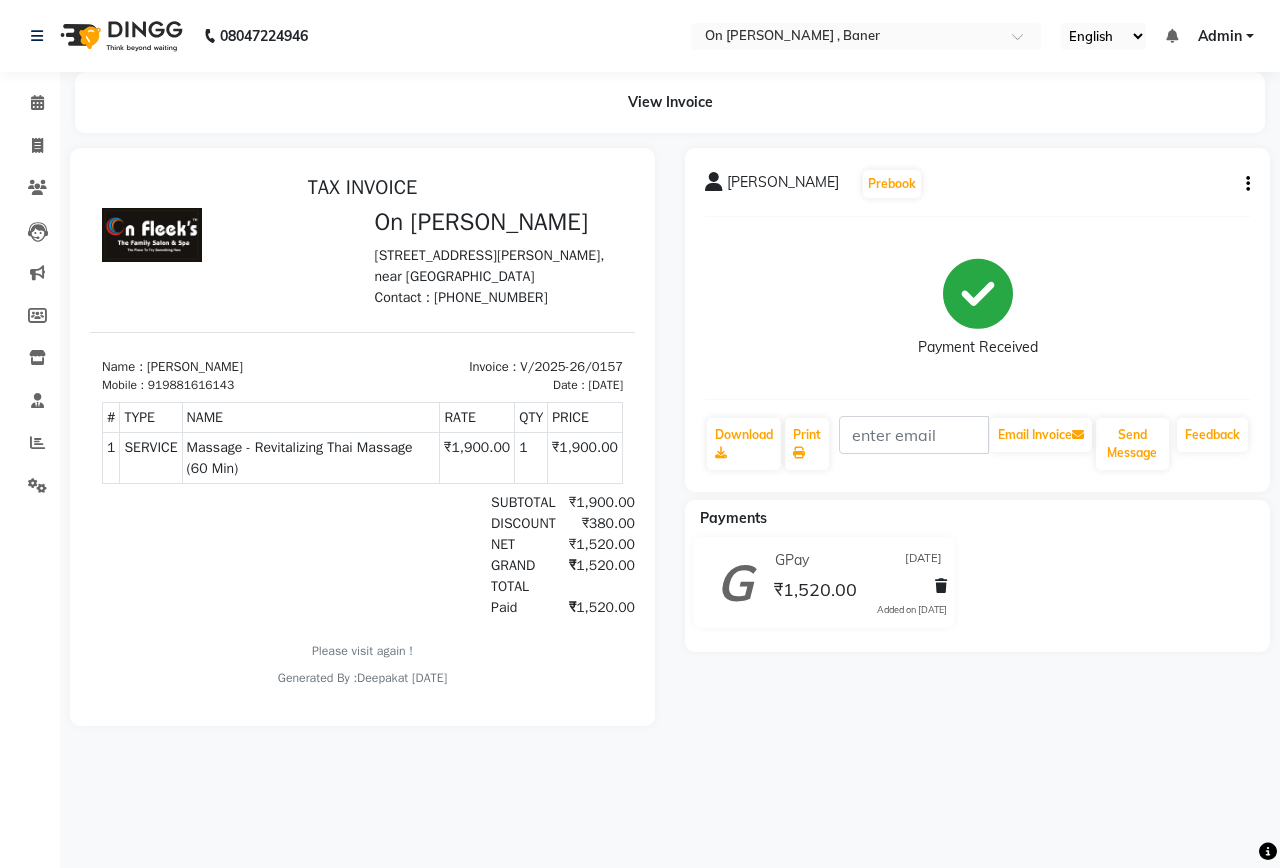 click on "919881616143" at bounding box center [191, 385] 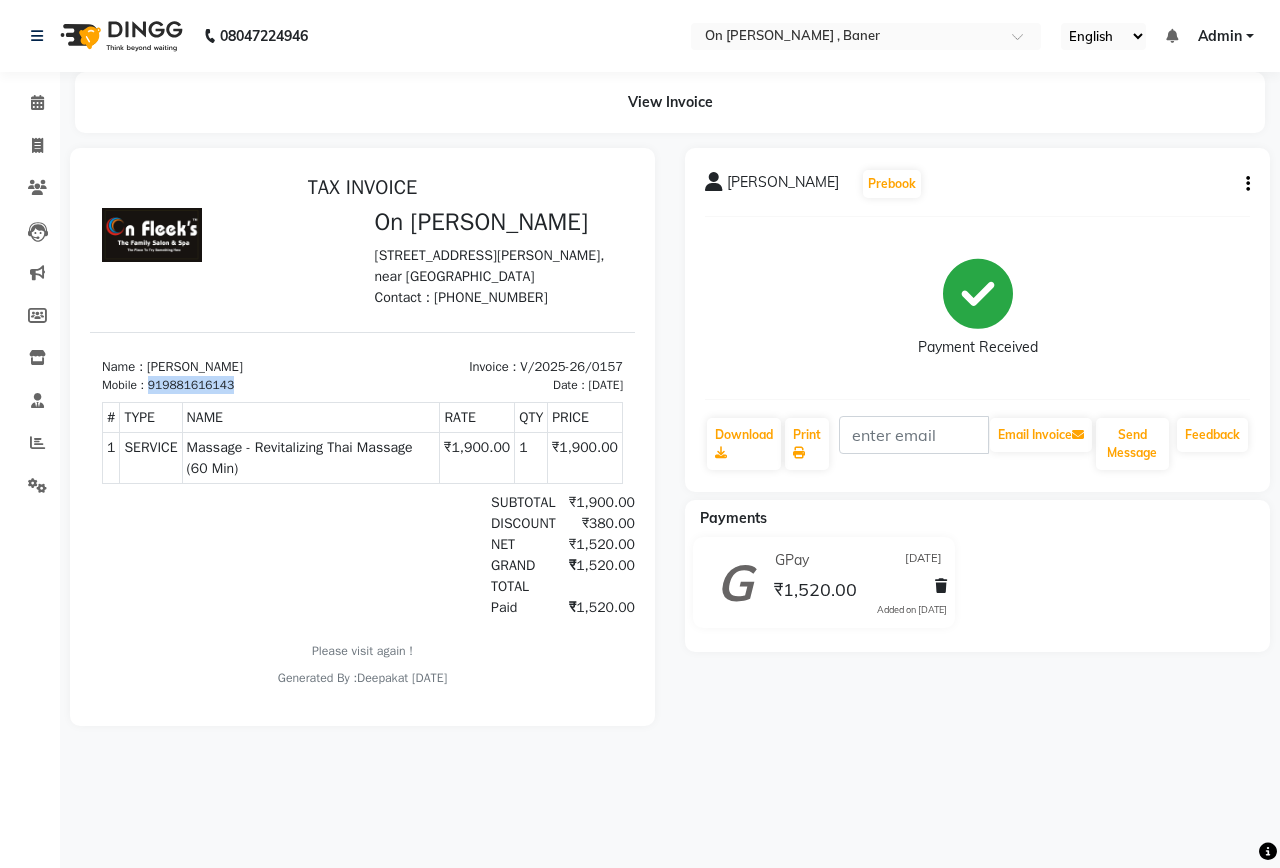 click on "919881616143" at bounding box center [191, 385] 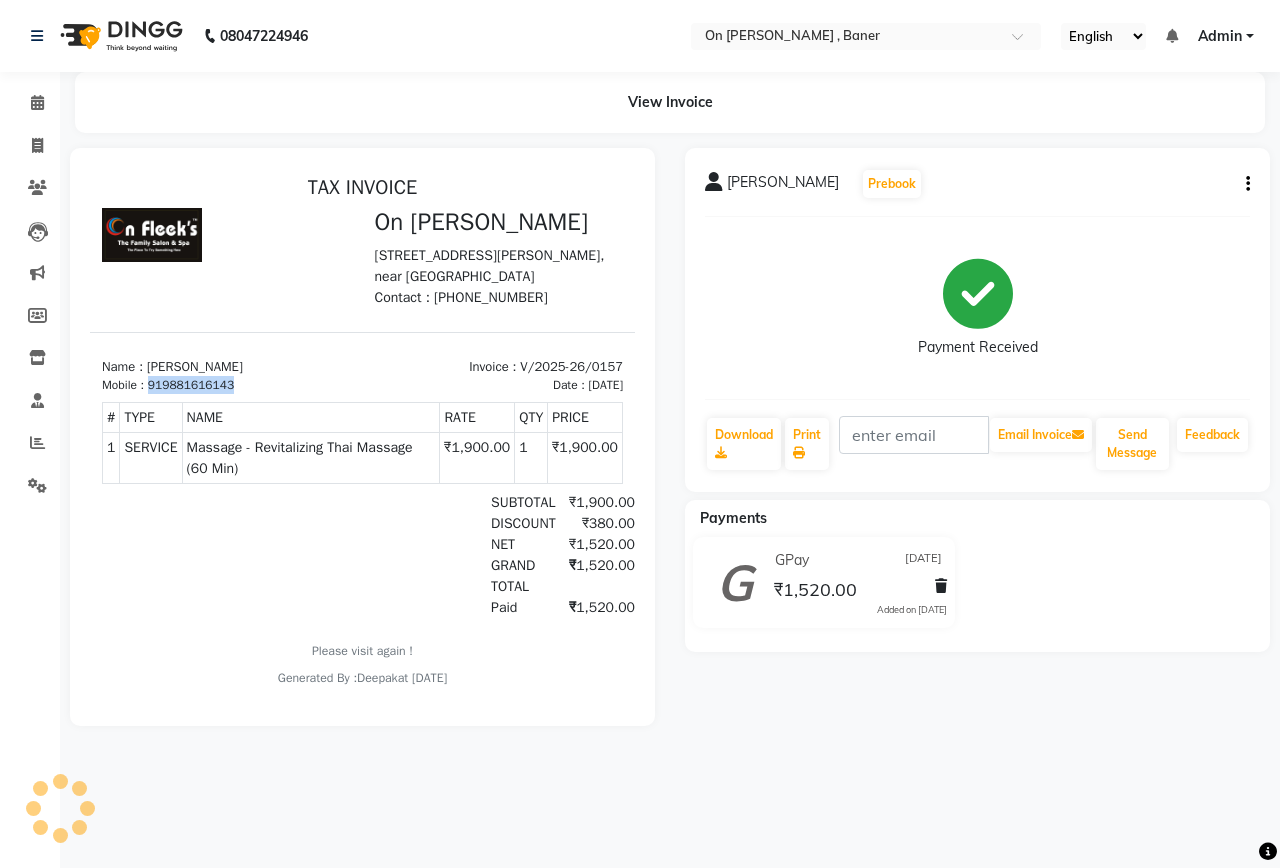 copy on "919881616143" 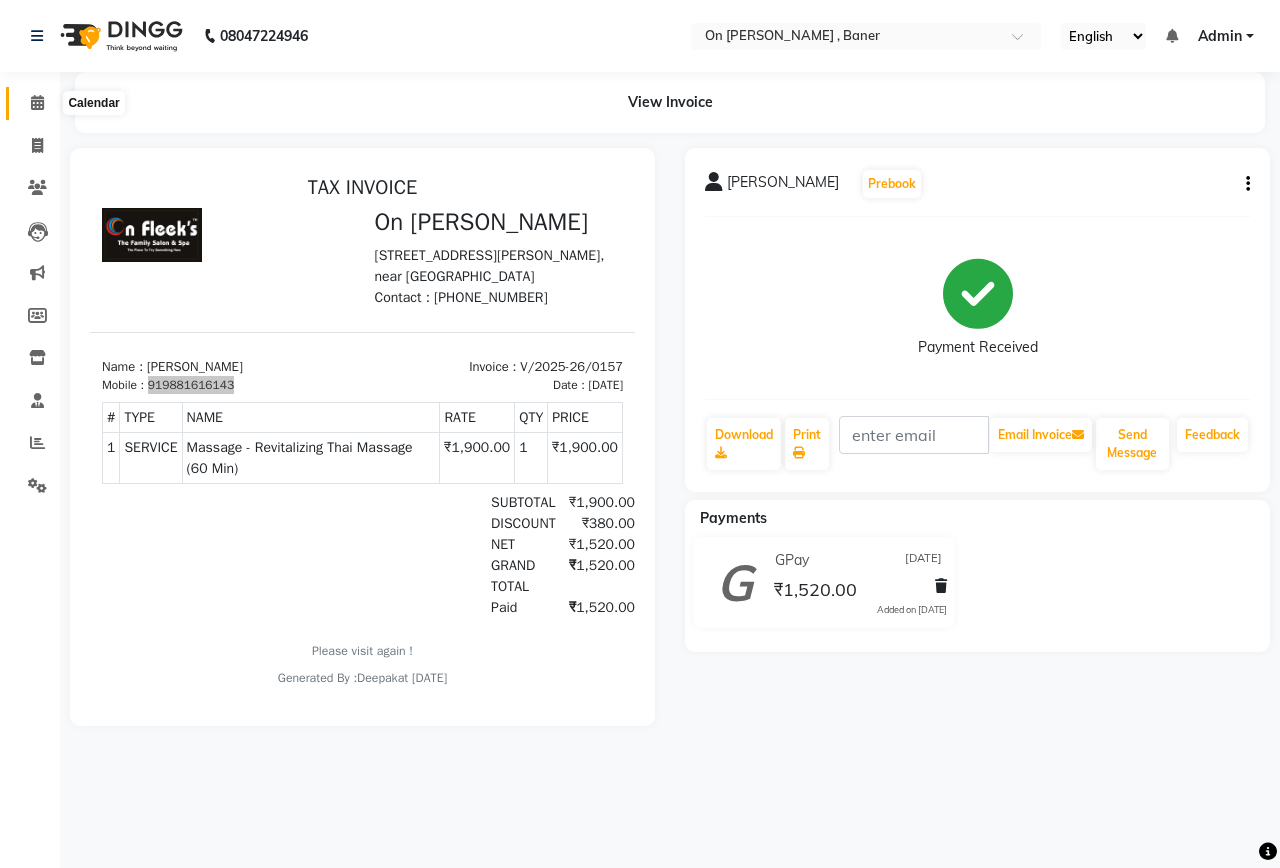 click 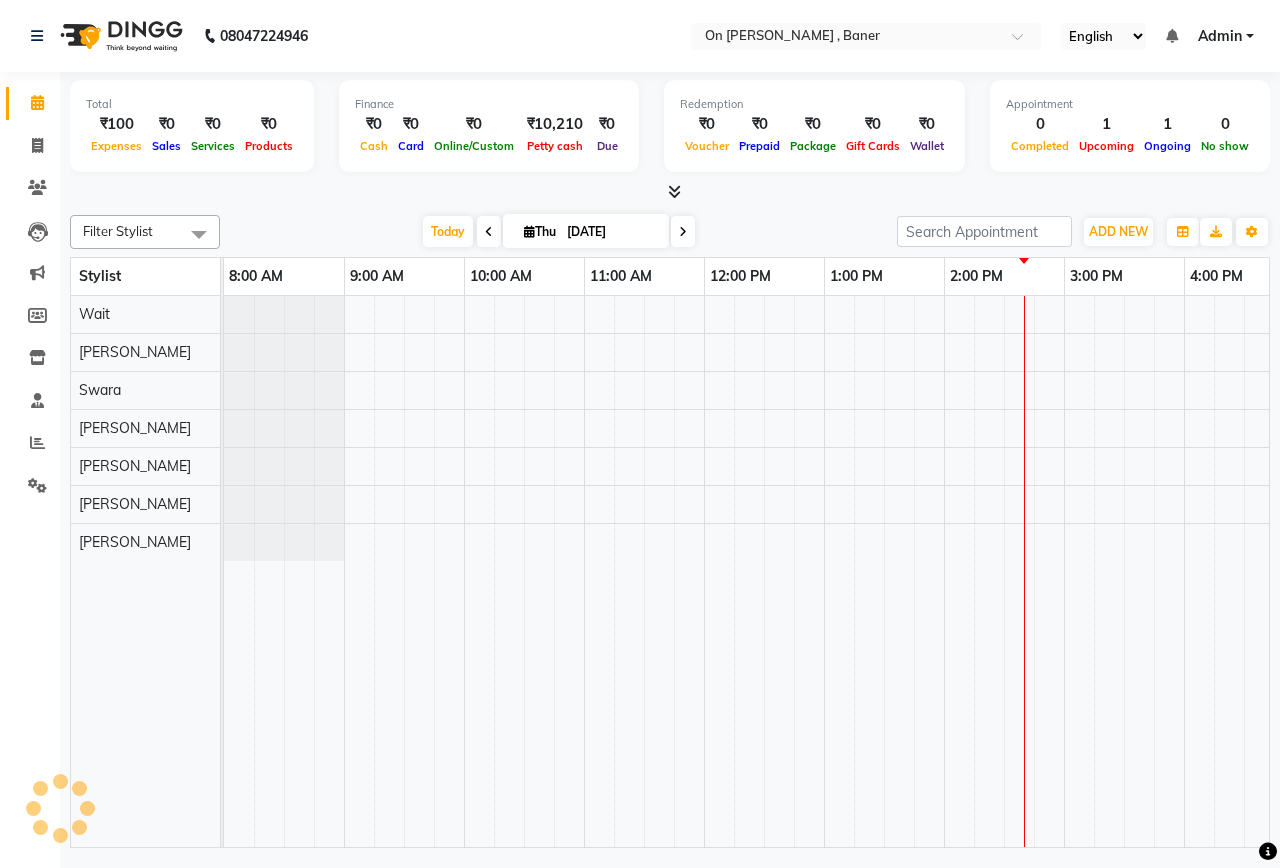scroll, scrollTop: 0, scrollLeft: 0, axis: both 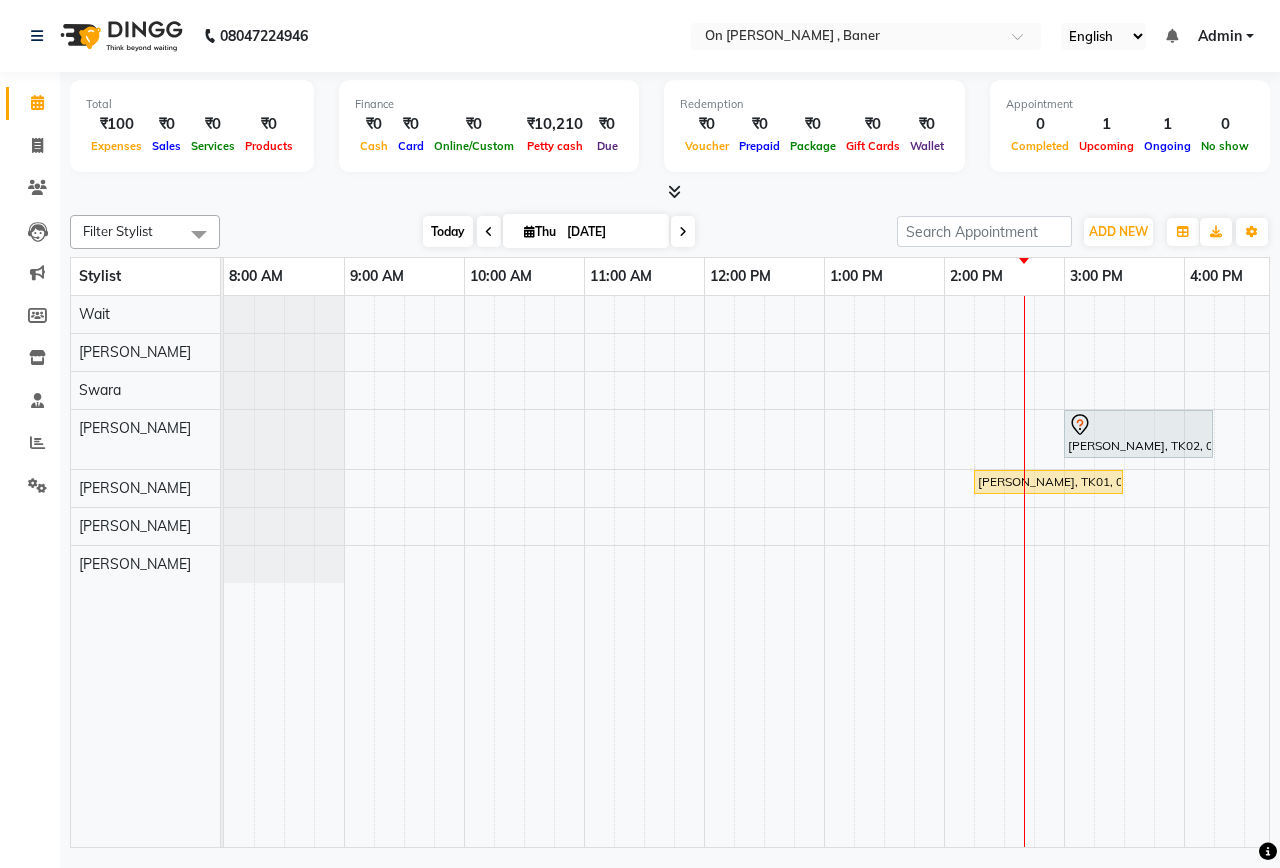 click on "Today" at bounding box center (448, 231) 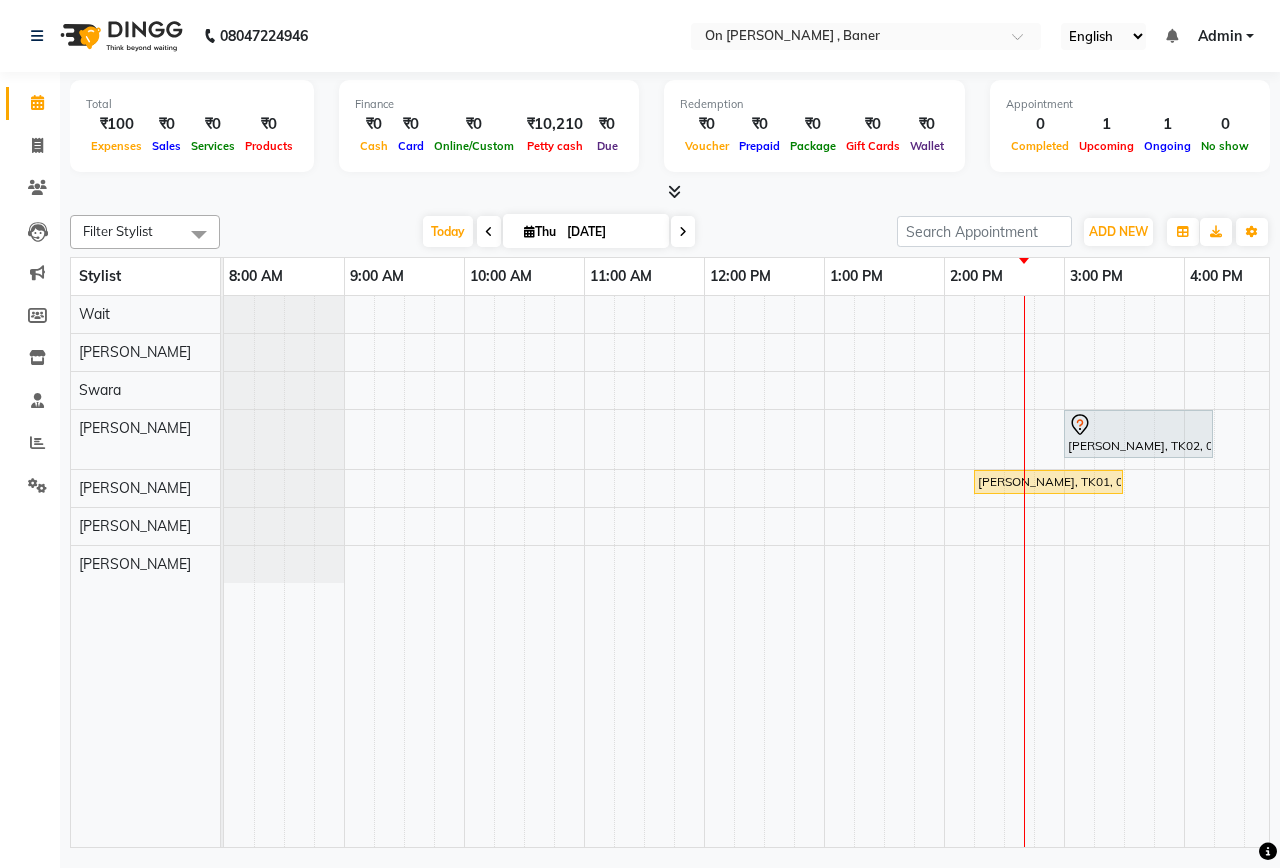 scroll, scrollTop: 0, scrollLeft: 721, axis: horizontal 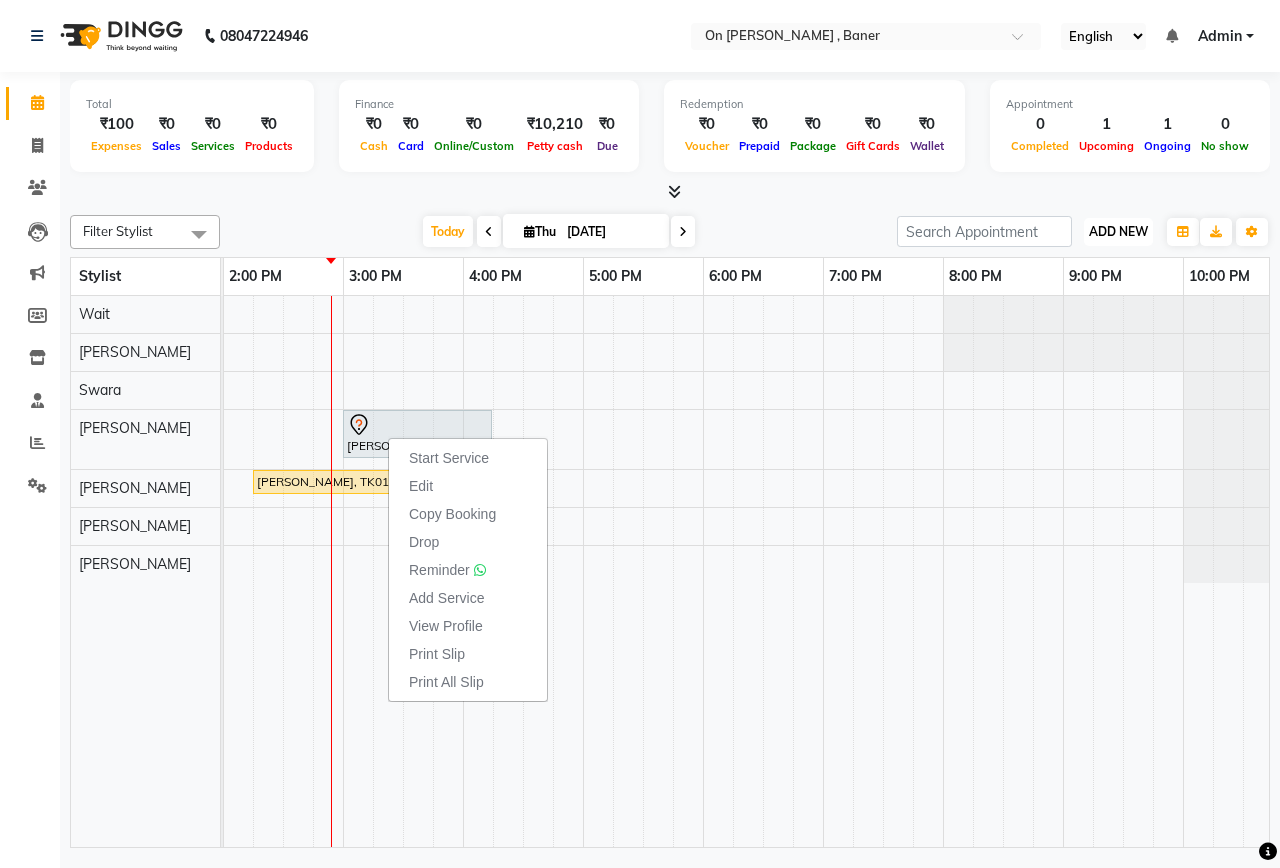 click on "ADD NEW" at bounding box center [1118, 231] 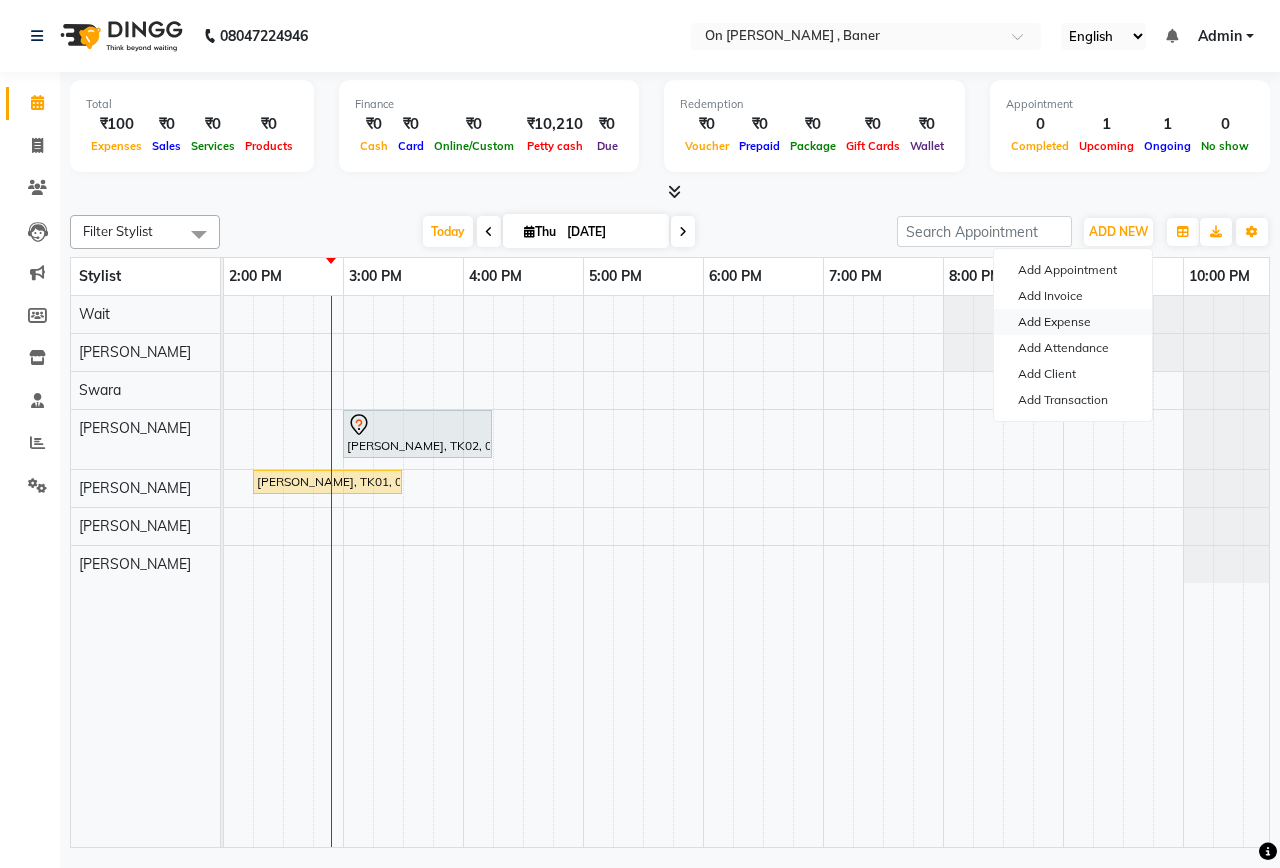 click on "Add Expense" at bounding box center [1073, 322] 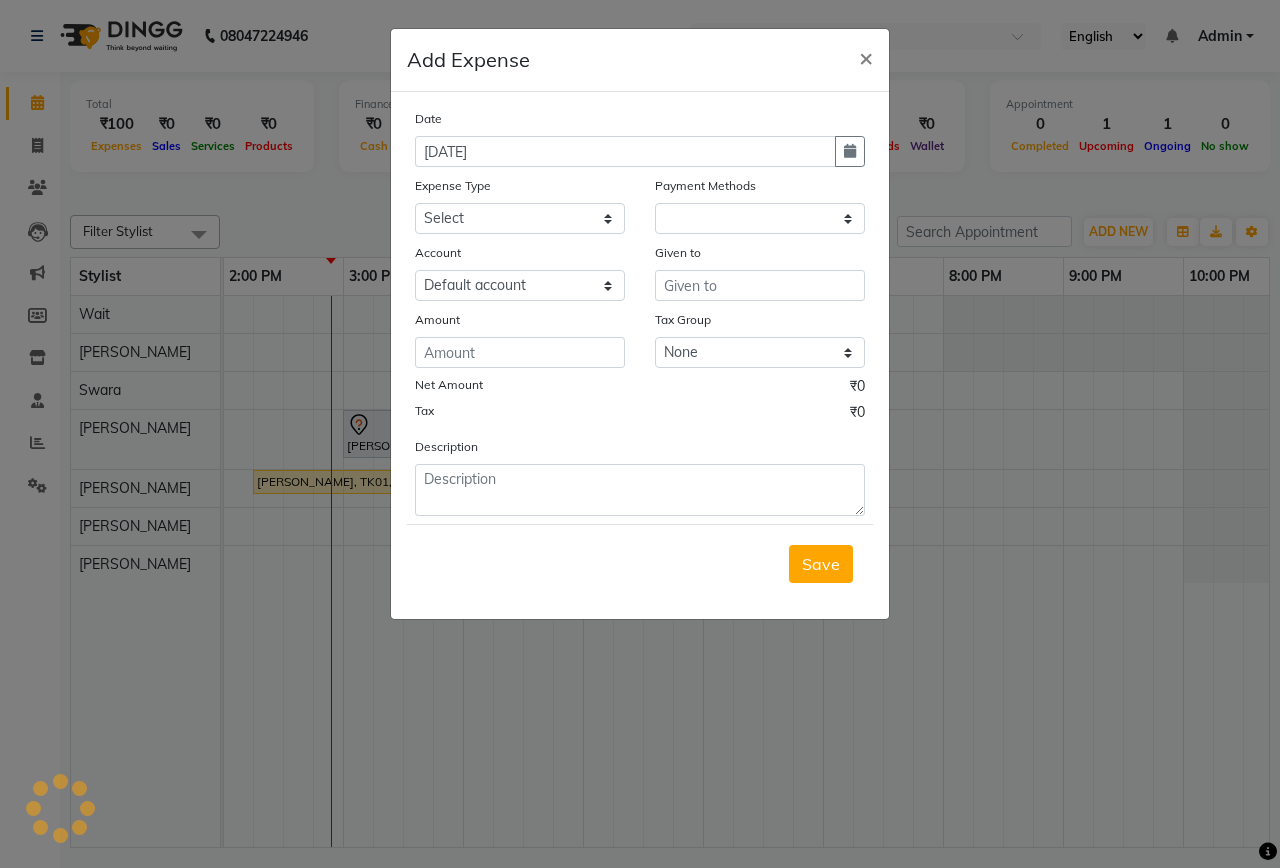 select on "1" 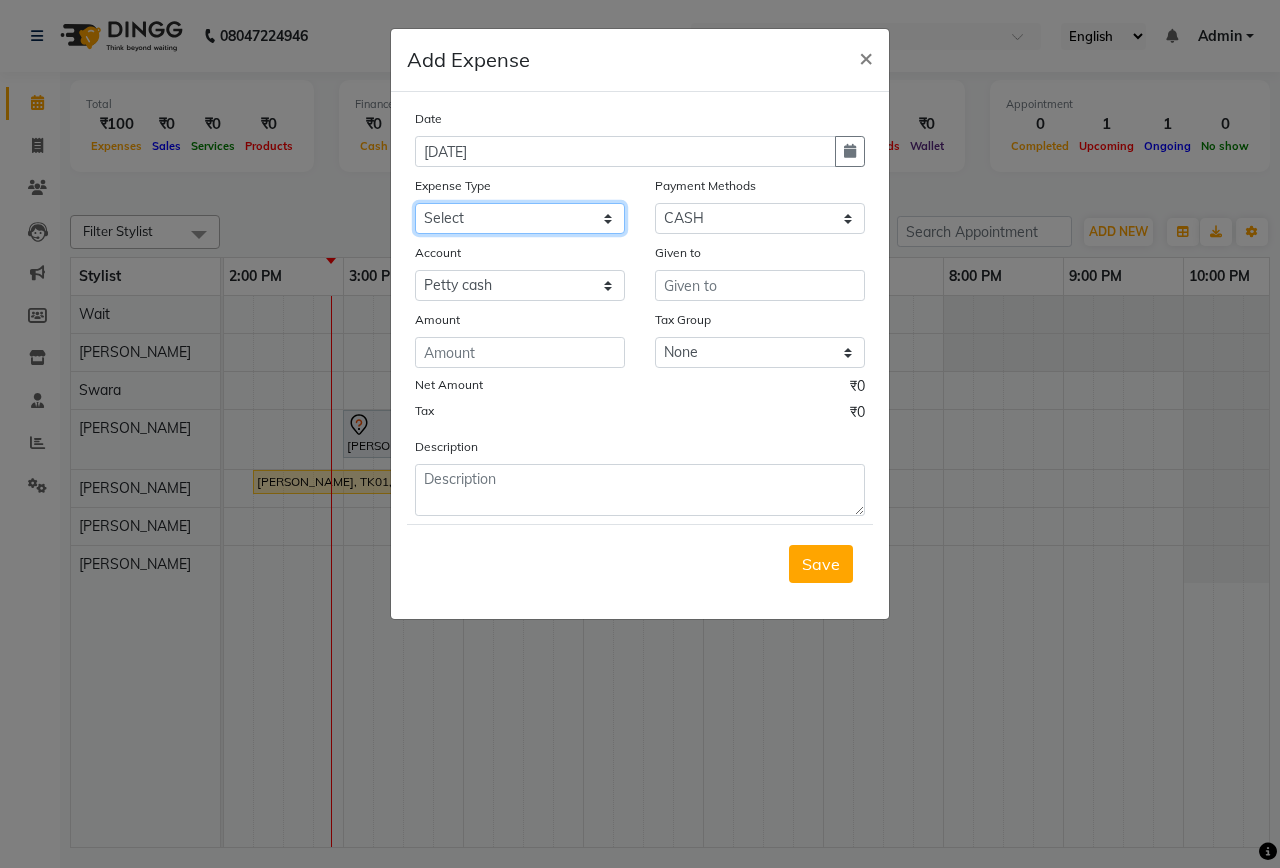 click on "Select Advance Salary Bank charges Car maintenance  Cash transfer to bank Cash transfer to hub Client Snacks Clinical charges Equipment Fuel Govt fee Incentive Insurance International purchase Loan Repayment Maintenance Marketing Miscellaneous MRA Other Pantry Product Rent Salary Staff Snacks Tax Tea & Refreshment Utilities" 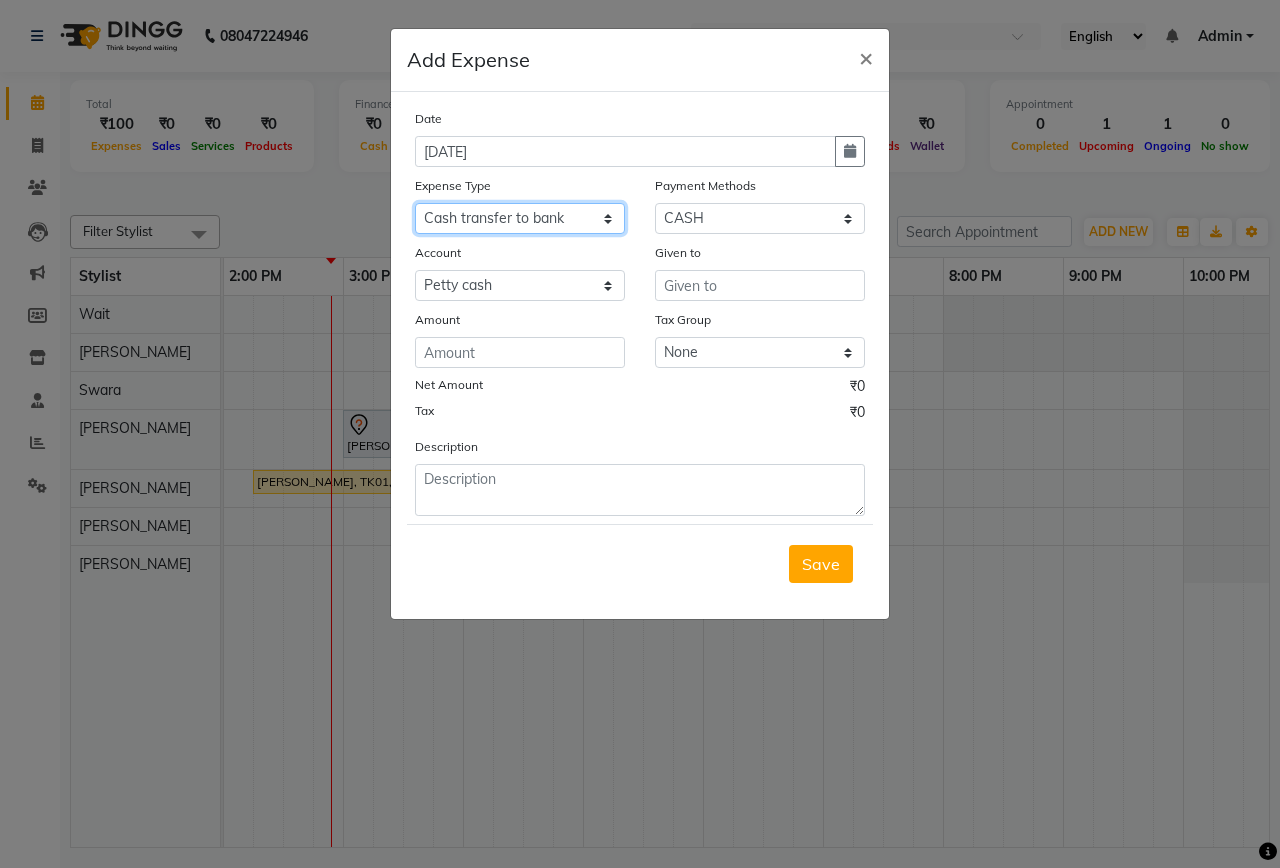 click on "Select Advance Salary Bank charges Car maintenance  Cash transfer to bank Cash transfer to hub Client Snacks Clinical charges Equipment Fuel Govt fee Incentive Insurance International purchase Loan Repayment Maintenance Marketing Miscellaneous MRA Other Pantry Product Rent Salary Staff Snacks Tax Tea & Refreshment Utilities" 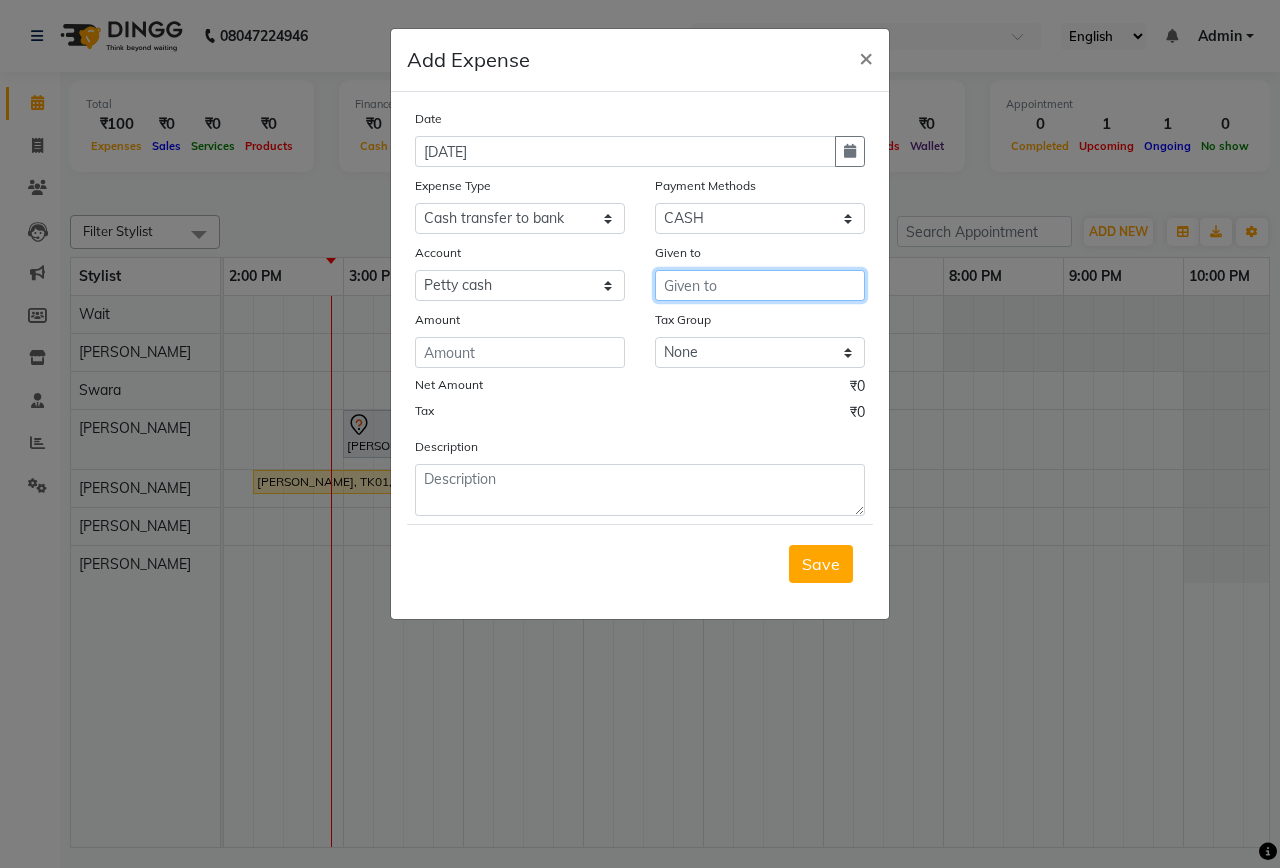 click at bounding box center (760, 285) 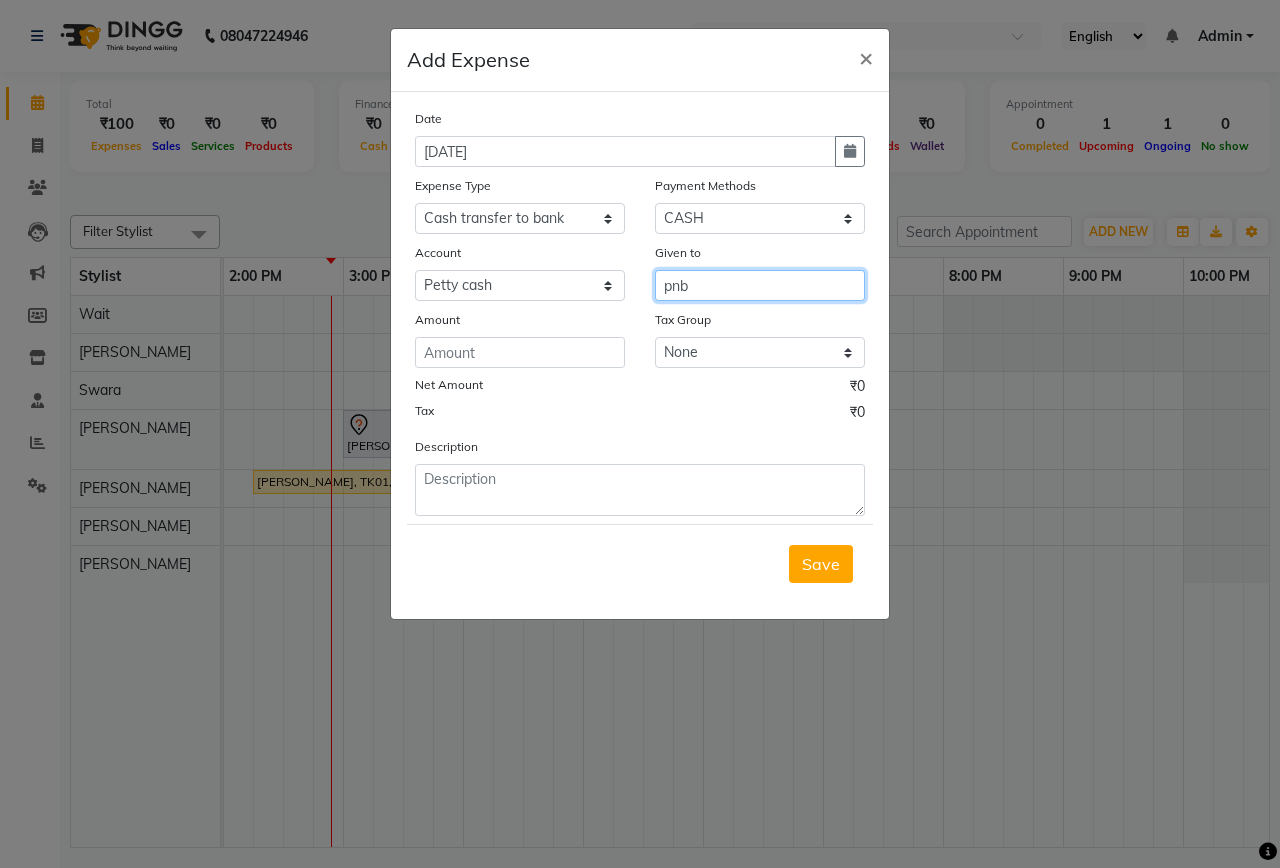 click on "pnb" at bounding box center [760, 285] 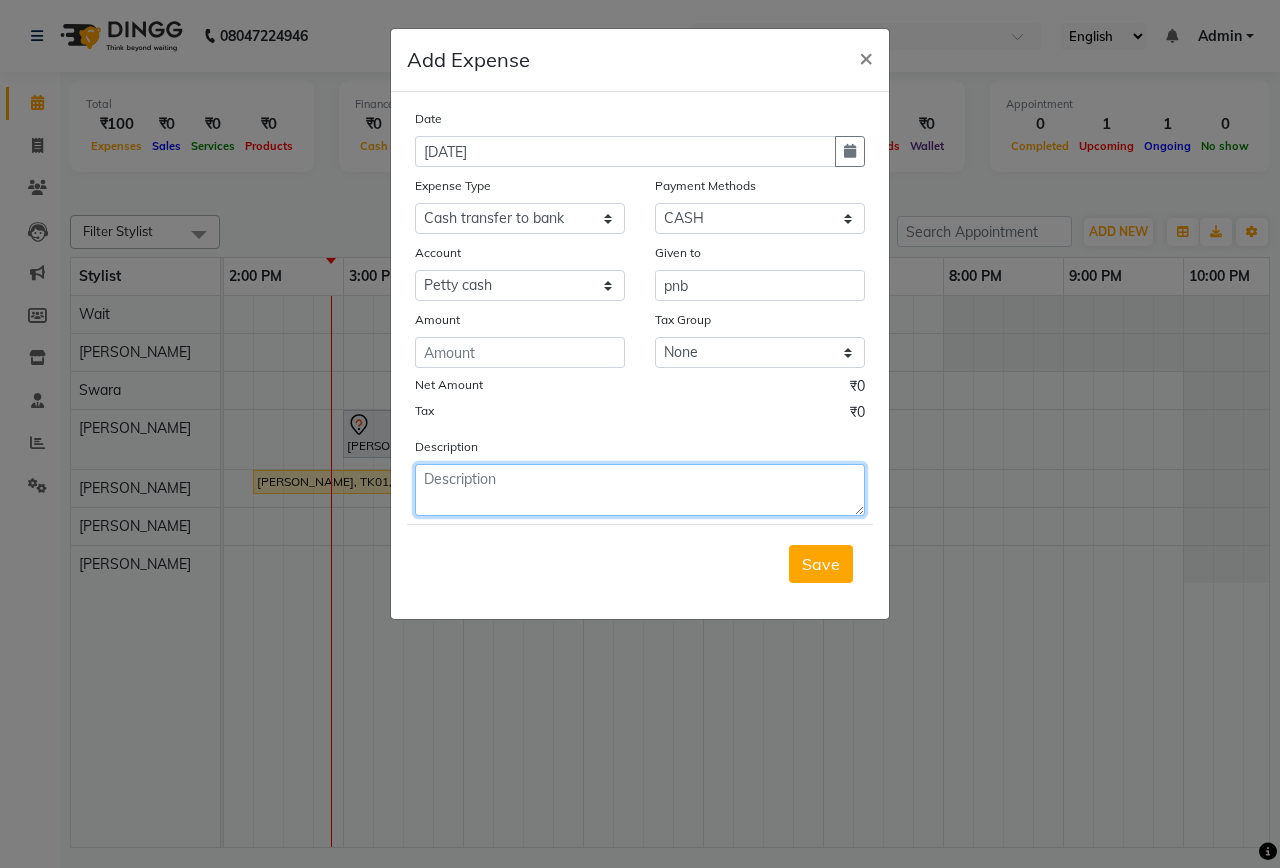 click 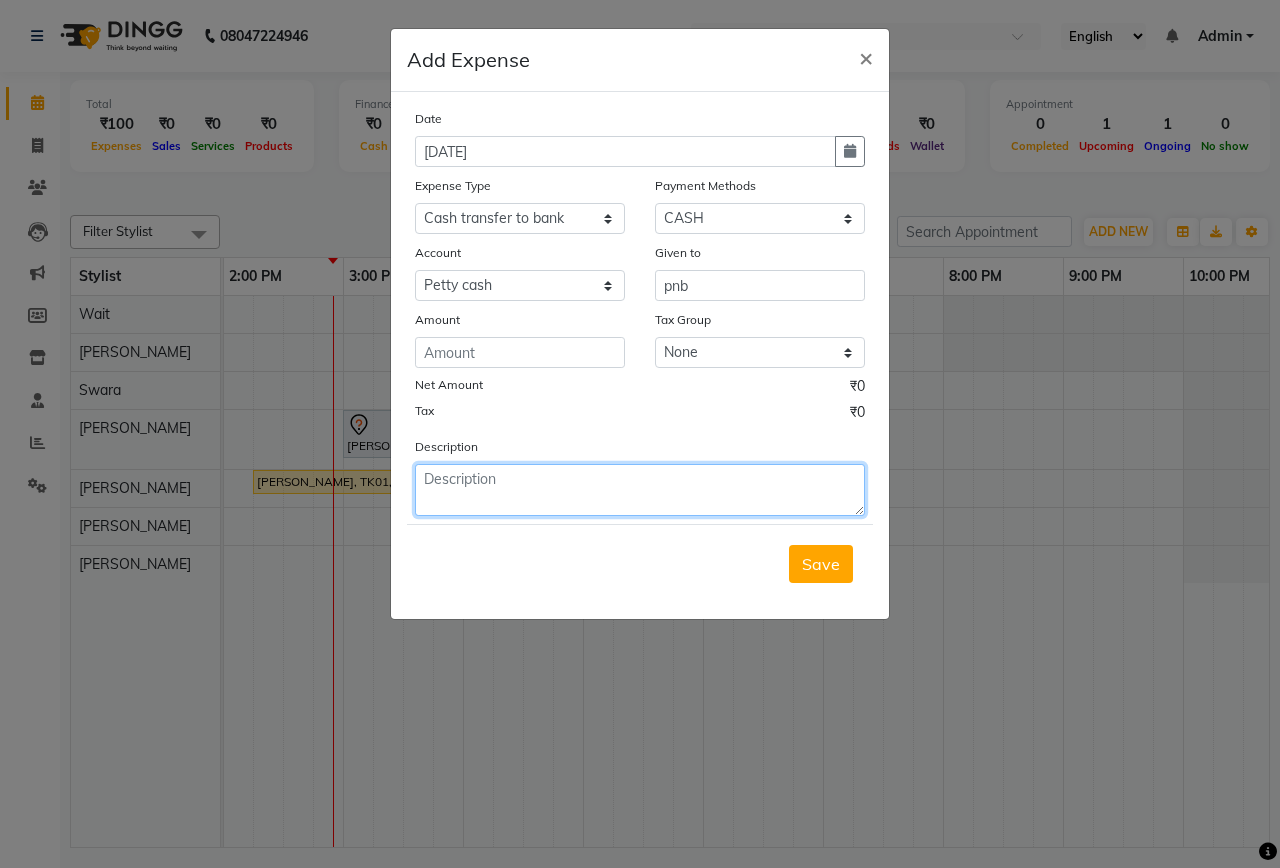paste on "pnb" 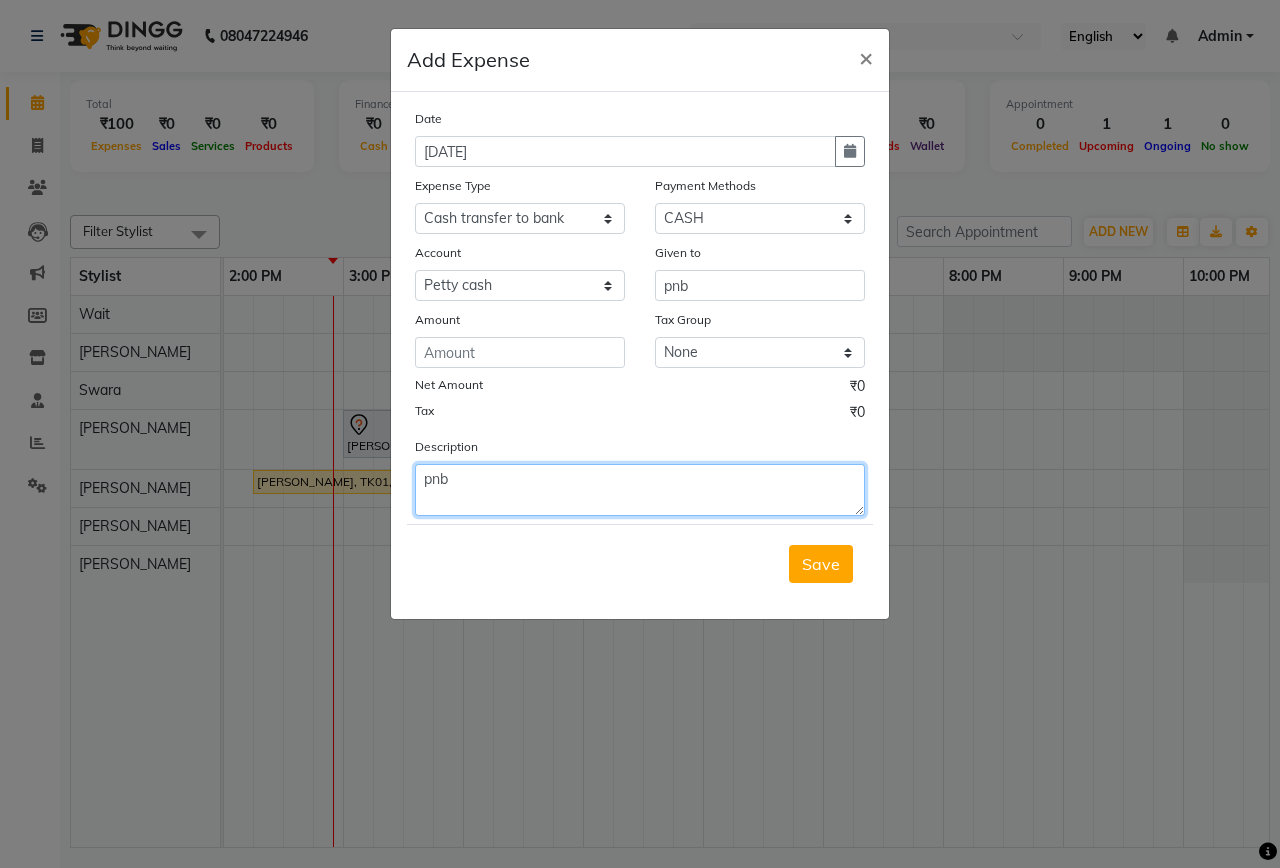 type on "pnb" 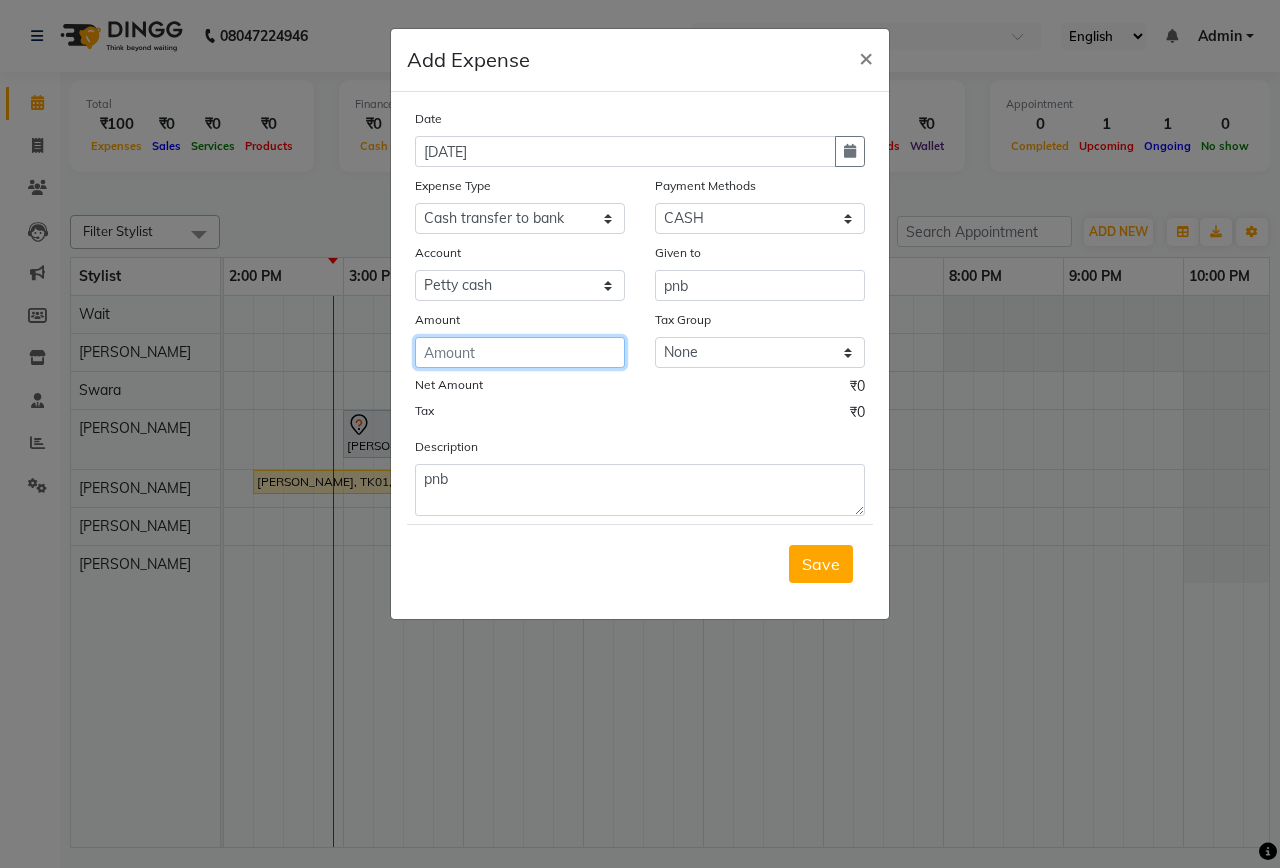 click 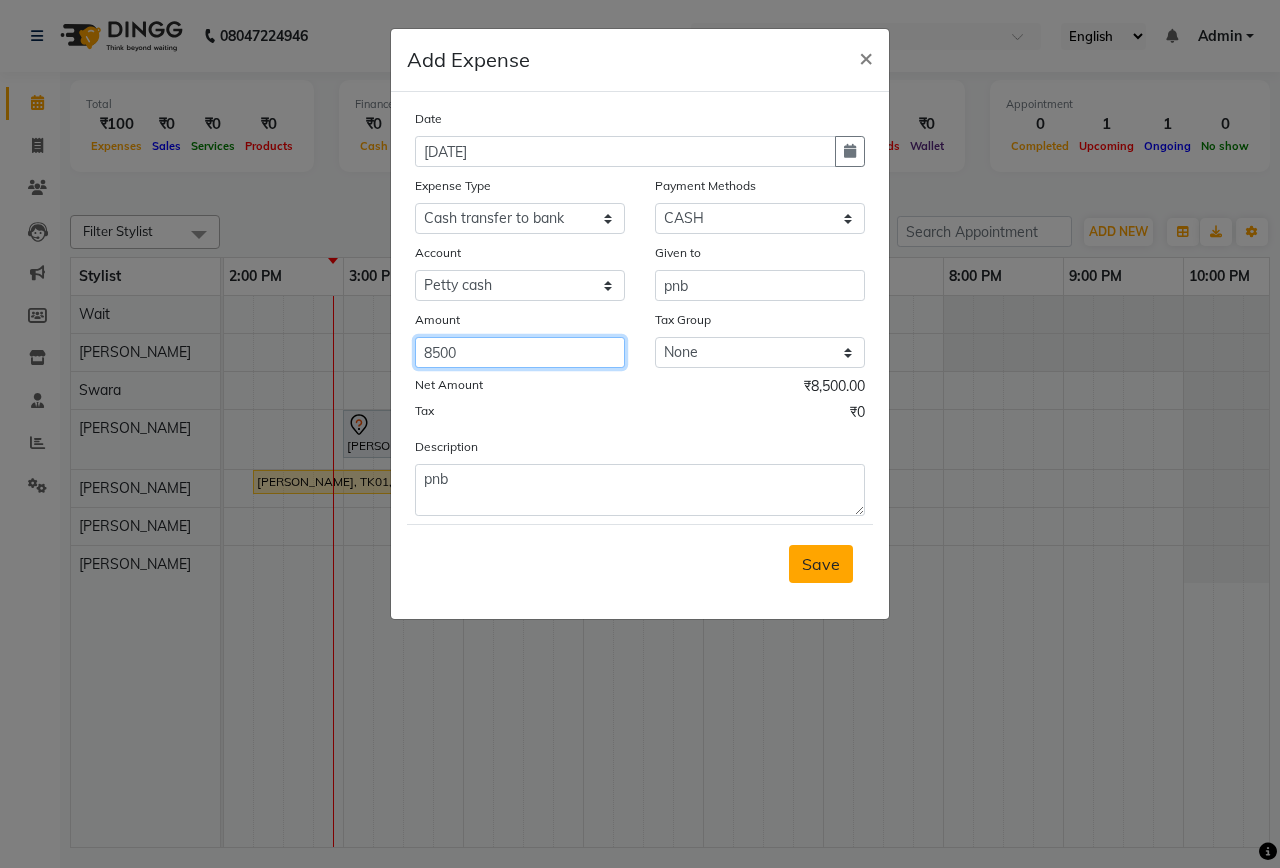 type on "8500" 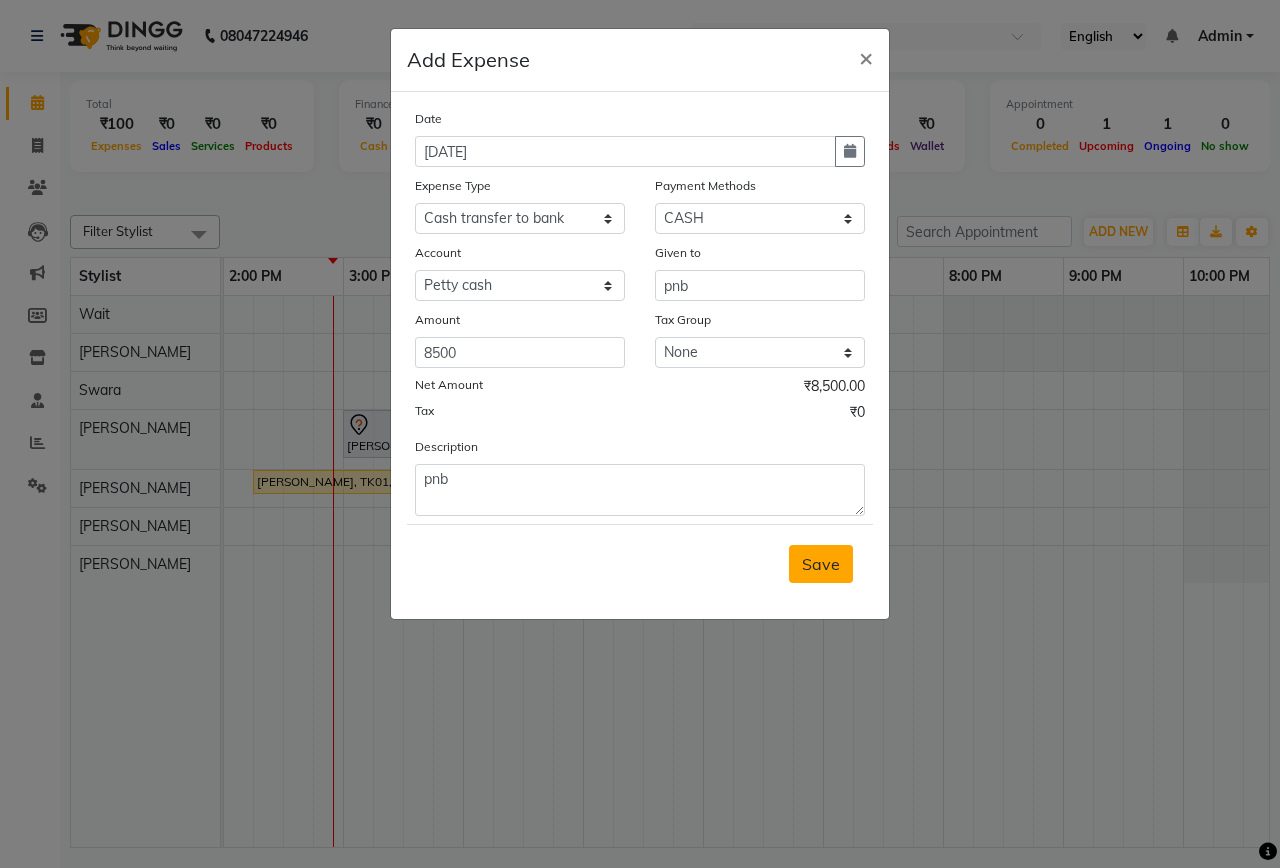 click on "Save" at bounding box center (821, 564) 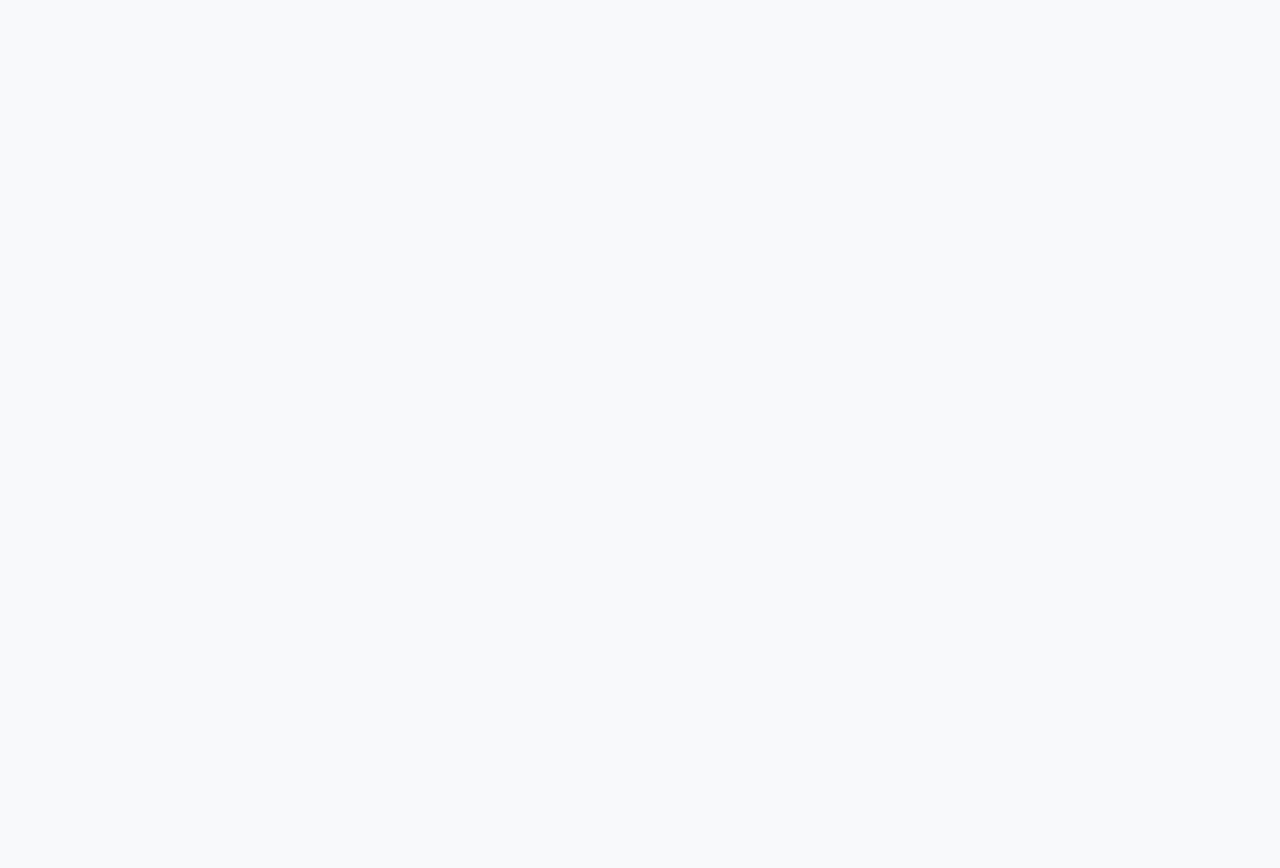 scroll, scrollTop: 0, scrollLeft: 0, axis: both 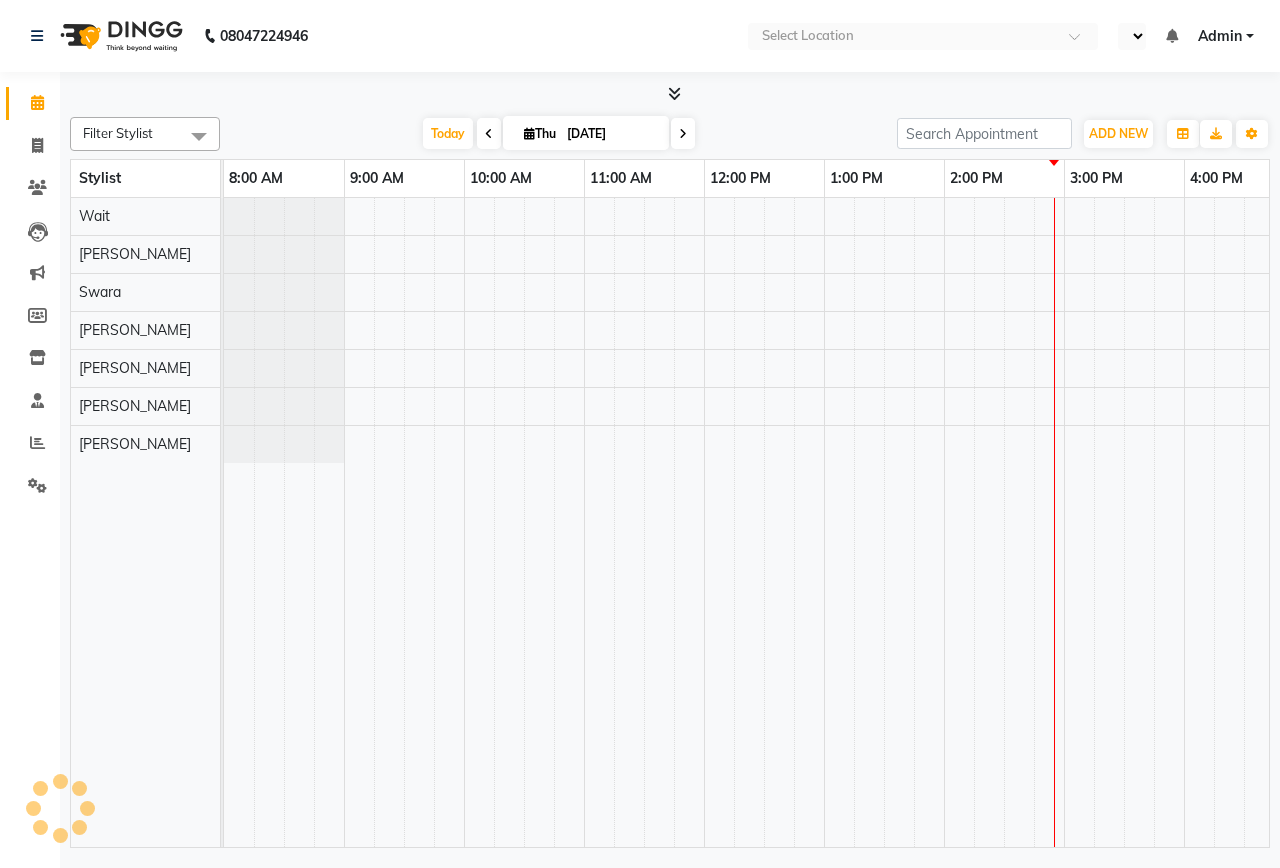 select on "en" 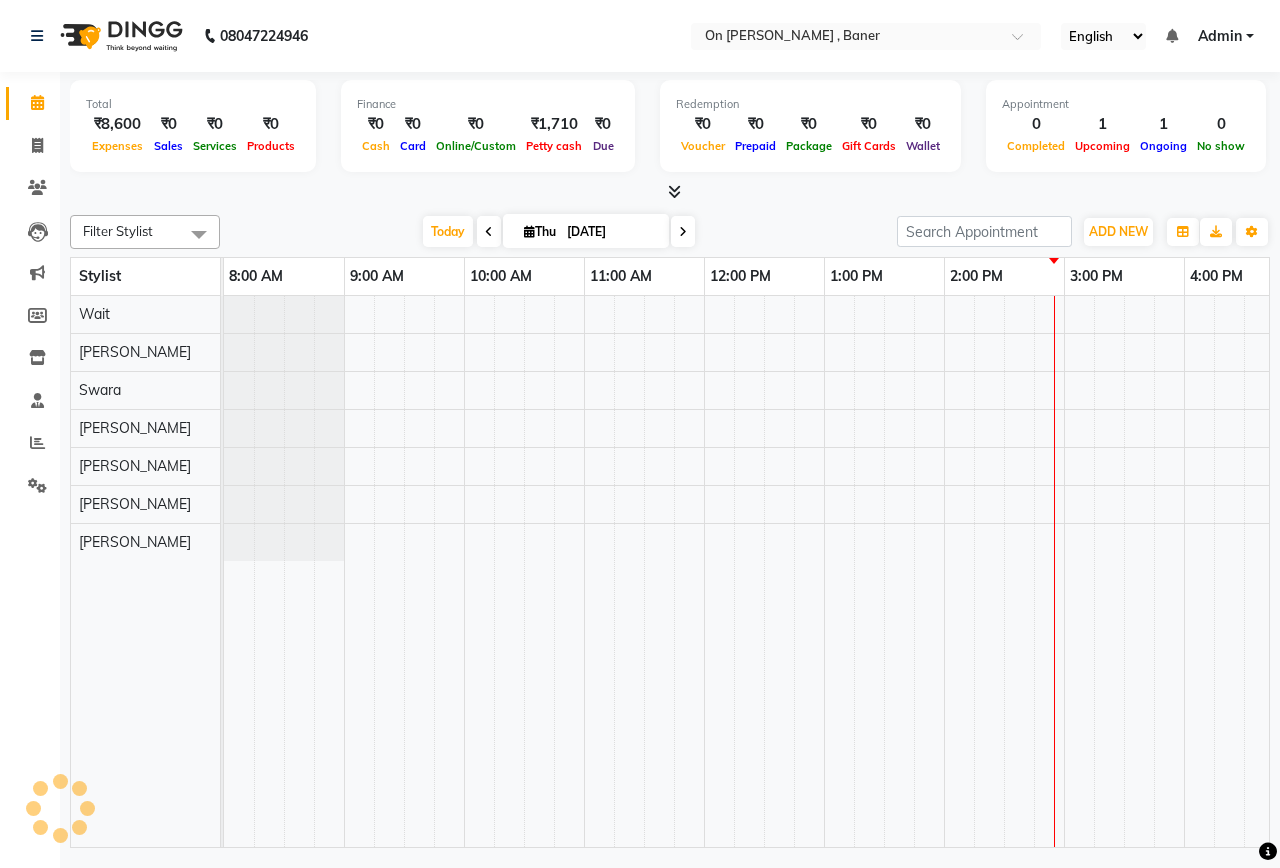 scroll, scrollTop: 0, scrollLeft: 0, axis: both 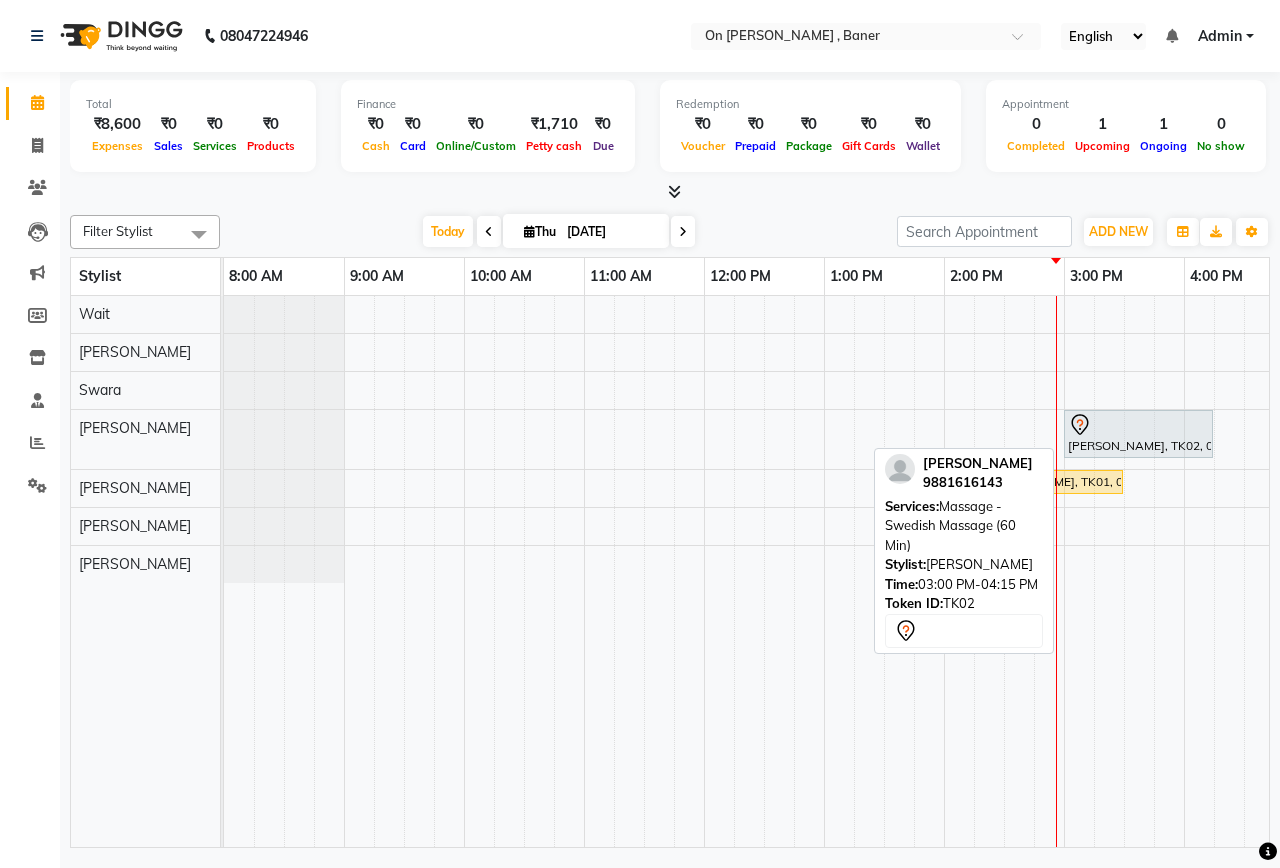 click at bounding box center (1138, 425) 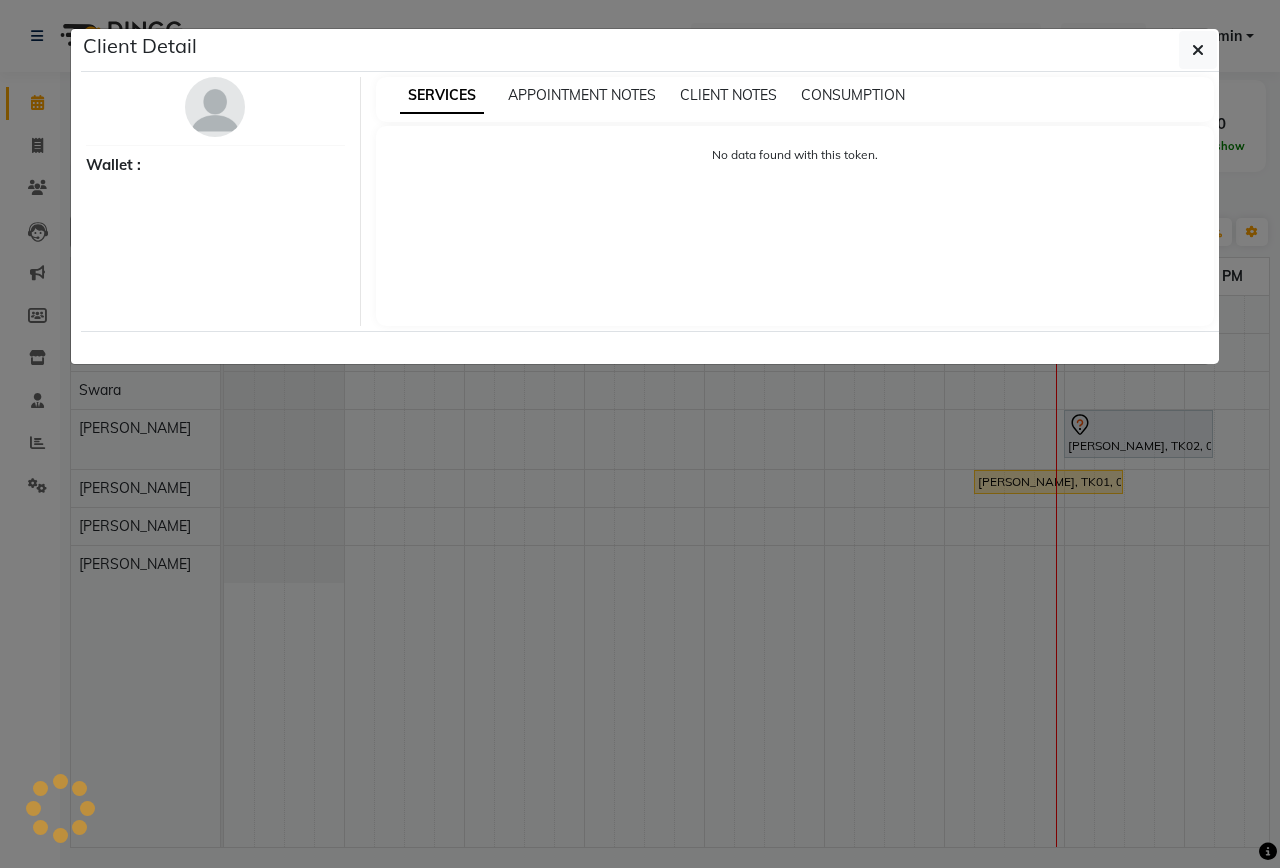 select on "7" 